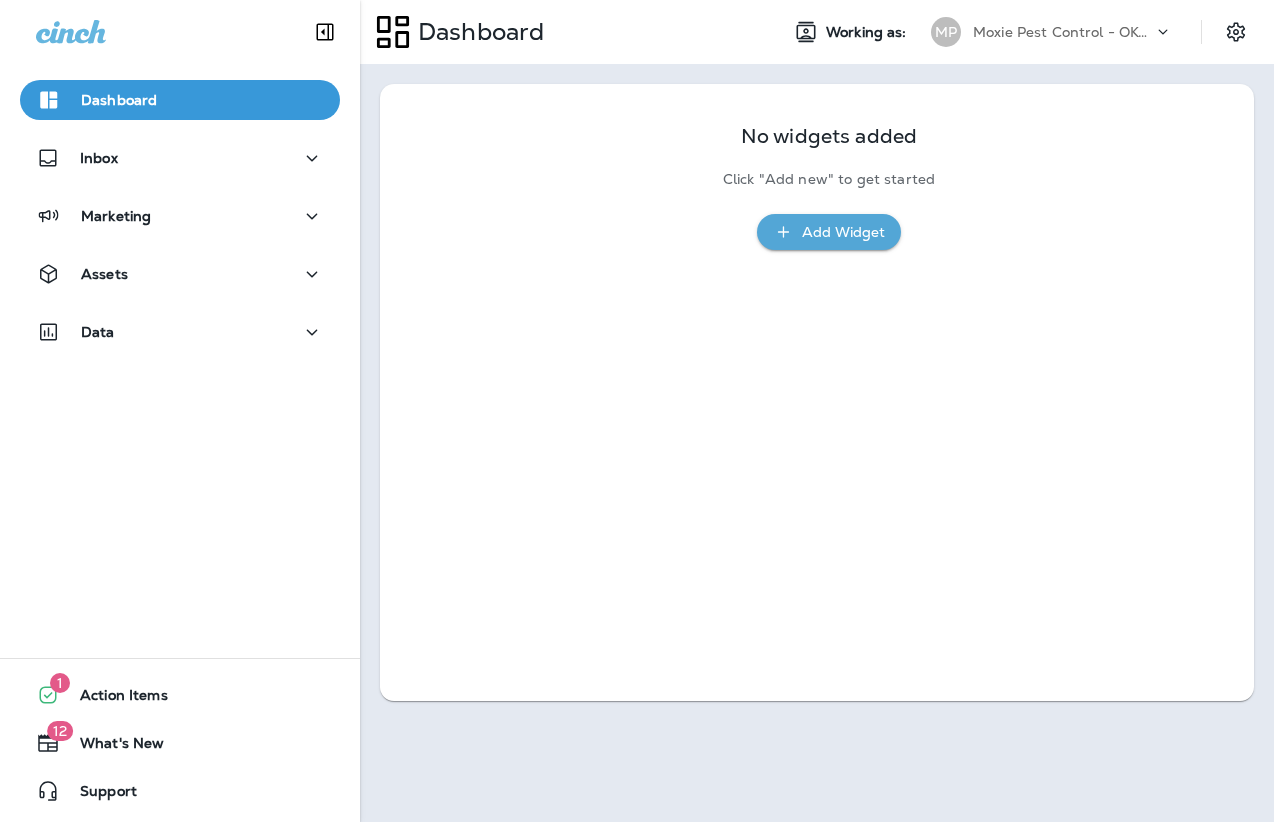 scroll, scrollTop: 0, scrollLeft: 0, axis: both 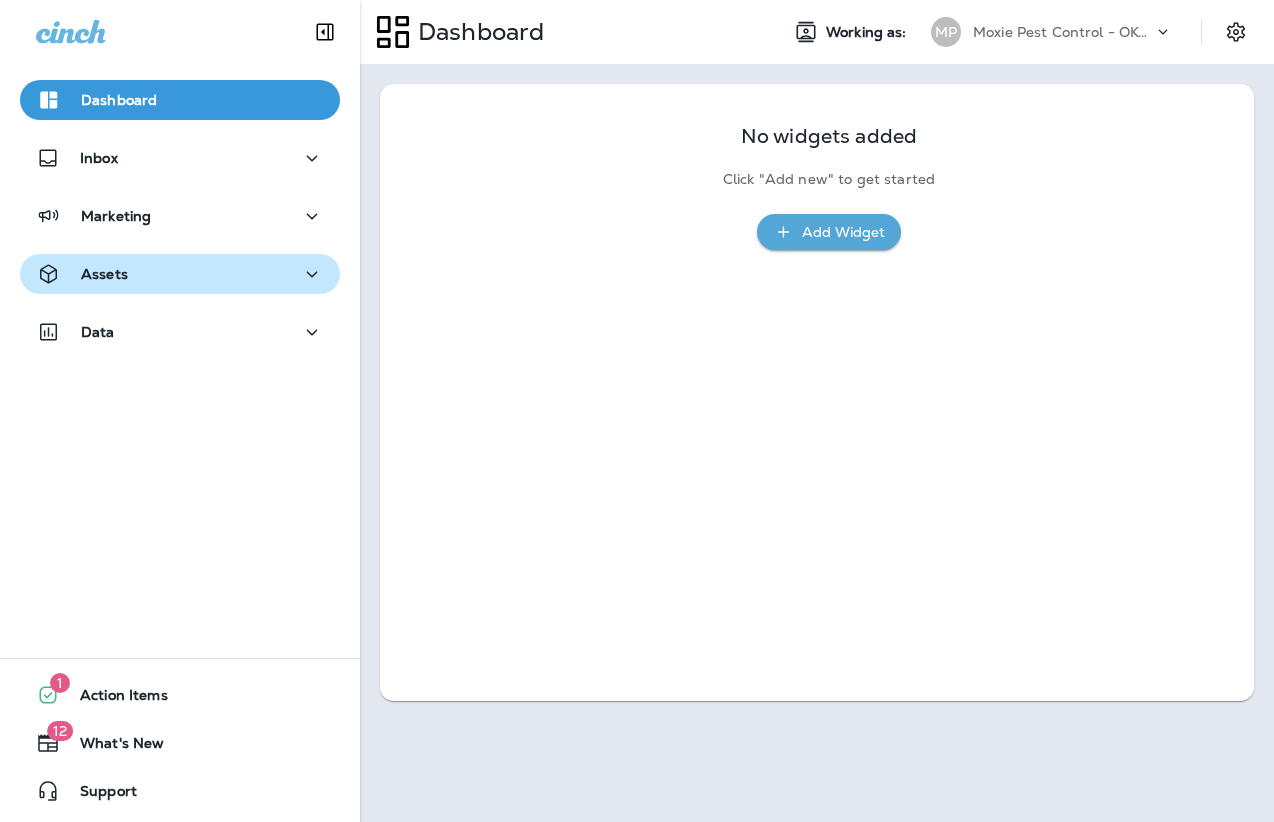 click on "Assets" at bounding box center (104, 274) 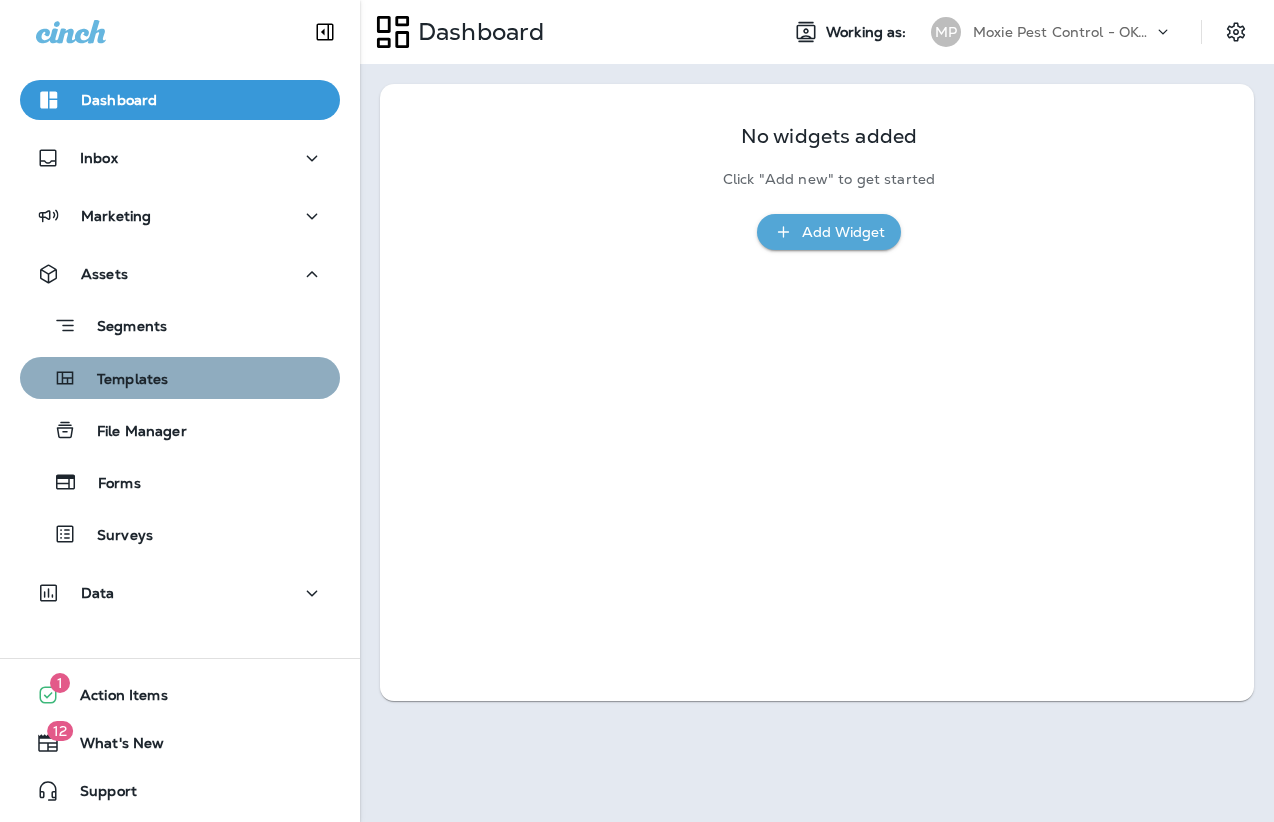 click on "Templates" at bounding box center (122, 380) 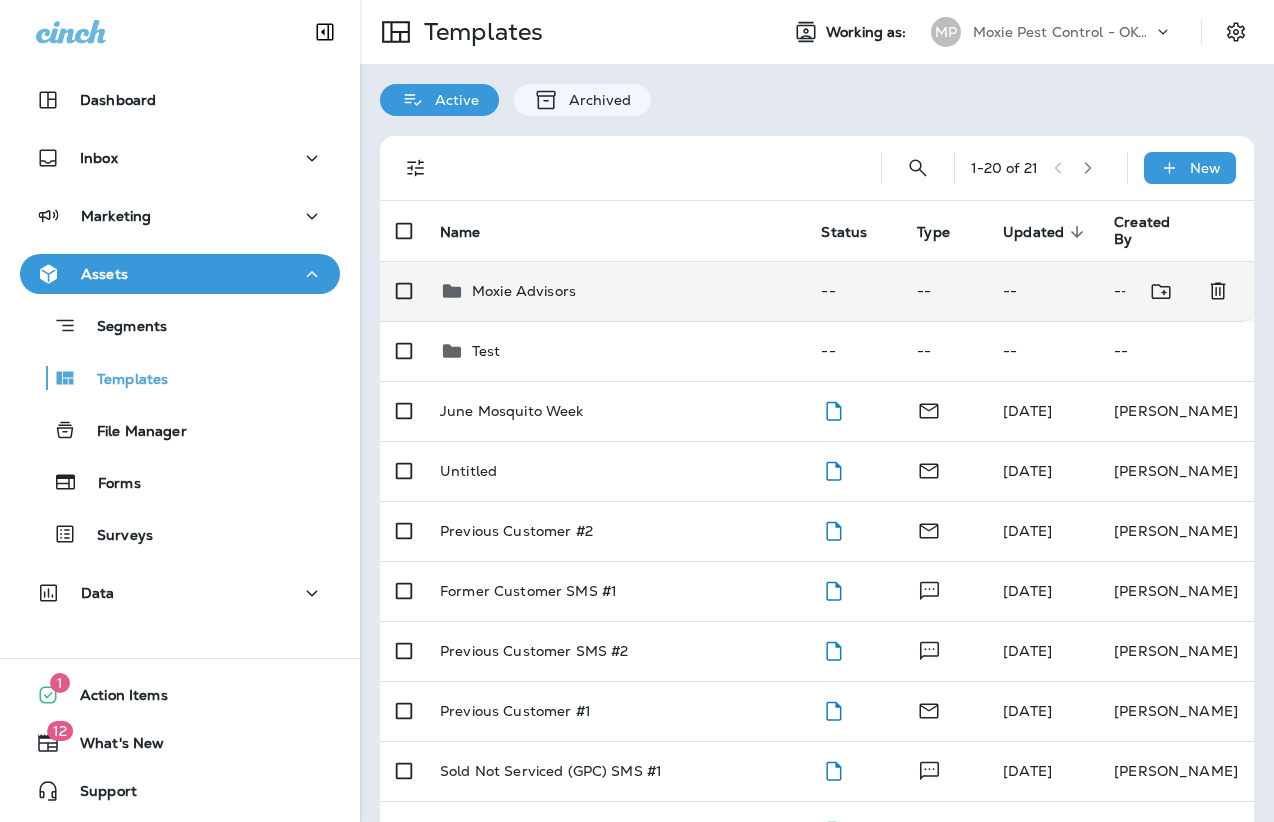 click on "Moxie Advisors" at bounding box center [524, 291] 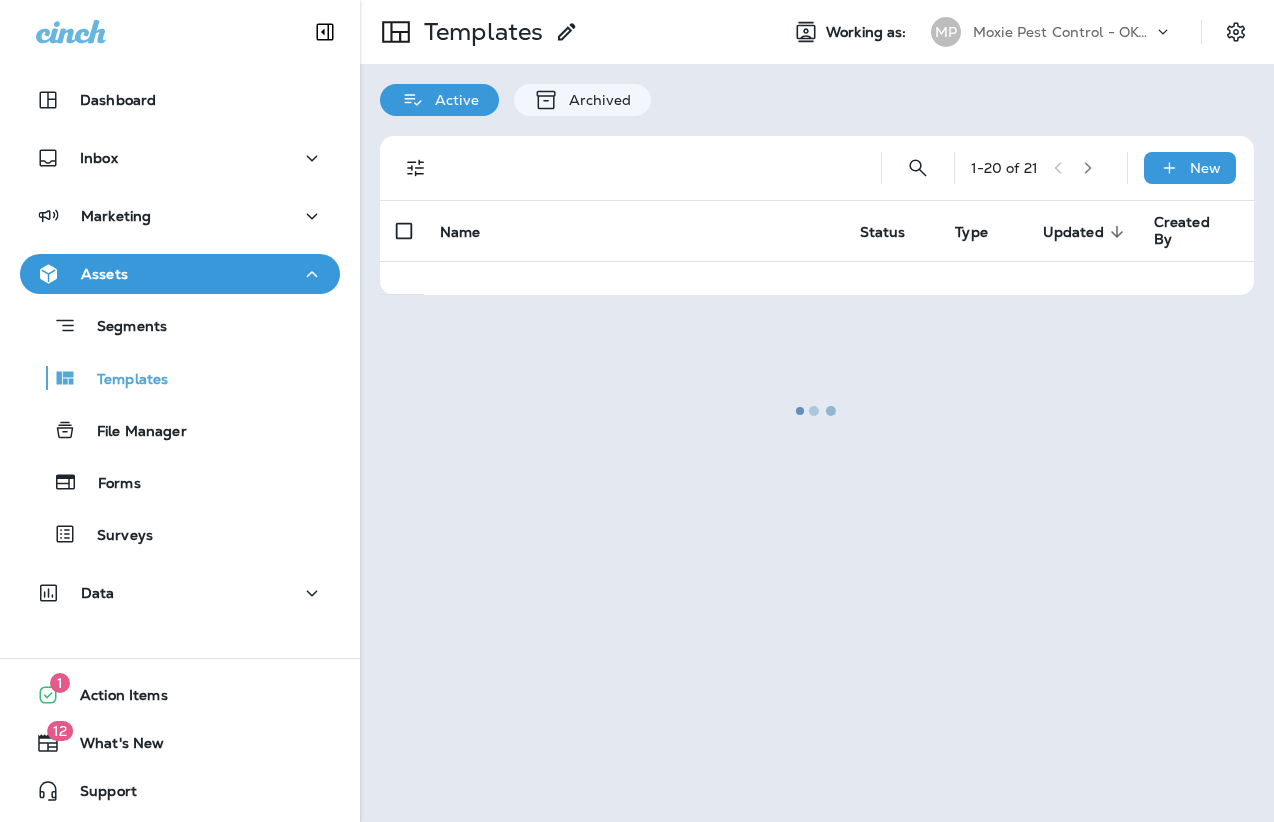 click at bounding box center (817, 411) 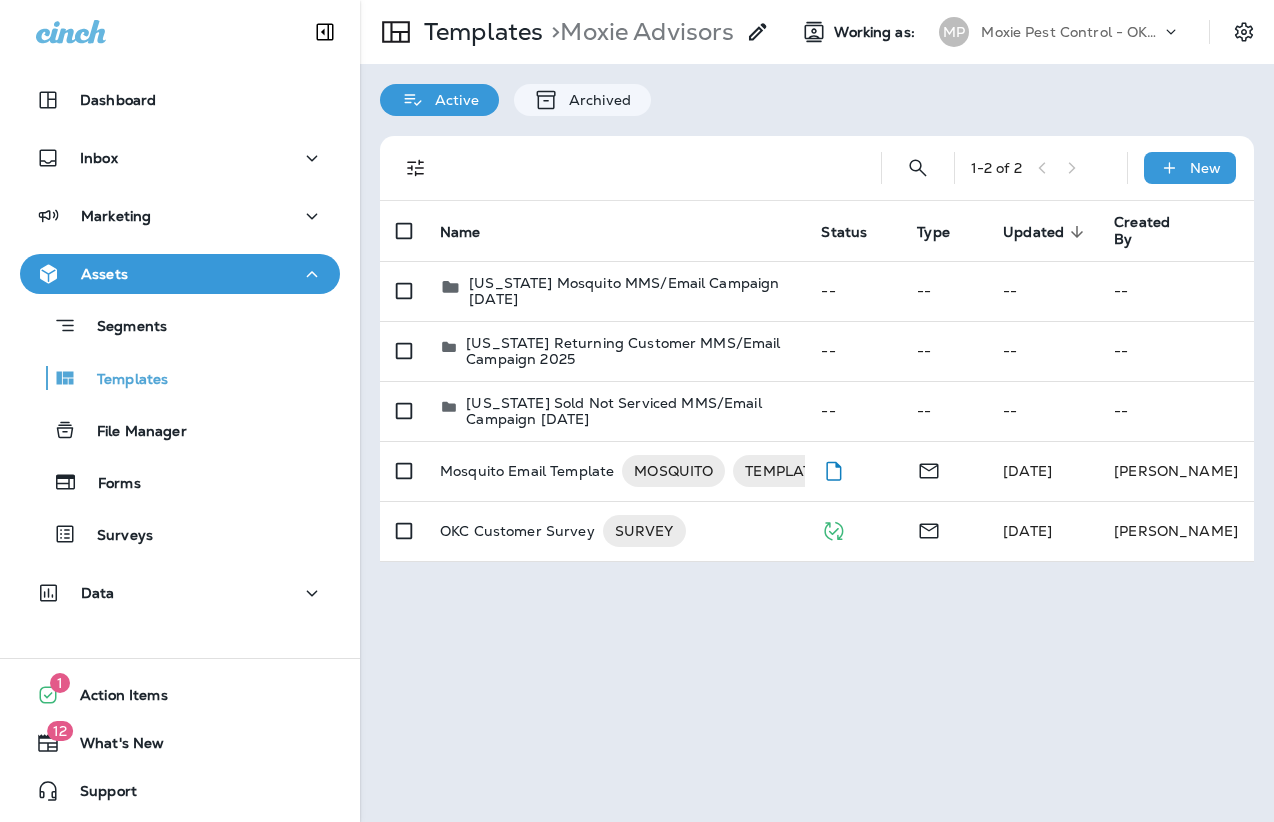 click on "[US_STATE] Mosquito MMS/Email Campaign [DATE]" at bounding box center (629, 291) 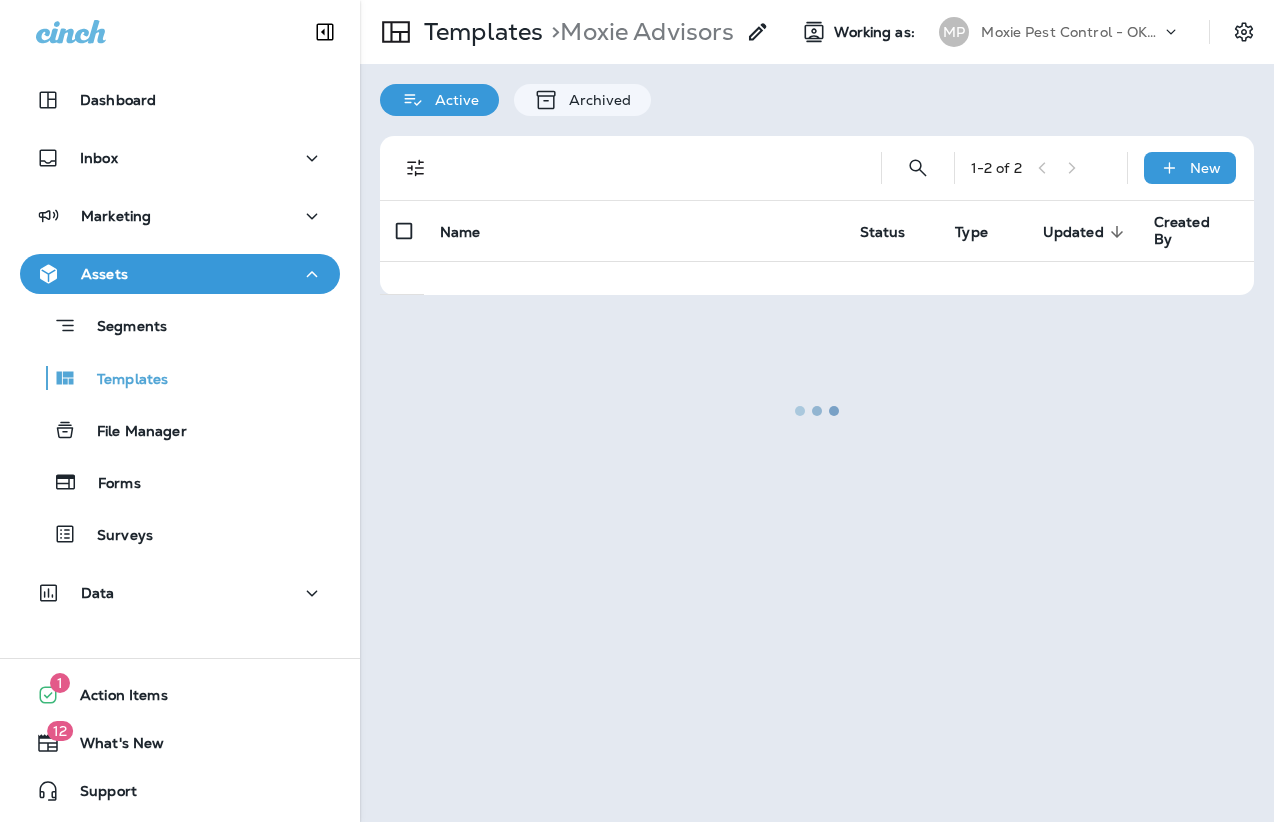 click at bounding box center [817, 411] 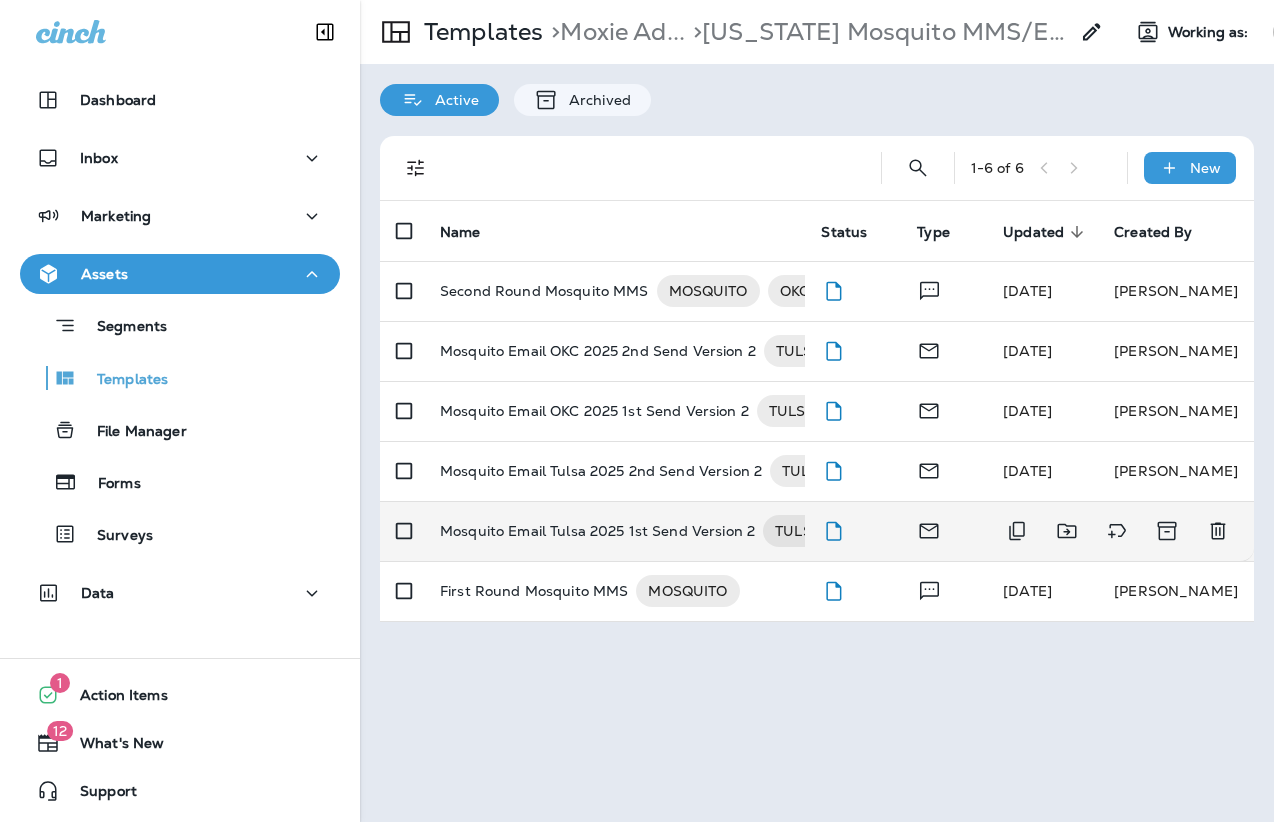 click on "Mosquito Email Tulsa 2025 1st Send Version 2" at bounding box center (597, 531) 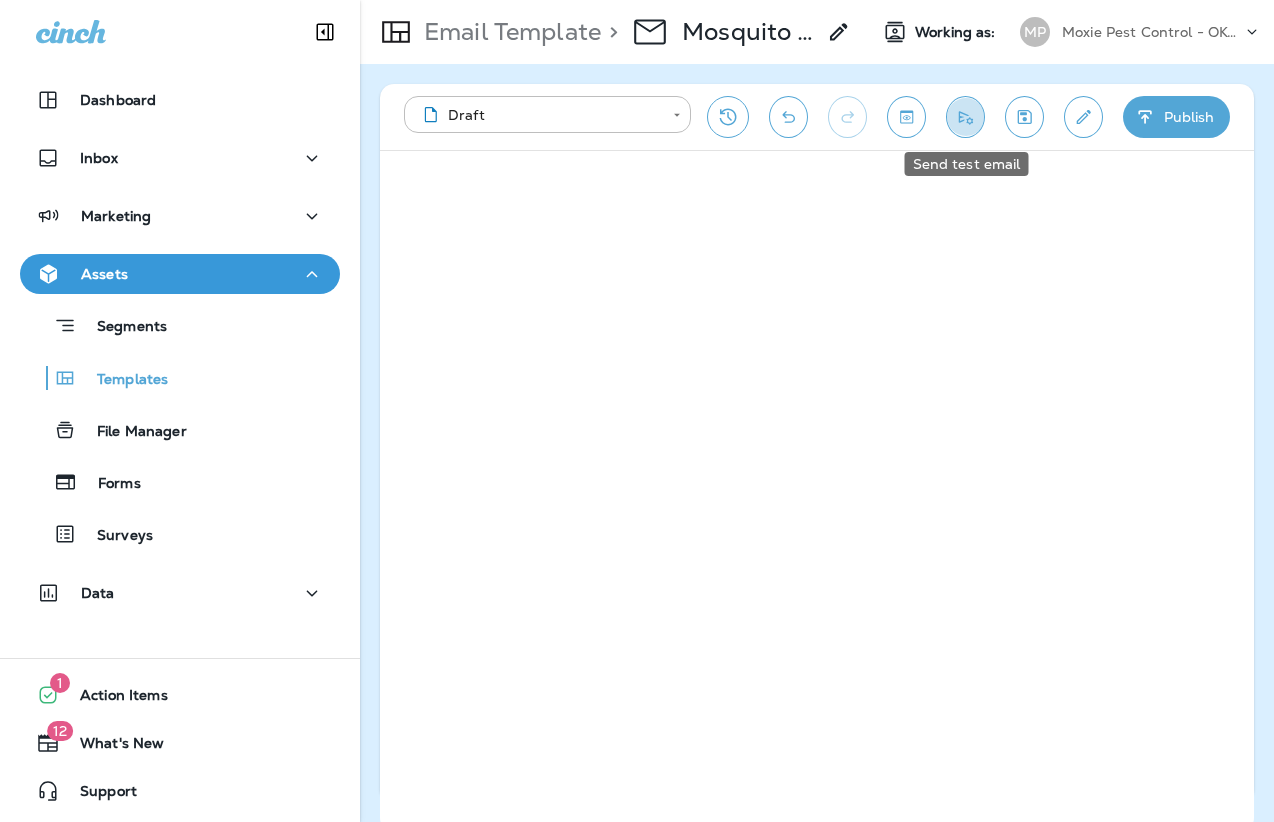 click at bounding box center (965, 117) 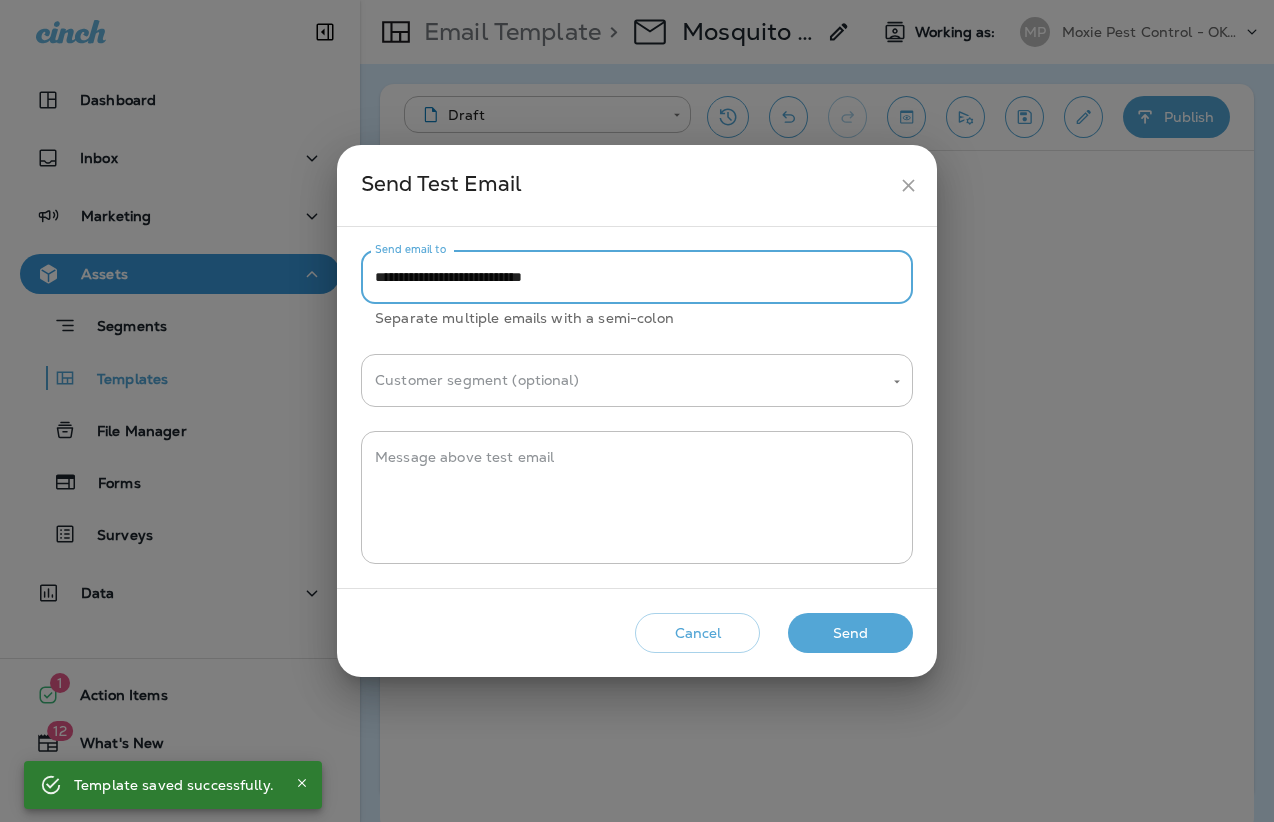 drag, startPoint x: 431, startPoint y: 278, endPoint x: 356, endPoint y: 280, distance: 75.026665 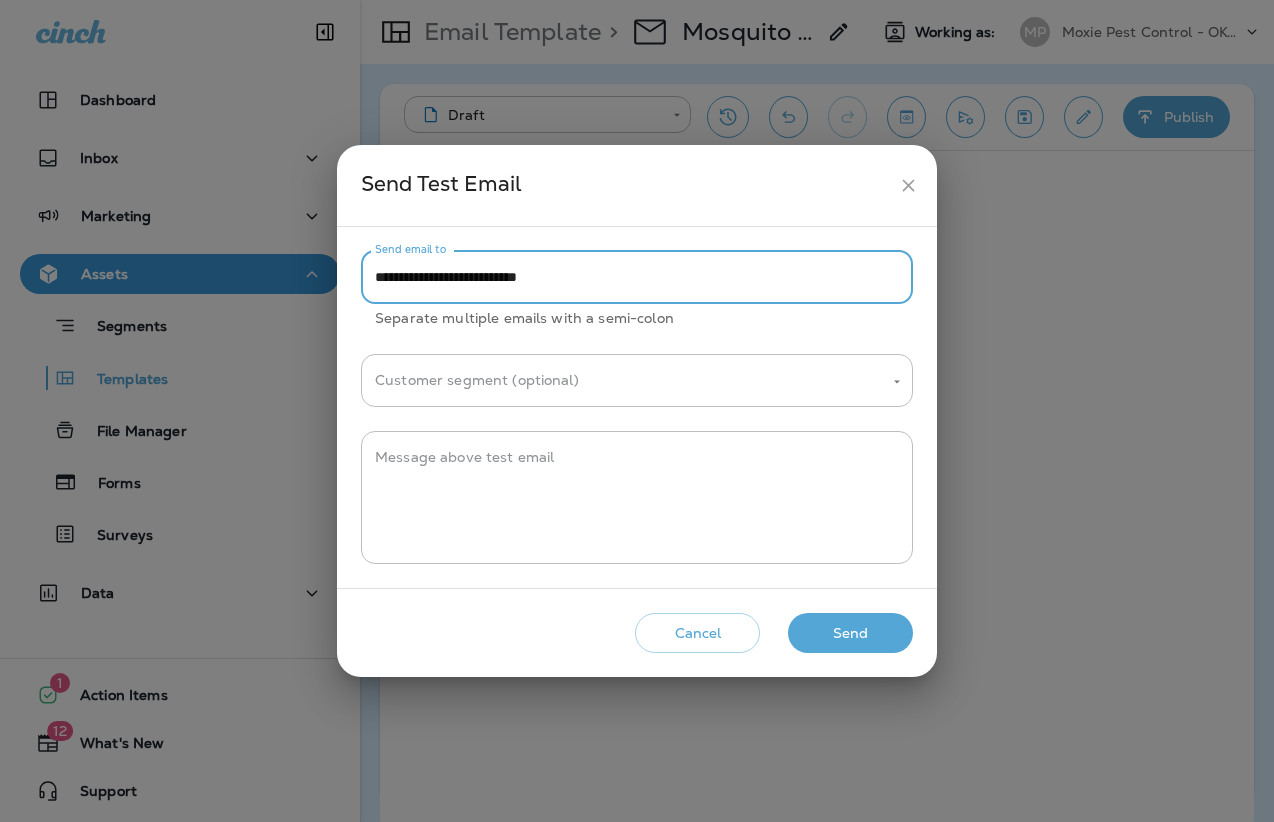 click on "**********" at bounding box center (637, 277) 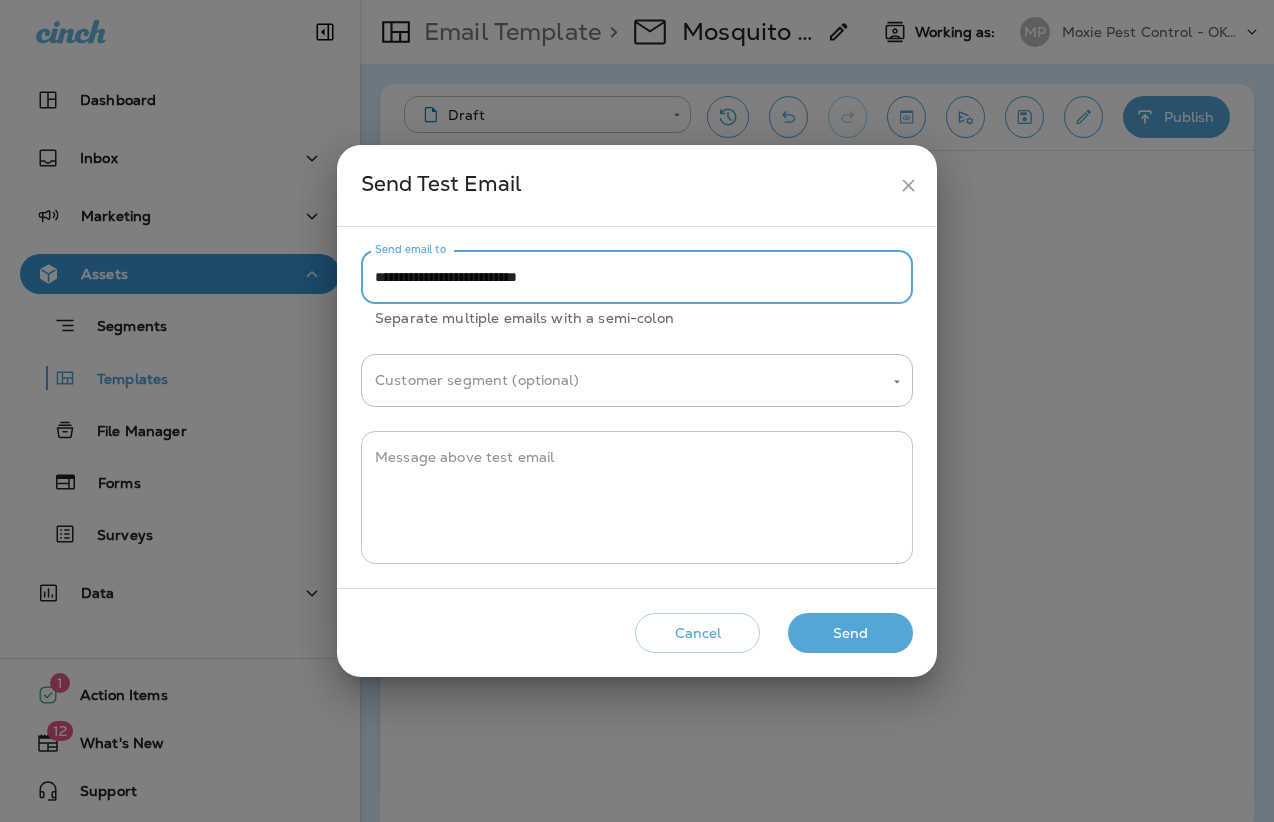 type on "**********" 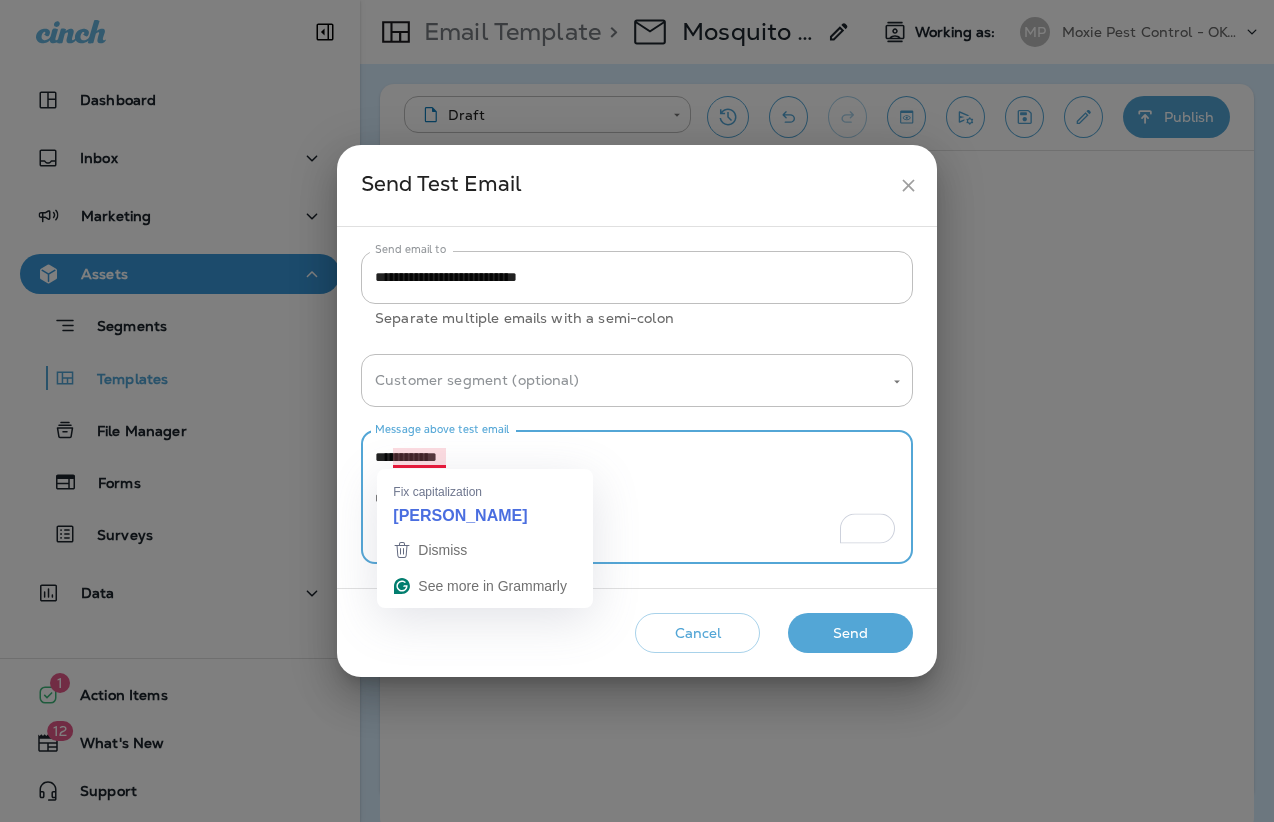 click on "**********" at bounding box center (637, 497) 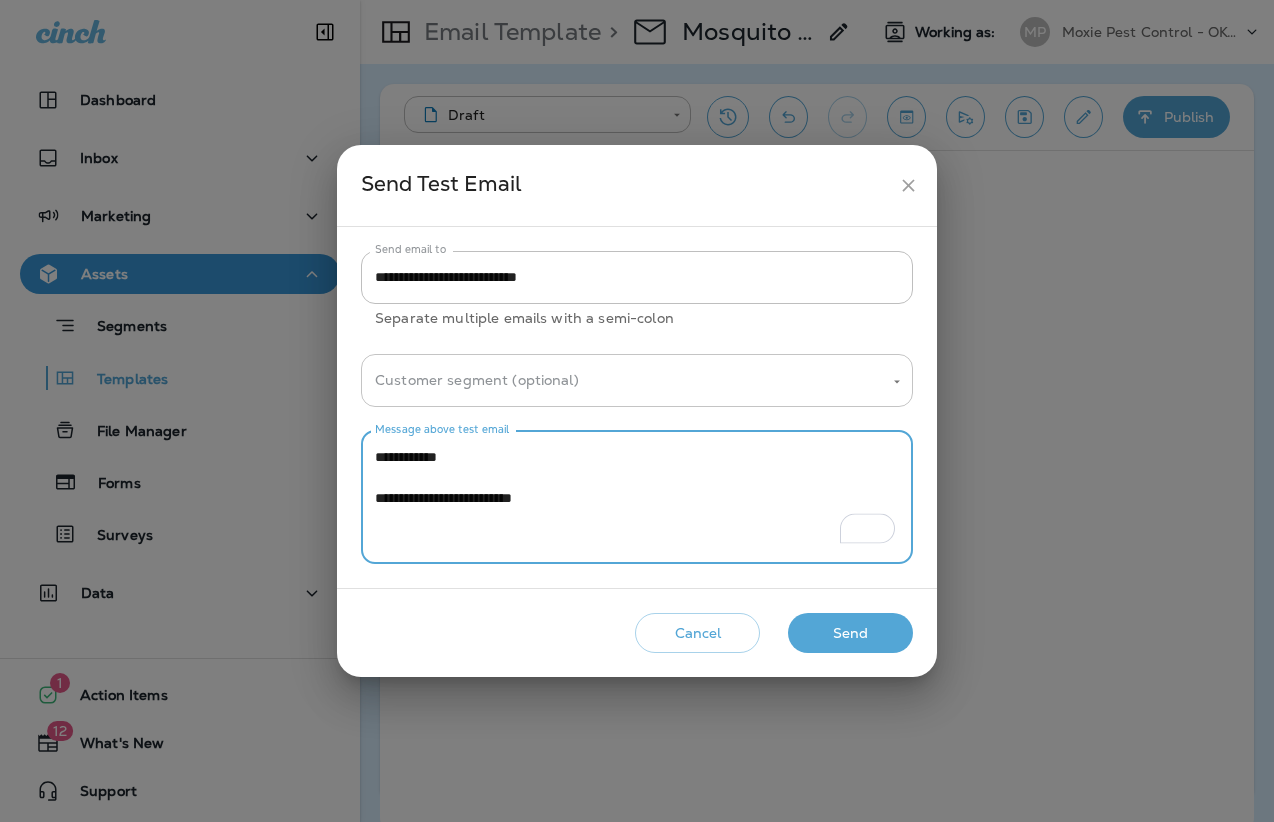 click on "Customer segment (optional)" at bounding box center (622, 380) 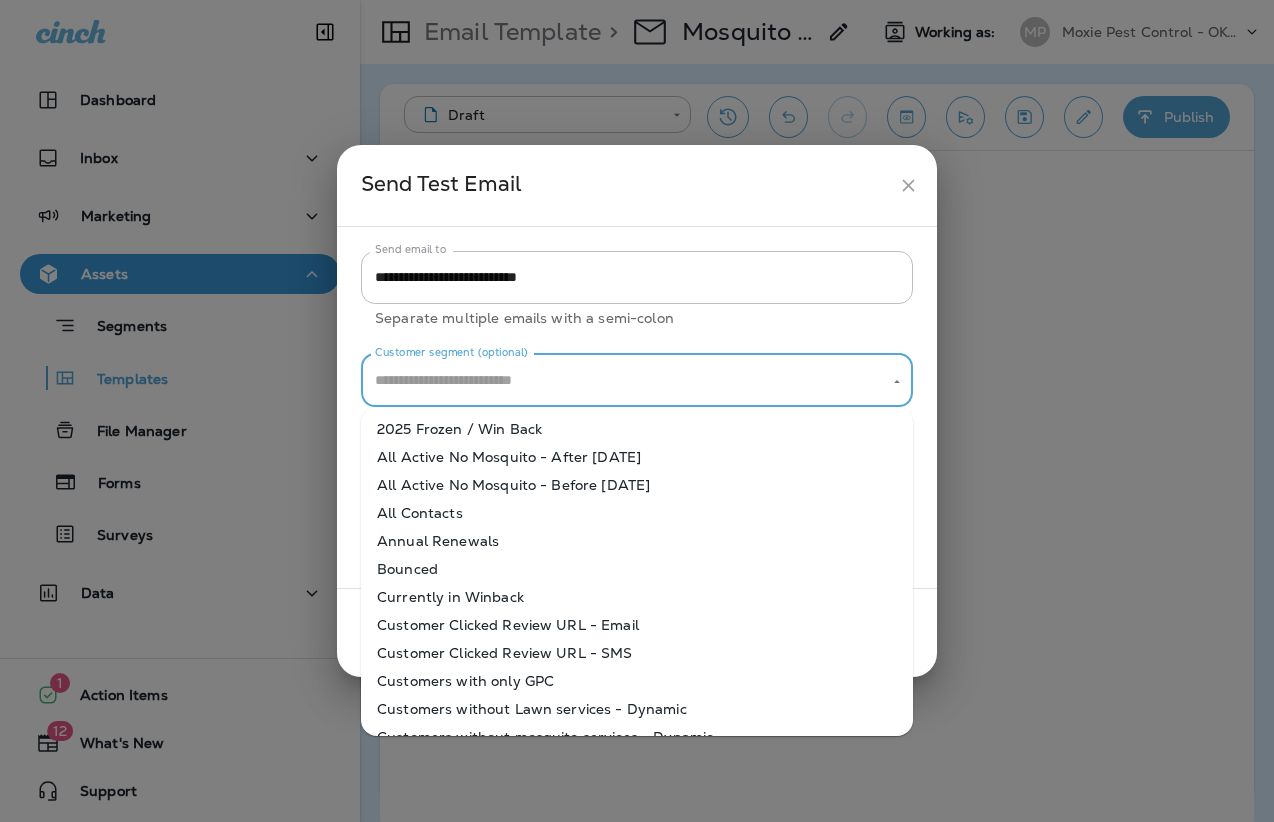 click on "Customer segment (optional)" at bounding box center (622, 380) 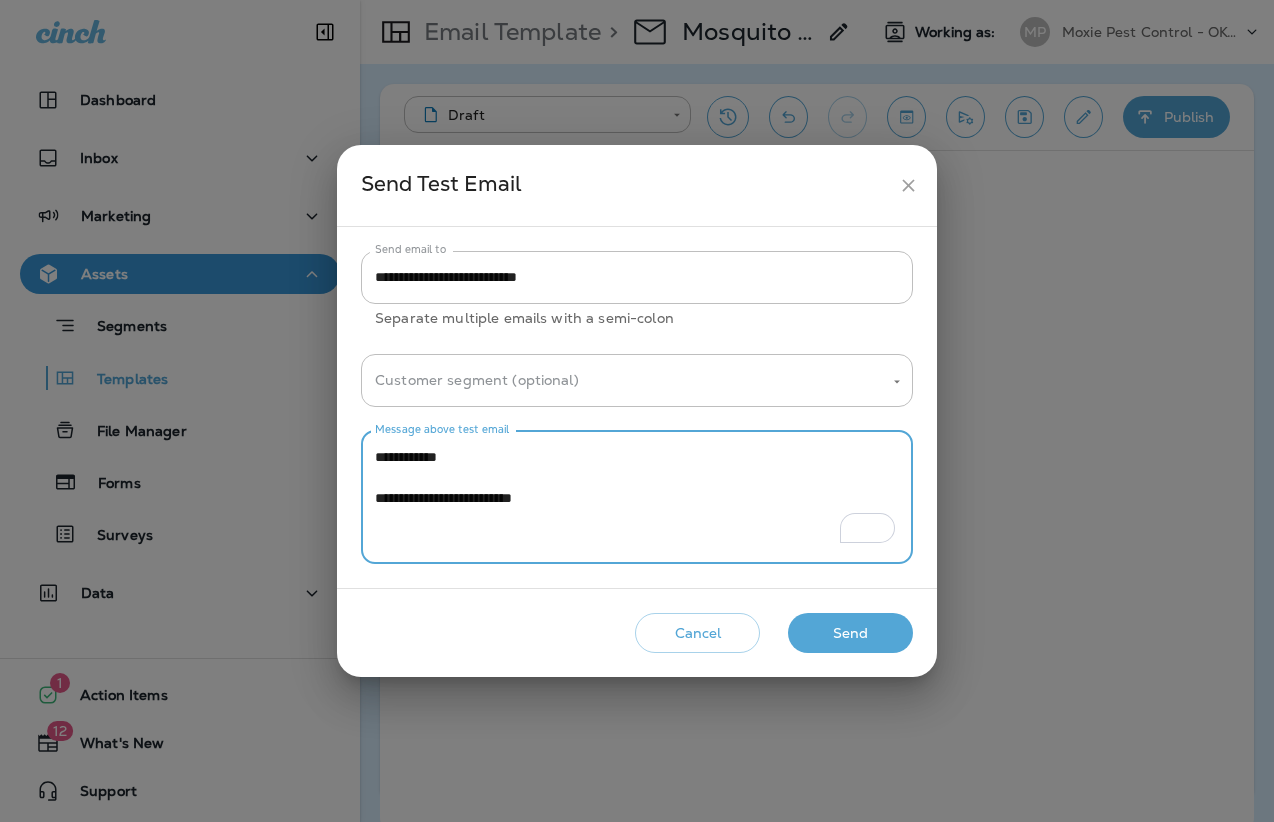 click on "**********" at bounding box center [637, 497] 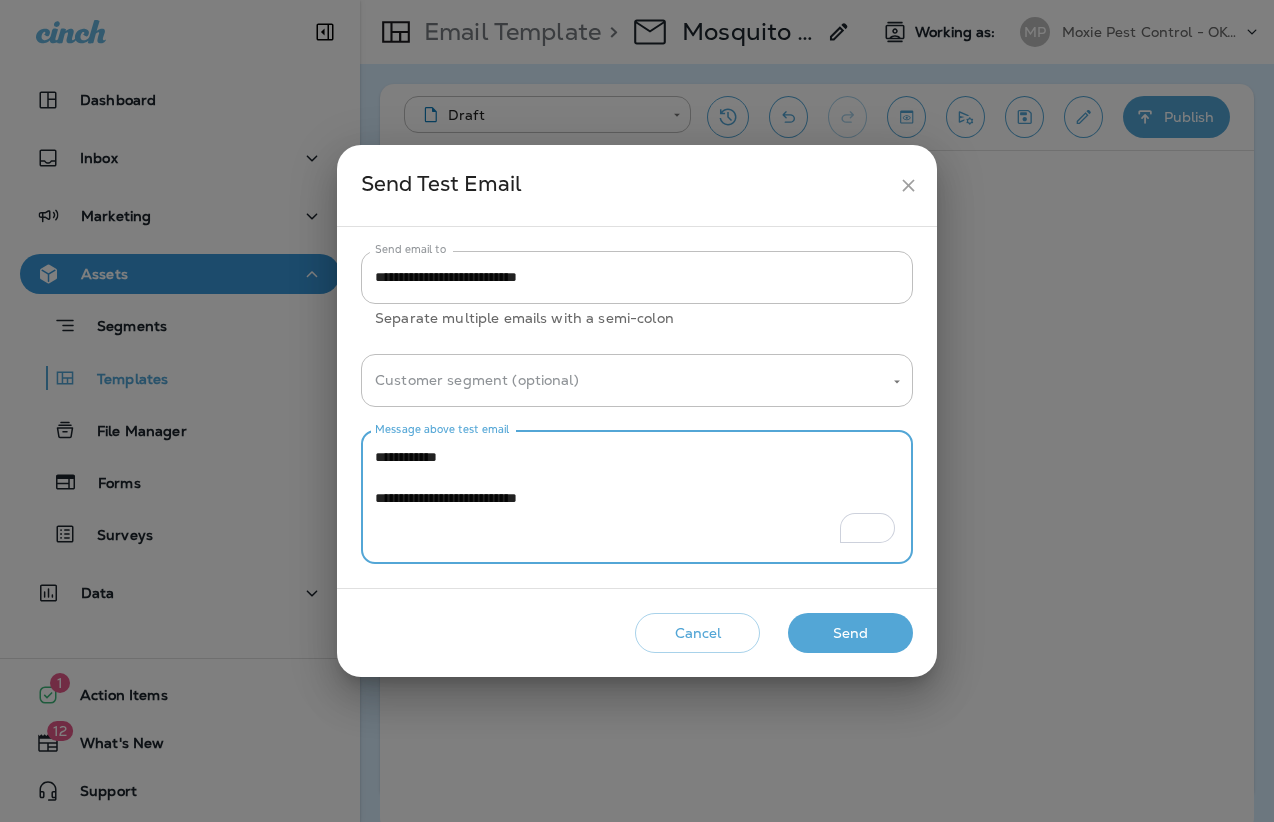 type on "**********" 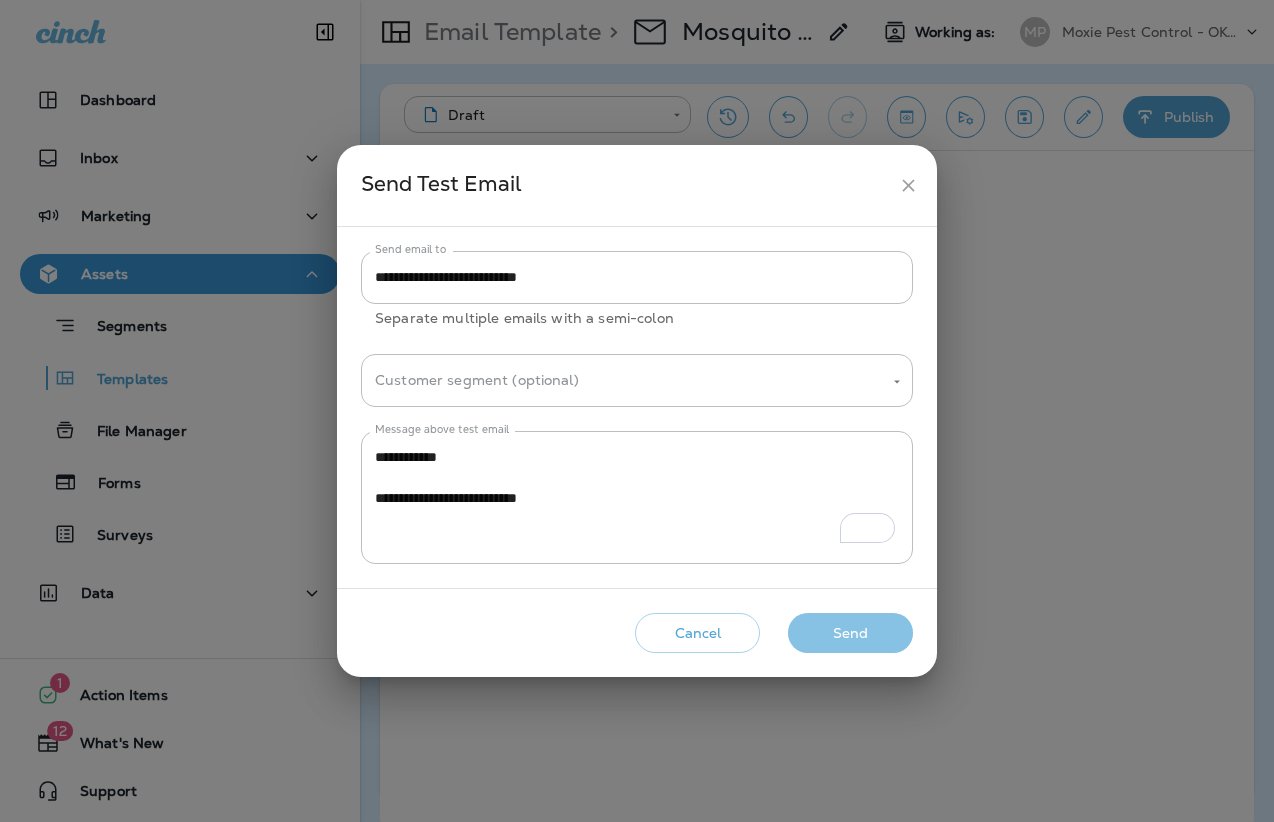 click on "Send" at bounding box center [850, 633] 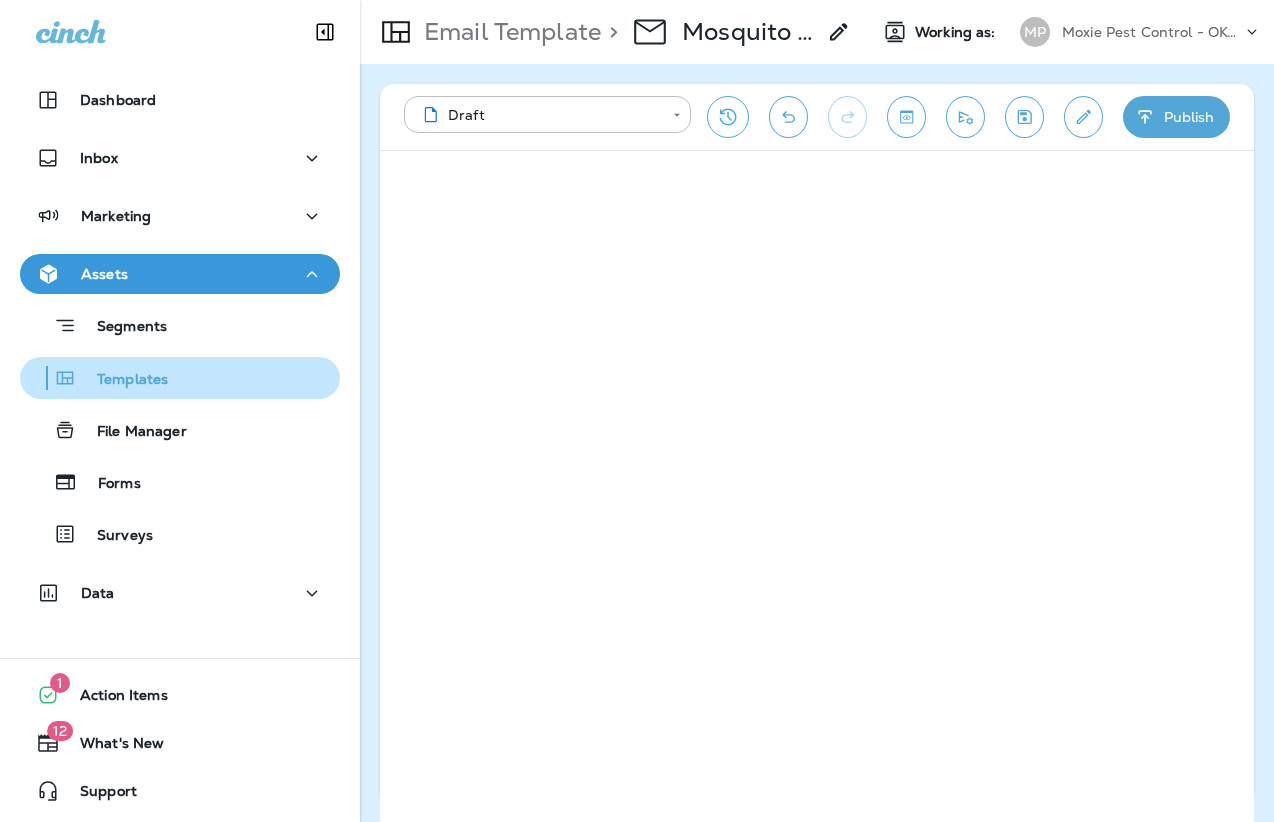 click on "Templates" at bounding box center [122, 380] 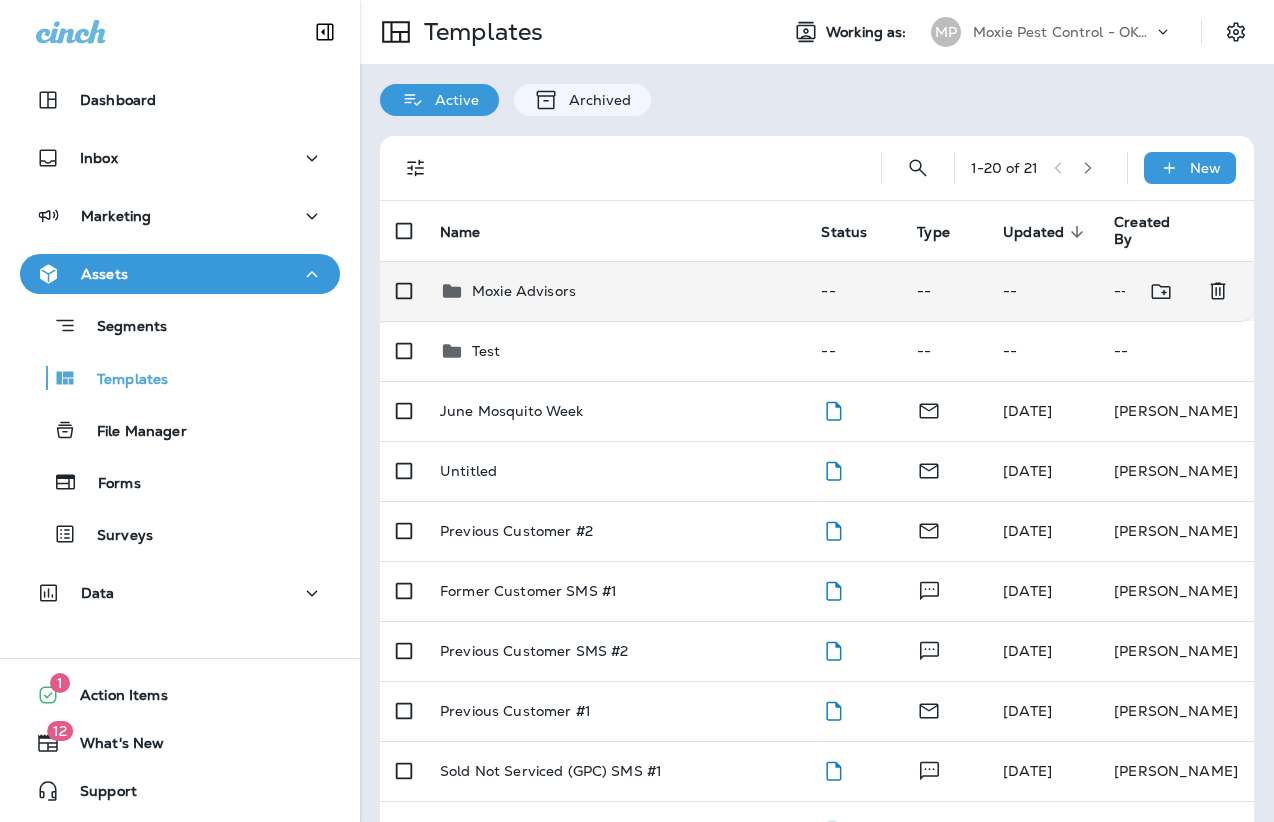 click on "Moxie Advisors" at bounding box center (524, 291) 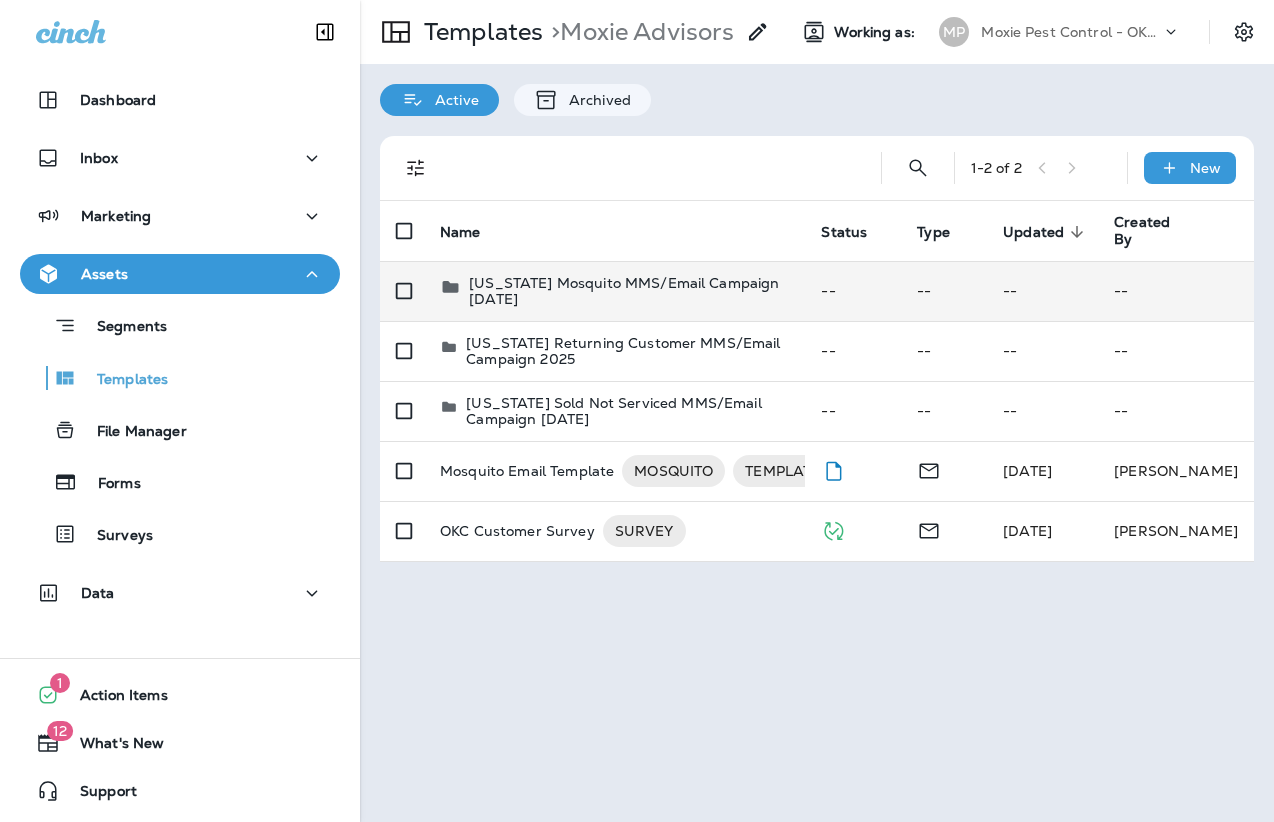 click on "[US_STATE] Mosquito MMS/Email Campaign [DATE]" at bounding box center [629, 291] 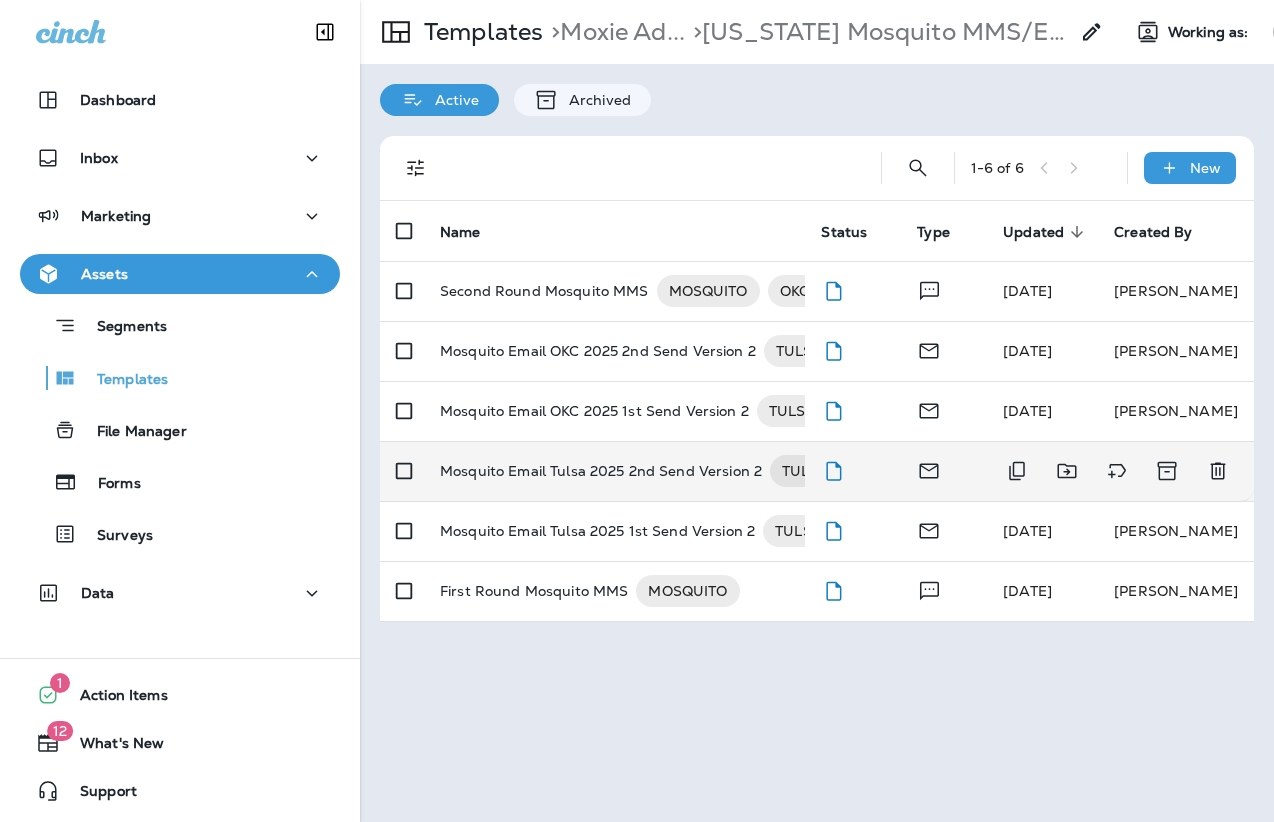 click on "Mosquito Email Tulsa 2025 2nd Send Version 2" at bounding box center (601, 471) 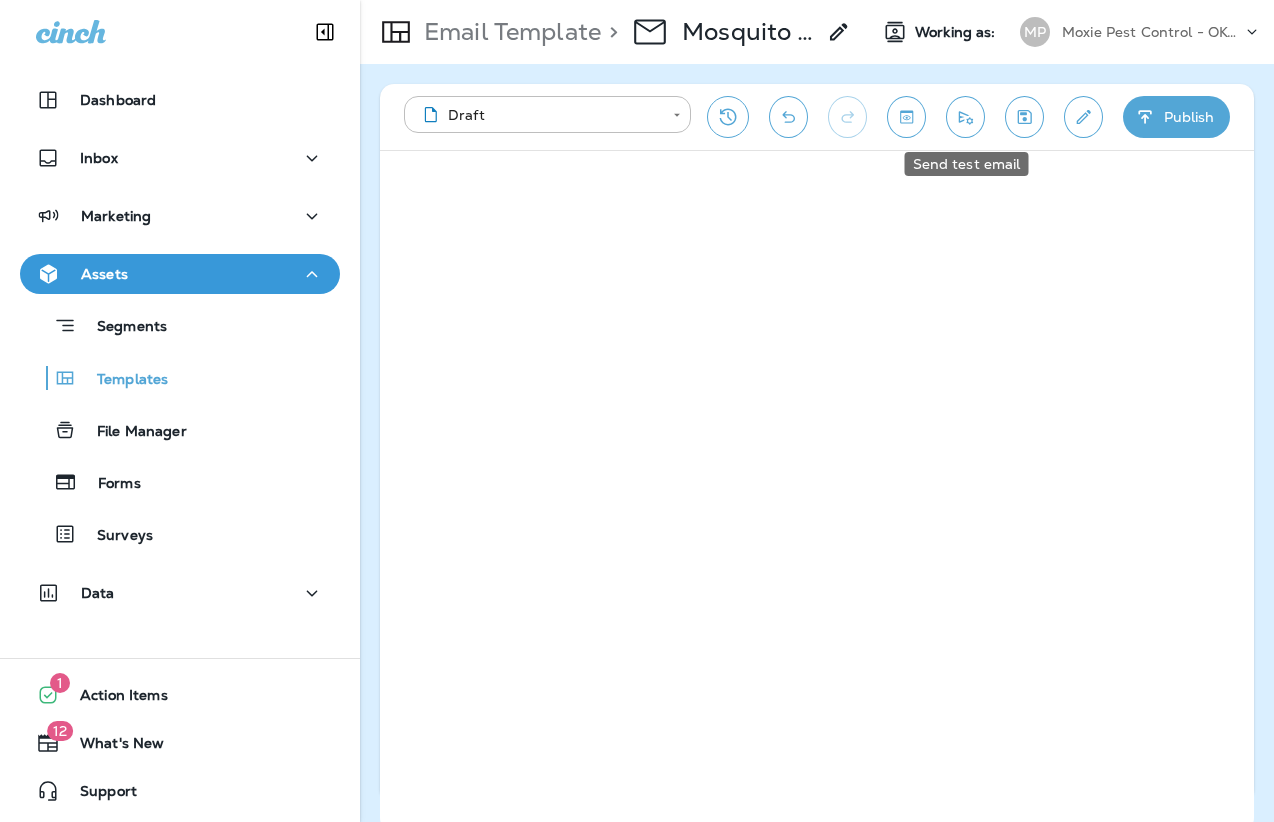 click at bounding box center [965, 117] 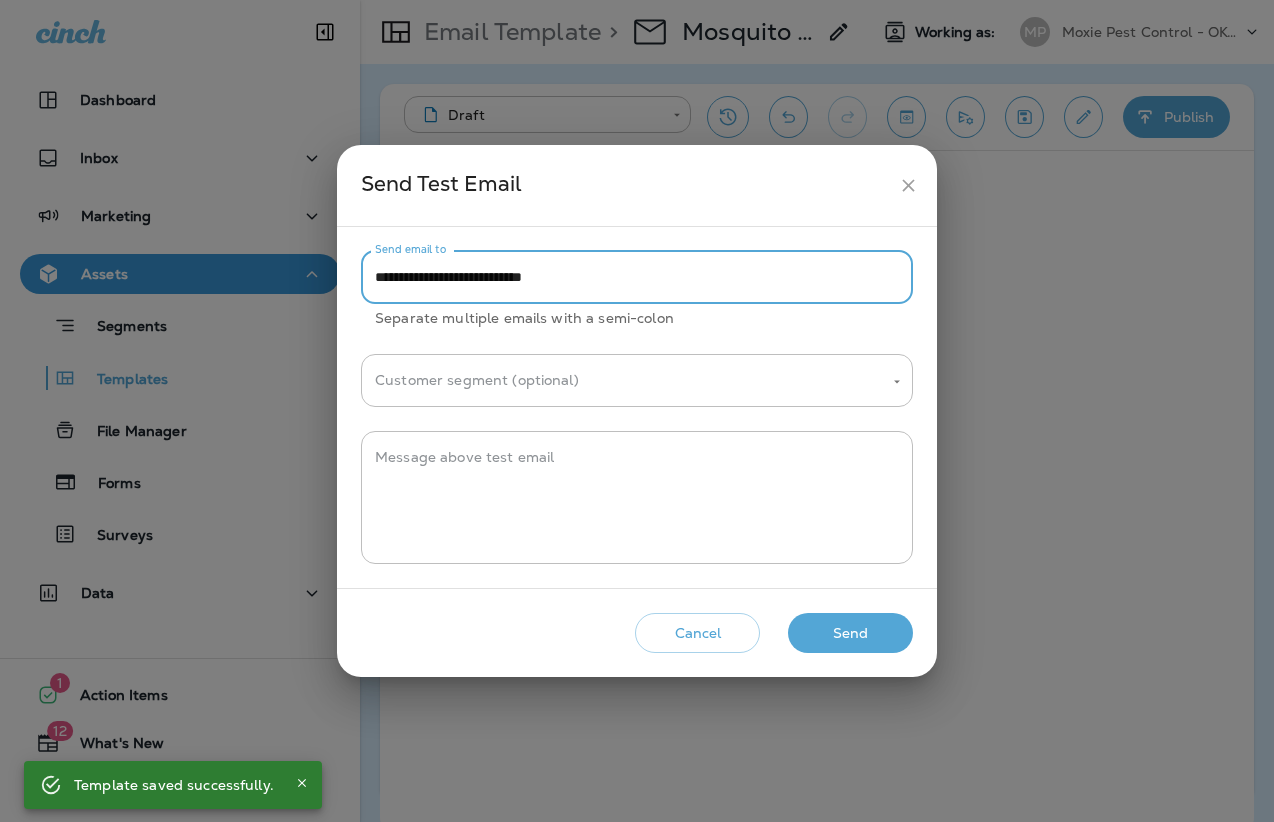drag, startPoint x: 428, startPoint y: 271, endPoint x: 360, endPoint y: 282, distance: 68.88396 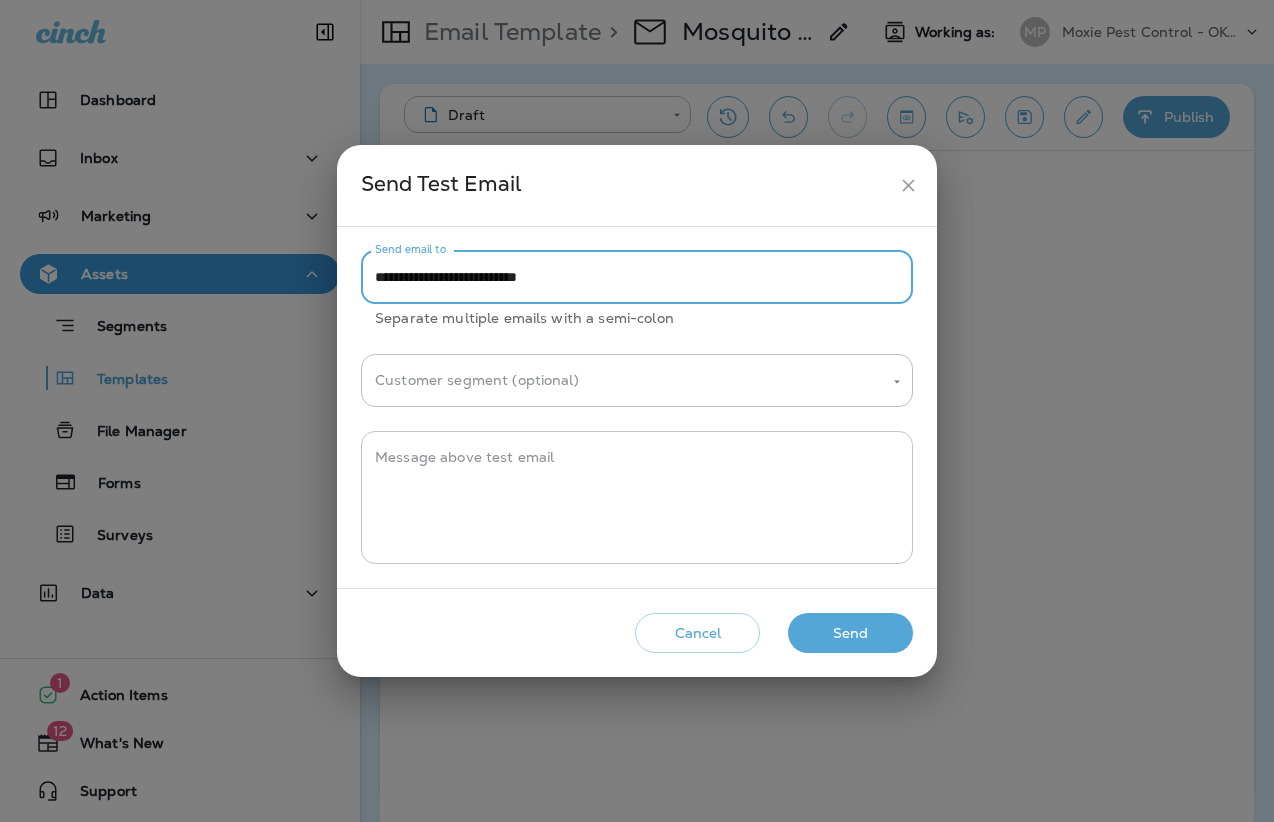 type on "**********" 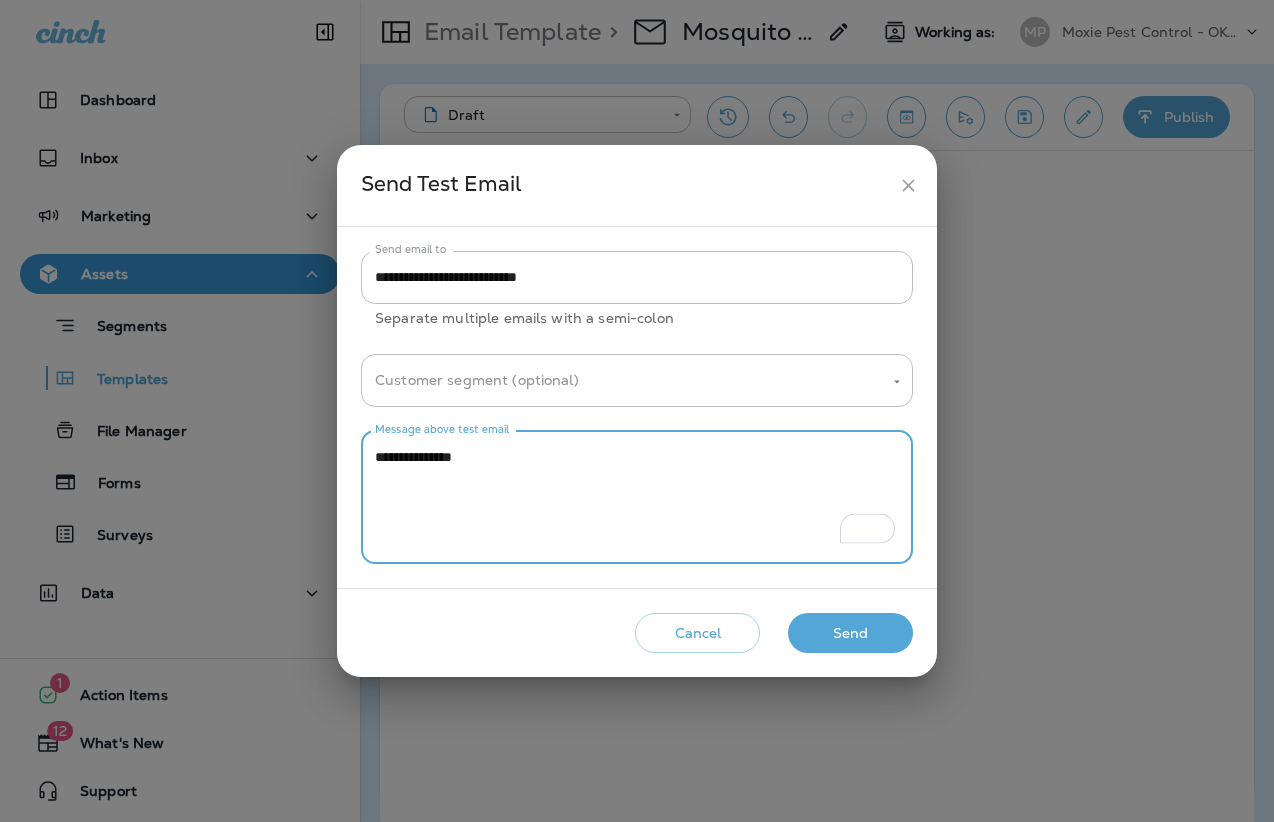 type on "**********" 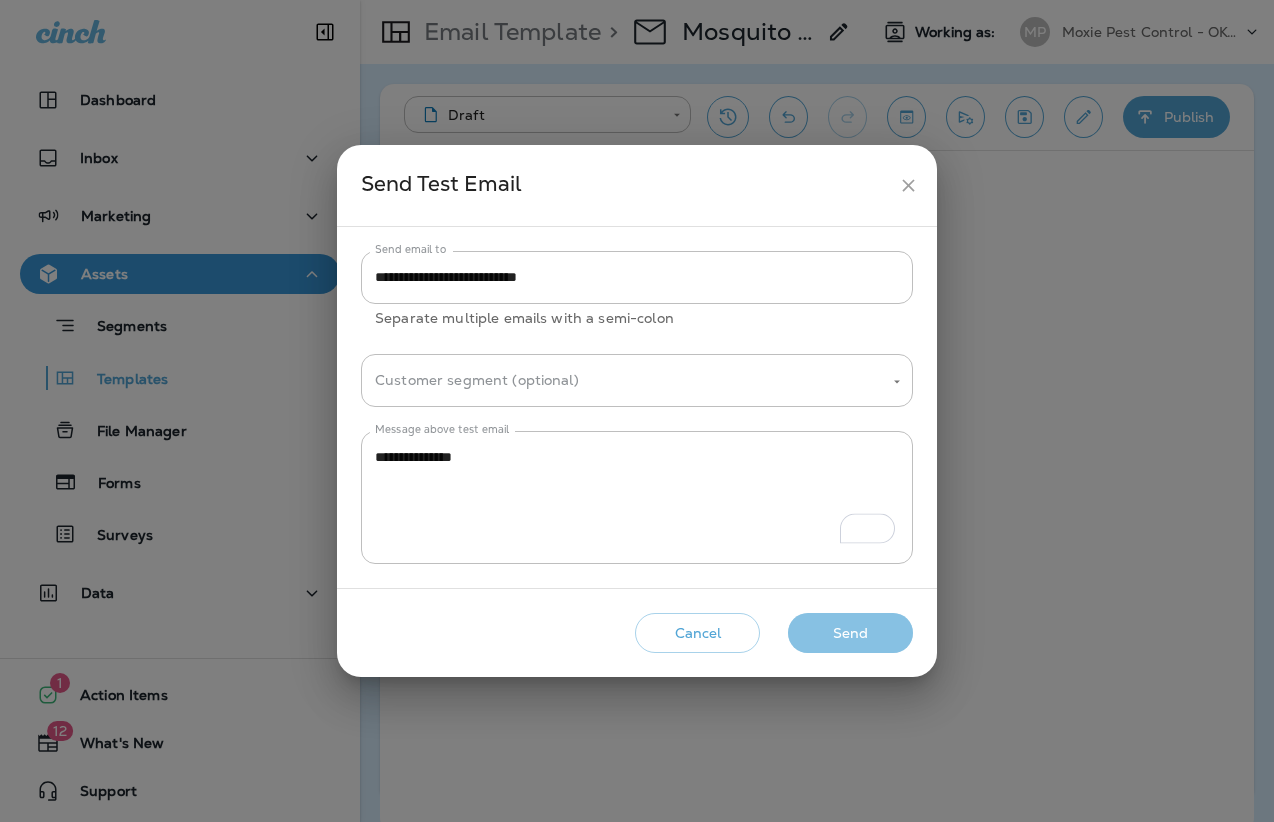 click on "Send" at bounding box center (850, 633) 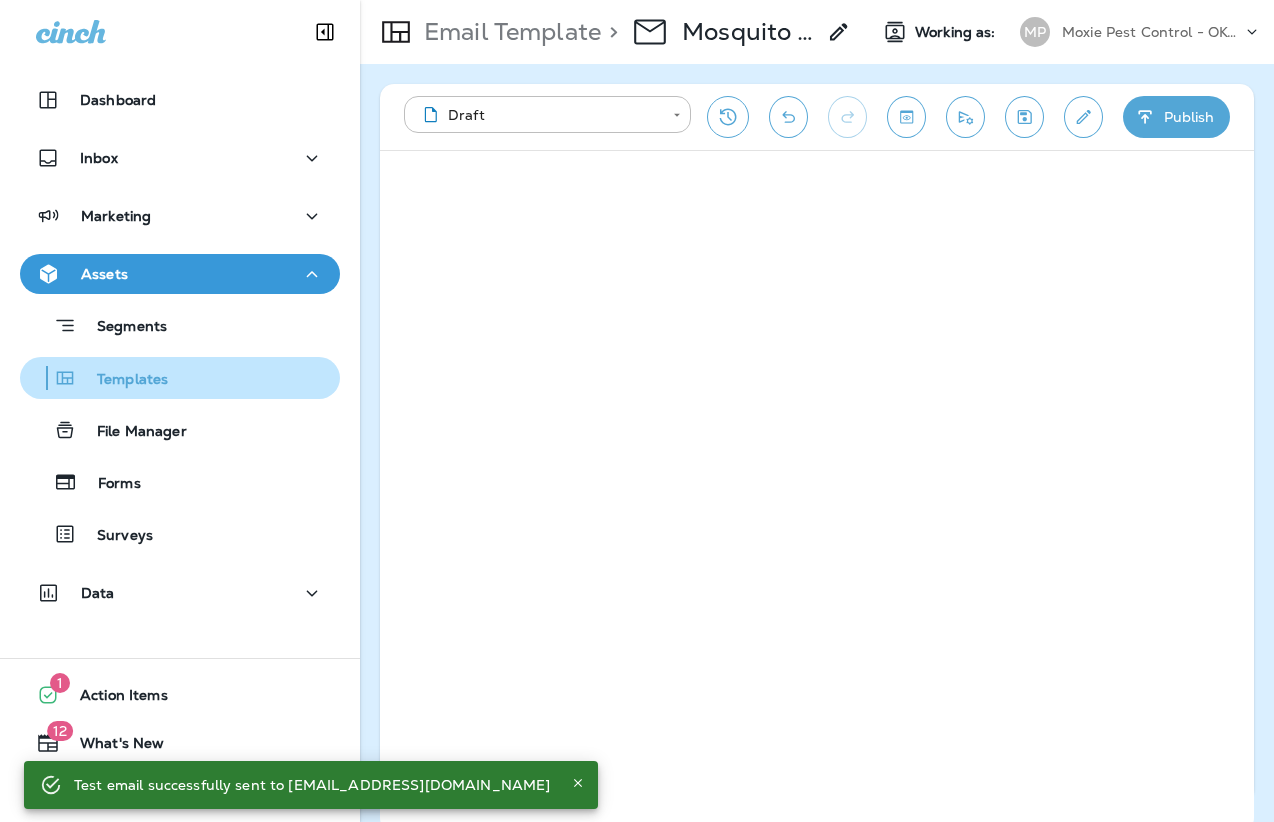click on "Templates" at bounding box center (122, 380) 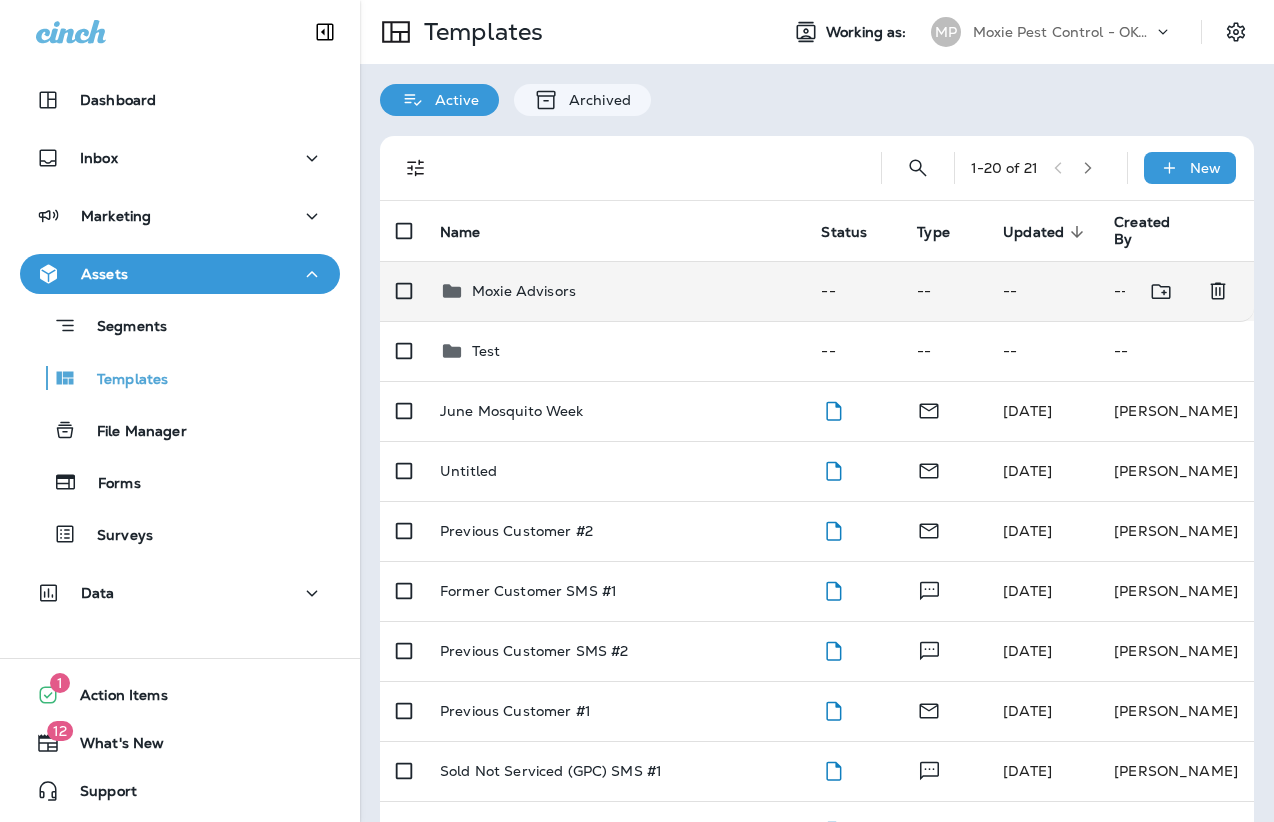 click on "Moxie Advisors" at bounding box center (524, 291) 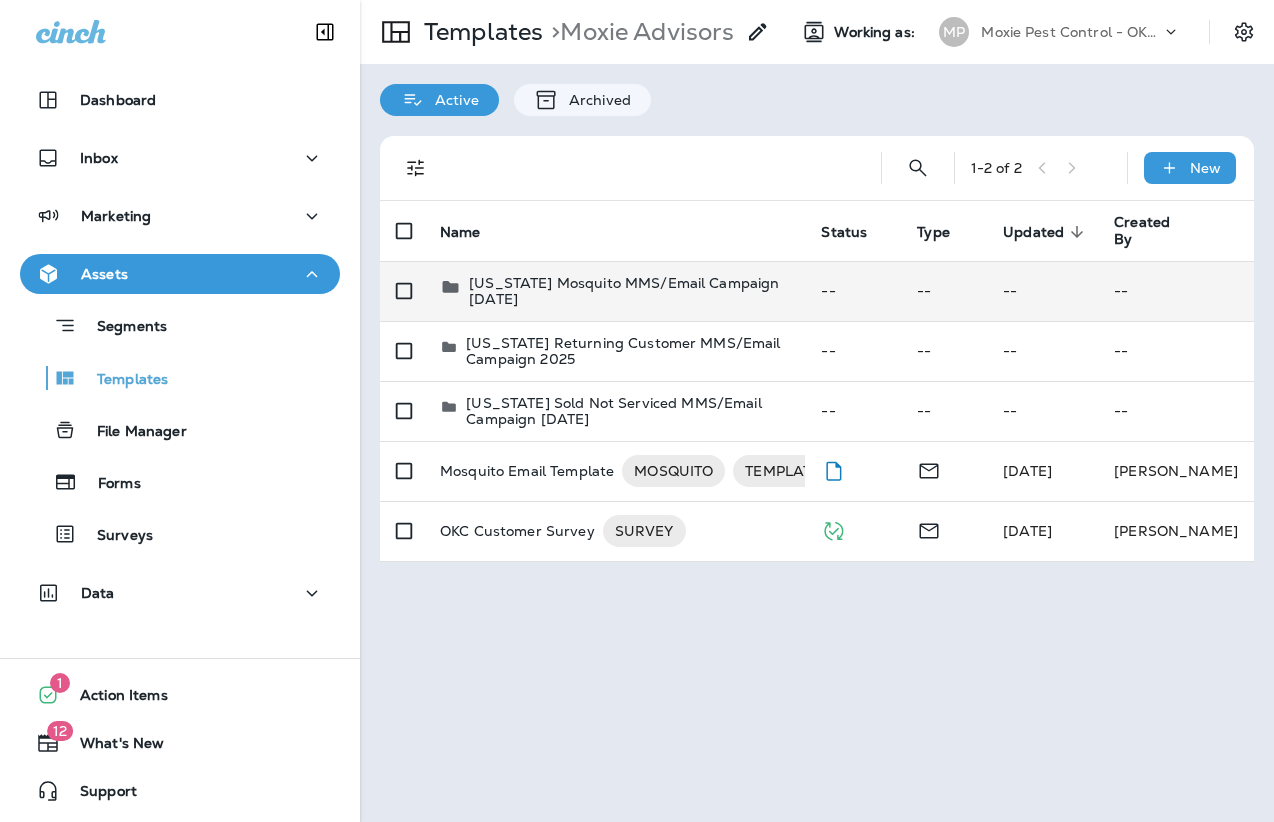 click on "[US_STATE] Mosquito MMS/Email Campaign [DATE]" at bounding box center [629, 291] 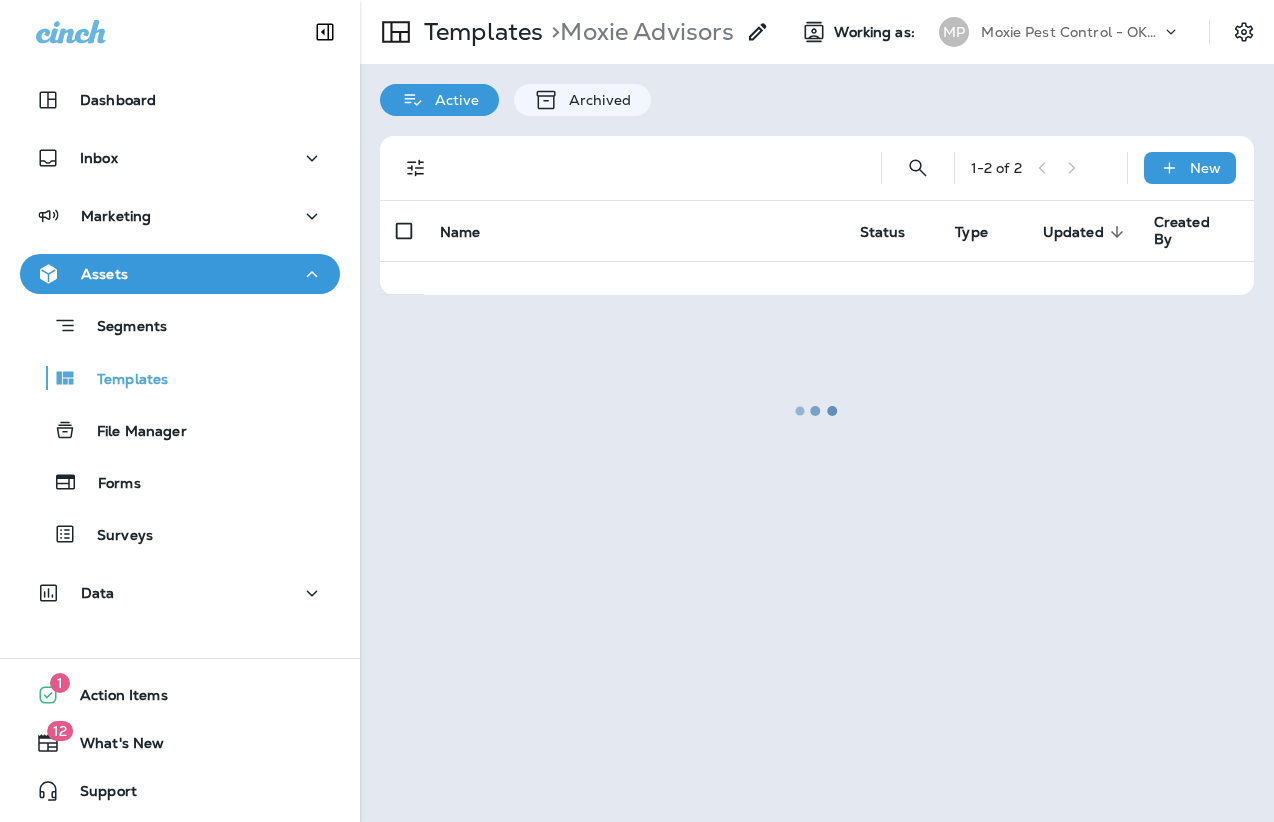 click at bounding box center (817, 411) 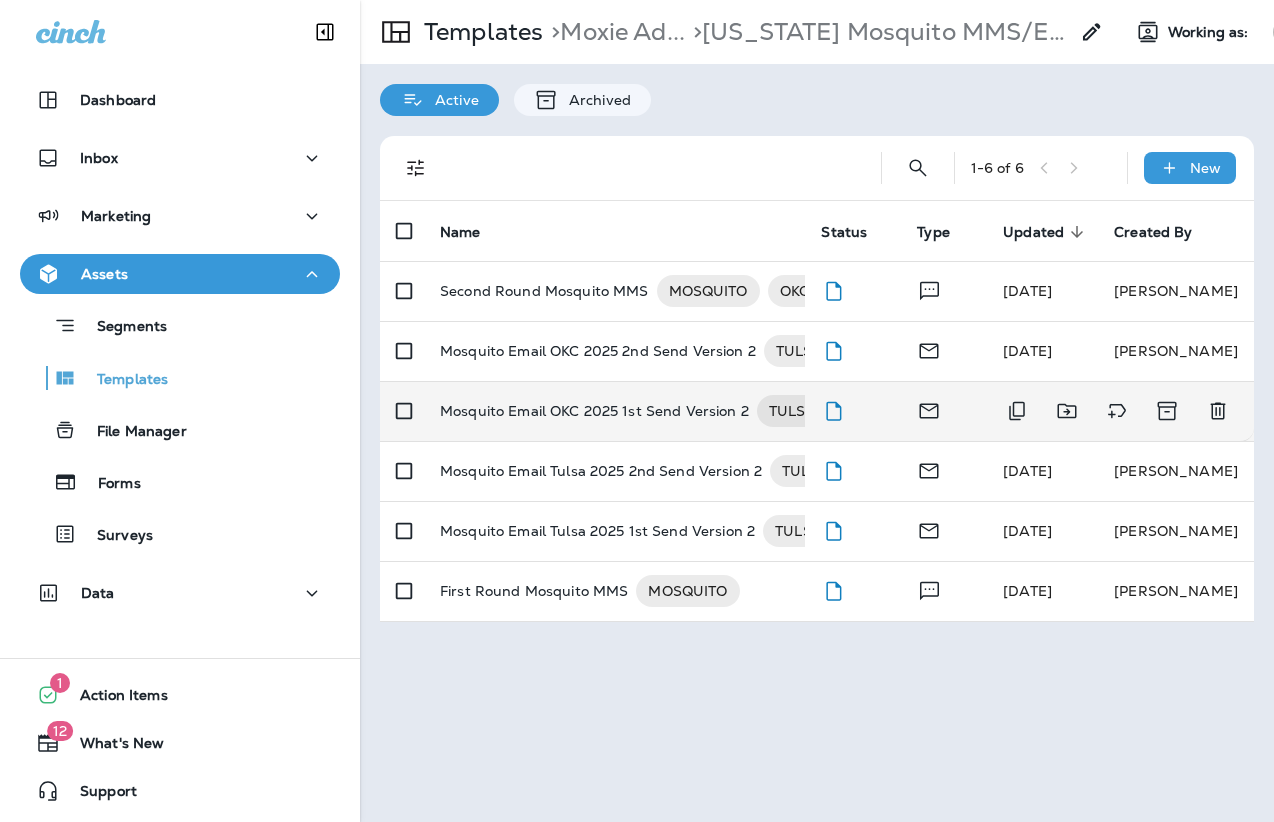 click on "Mosquito Email OKC 2025 1st Send Version 2" at bounding box center (594, 411) 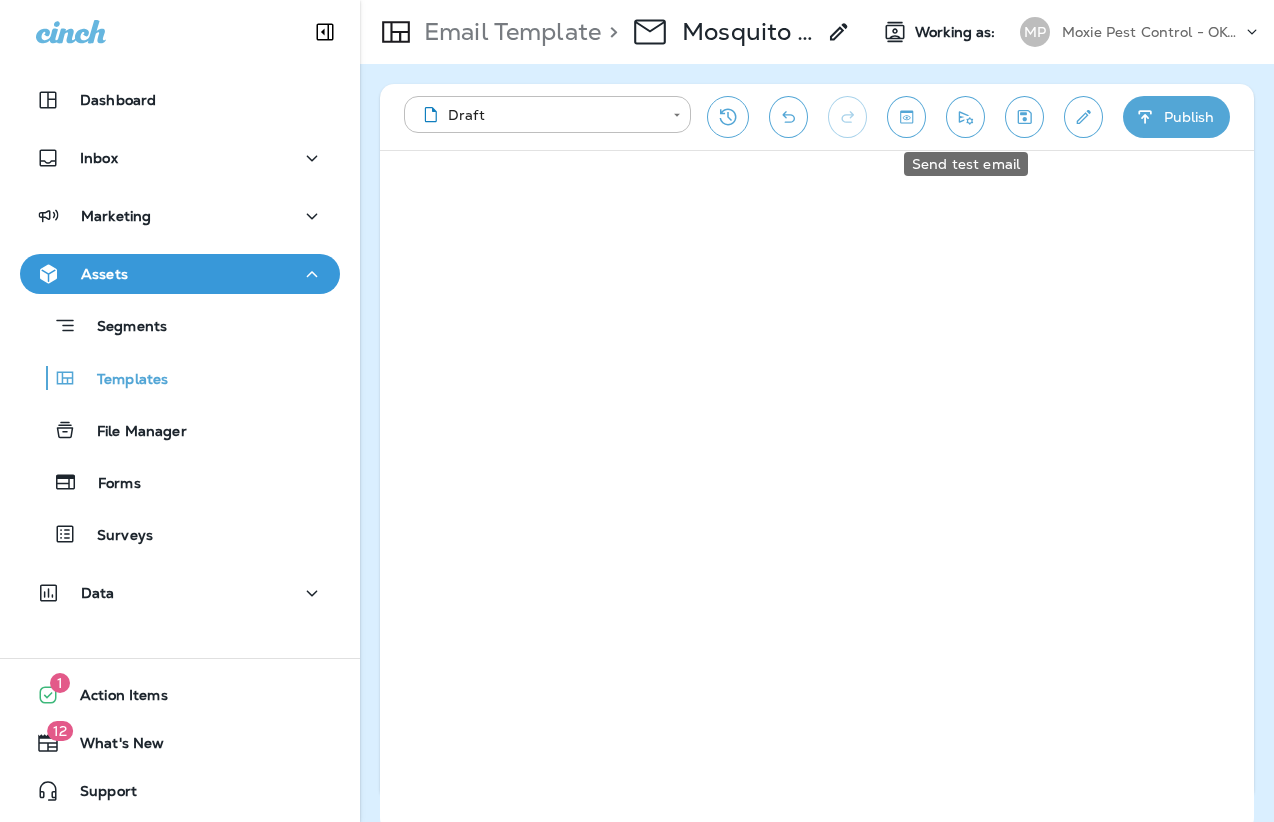click 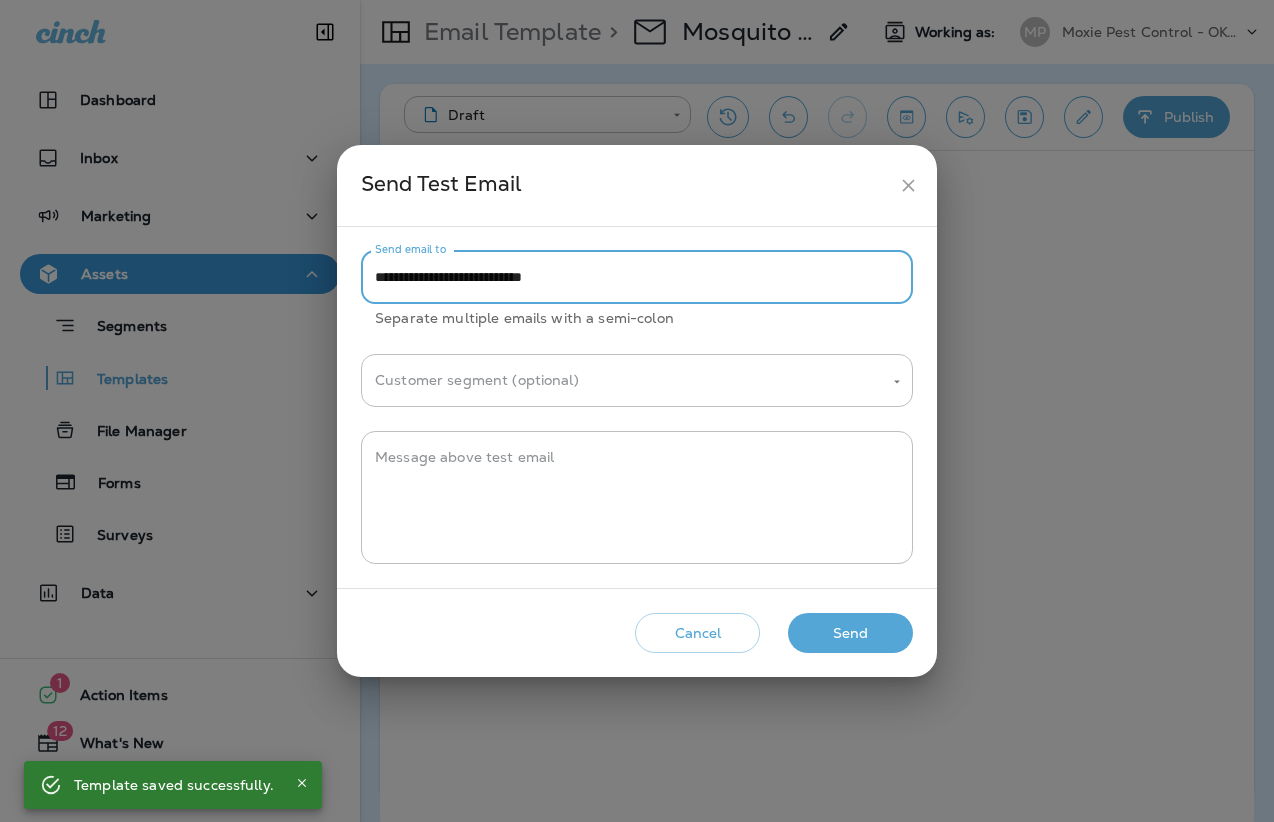 click on "**********" at bounding box center (637, 277) 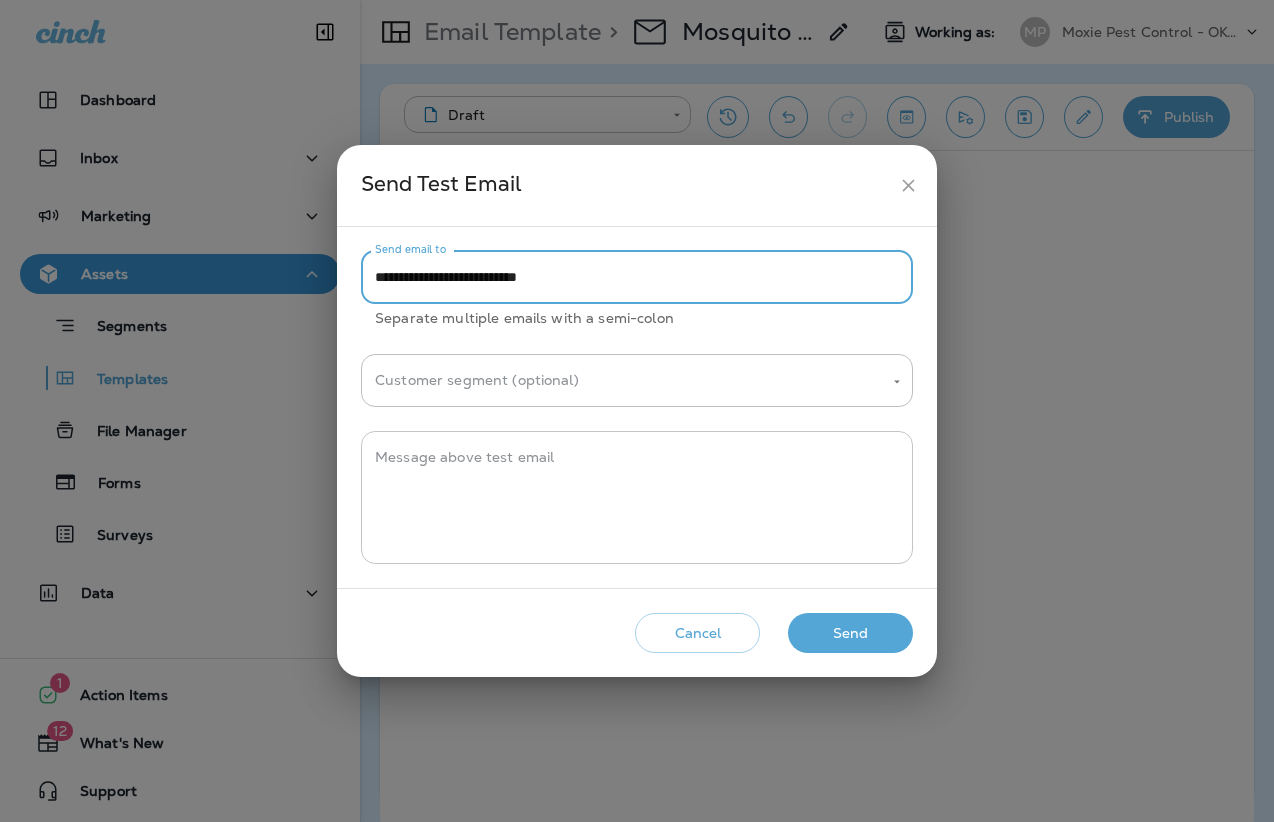 type on "**********" 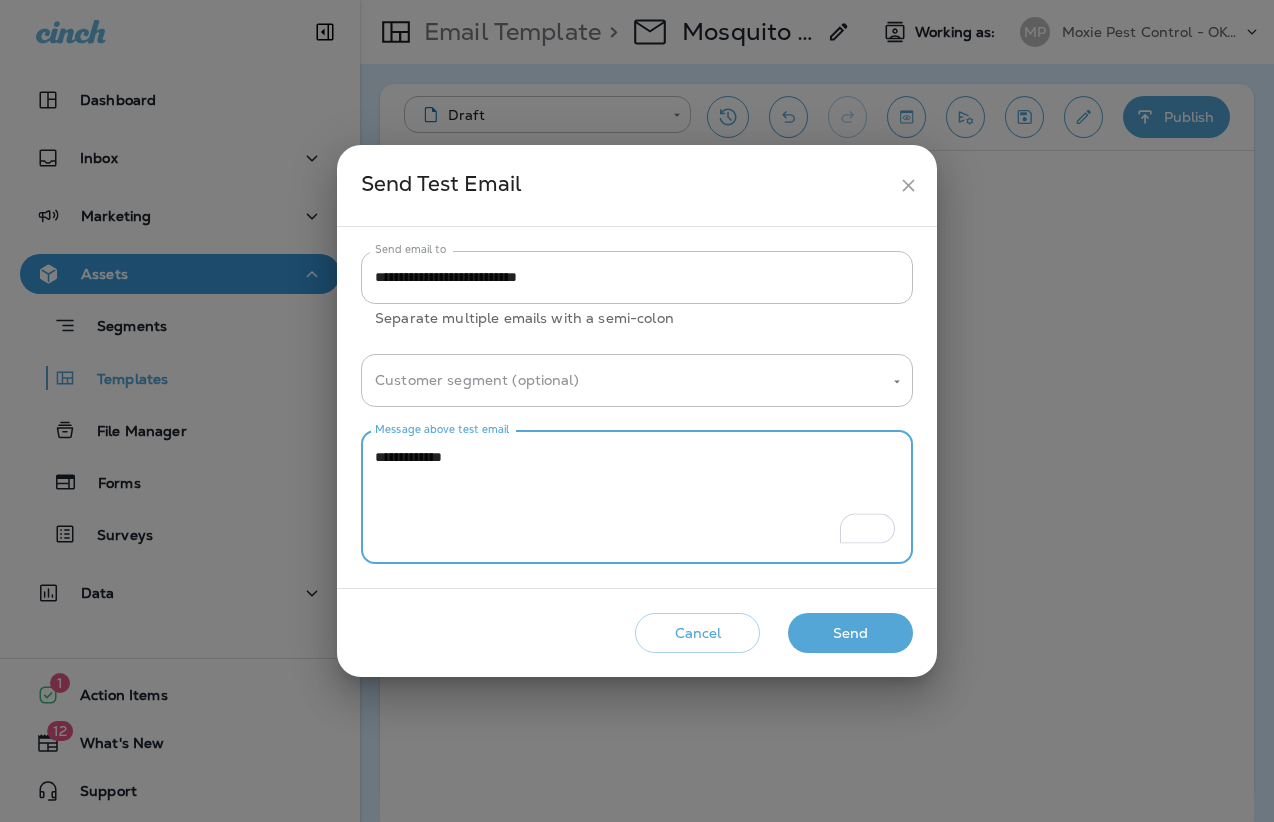 type on "**********" 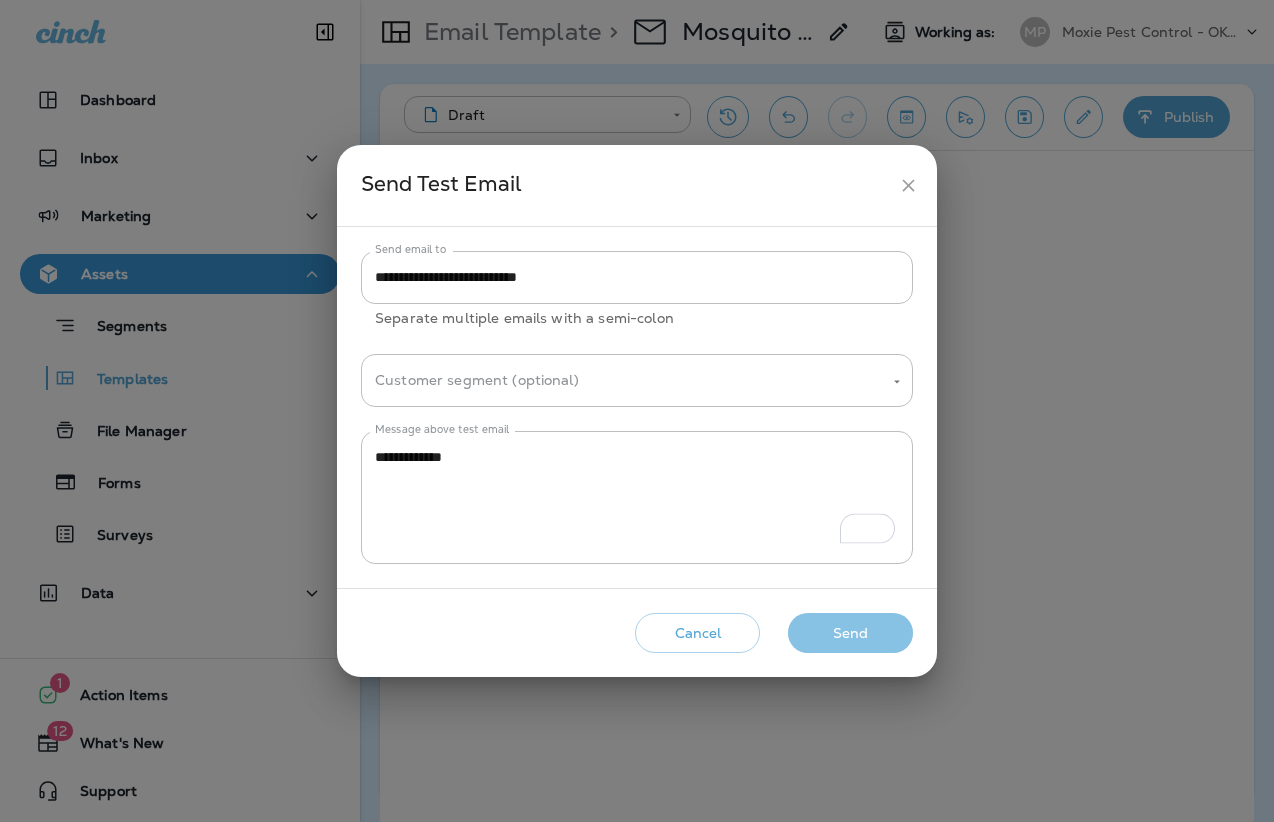click on "Send" at bounding box center [850, 633] 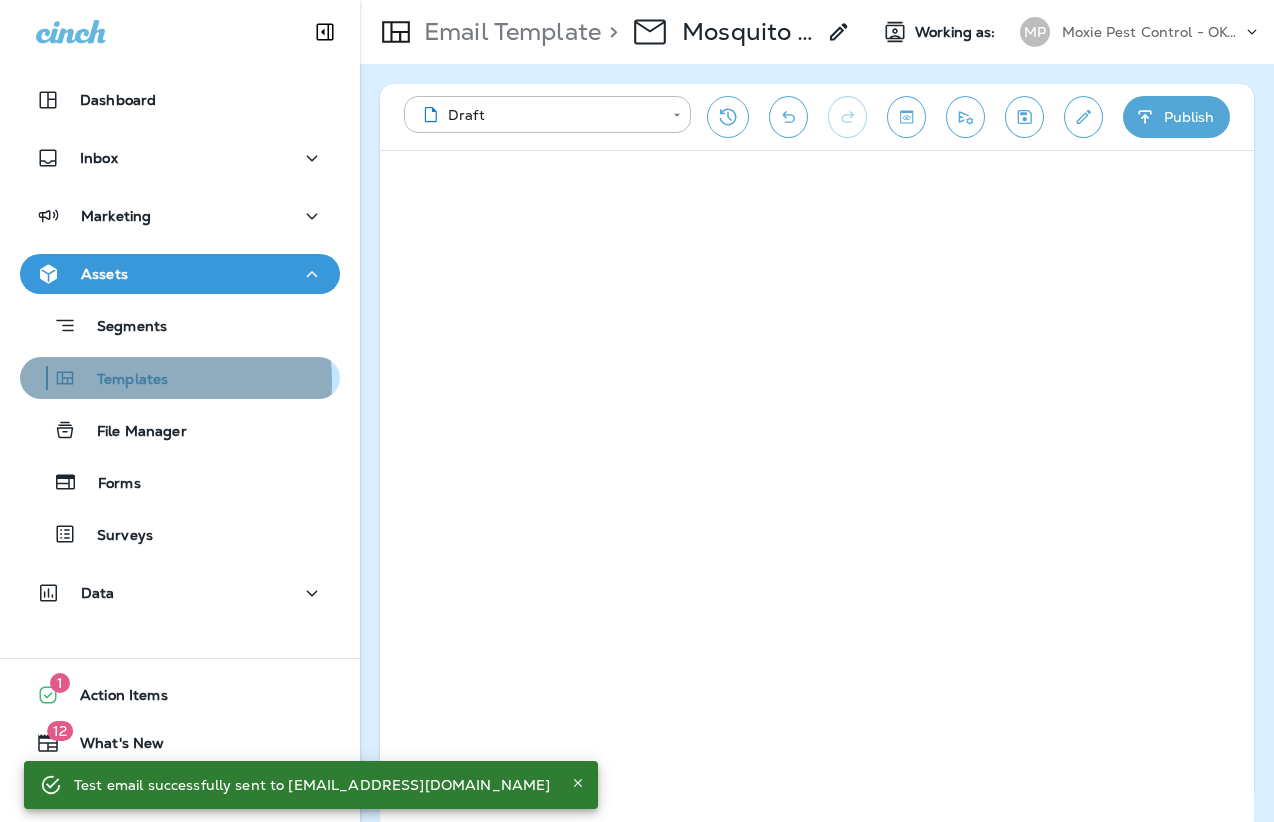 click on "Templates" at bounding box center (122, 380) 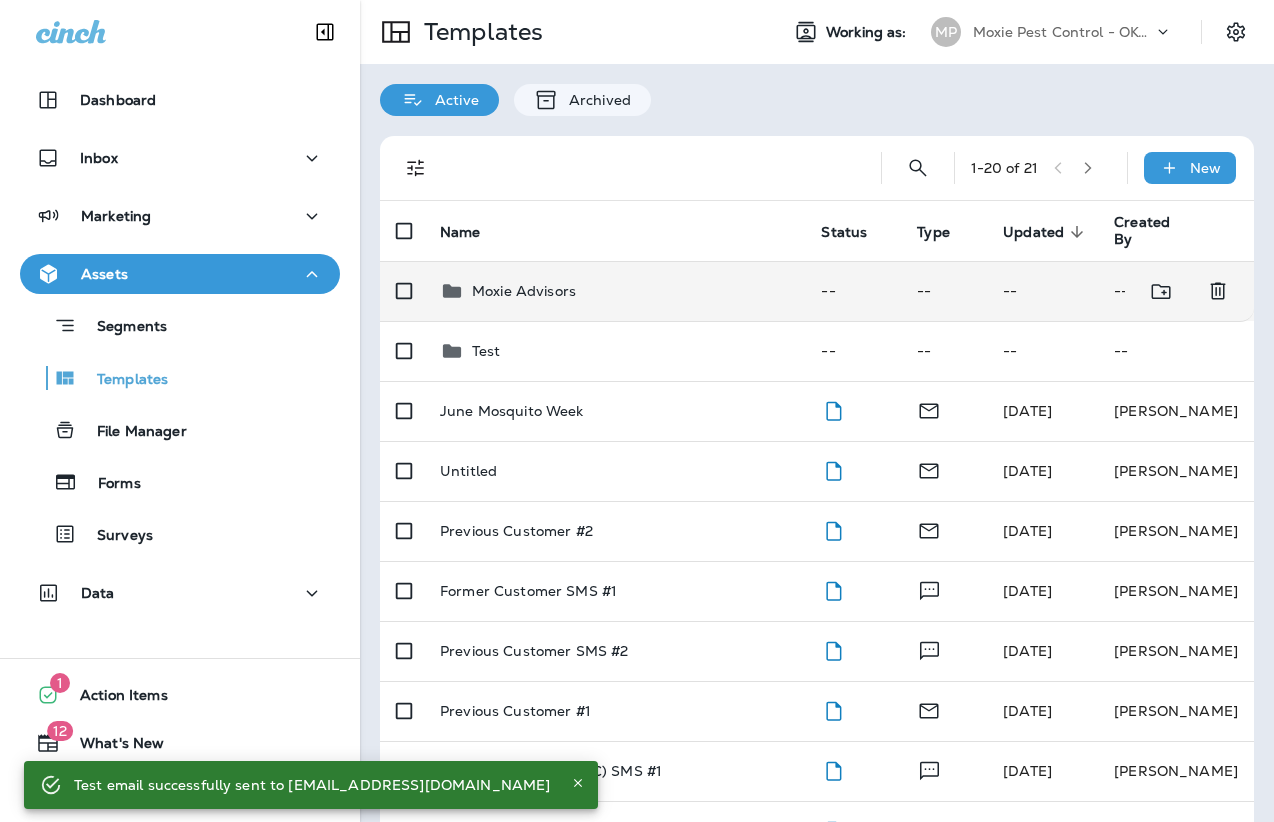 click on "Moxie Advisors" at bounding box center (614, 291) 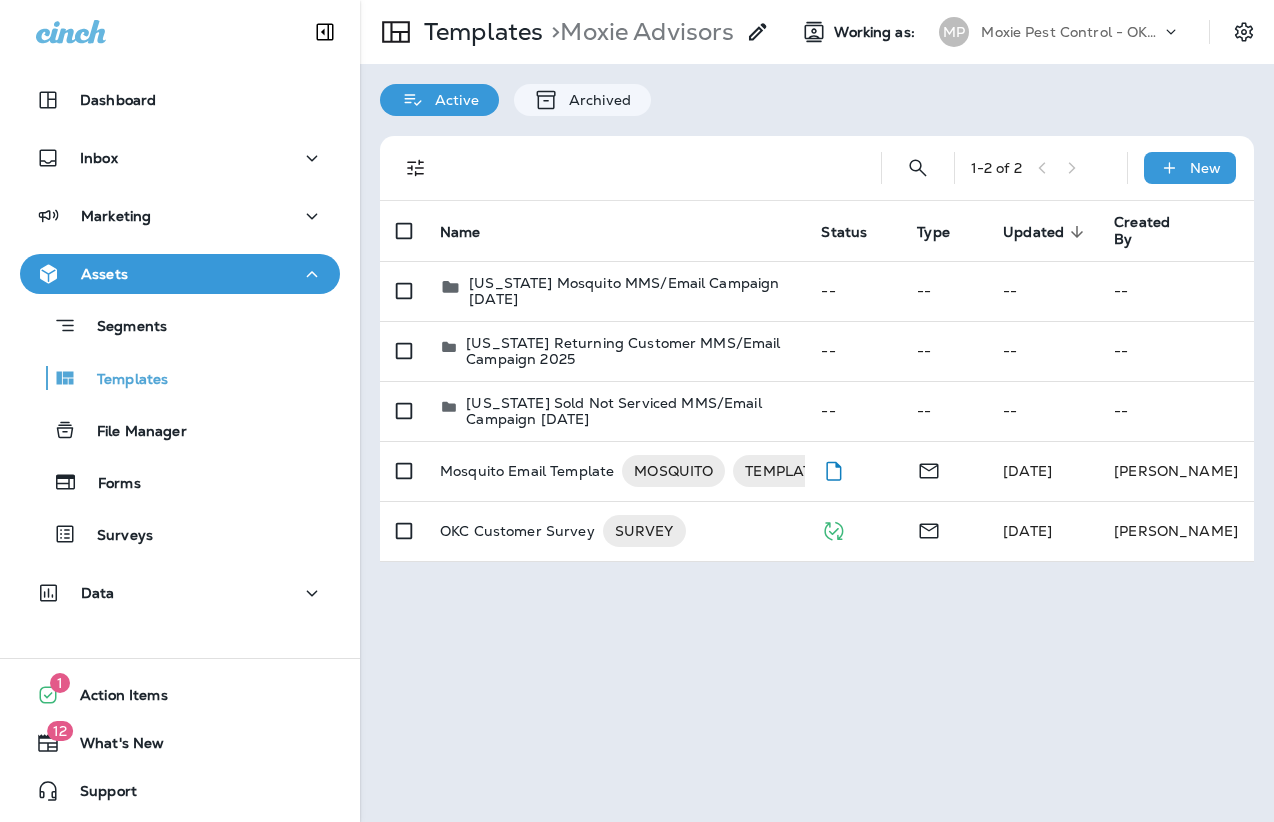click on "[US_STATE] Mosquito MMS/Email Campaign [DATE]" at bounding box center (629, 291) 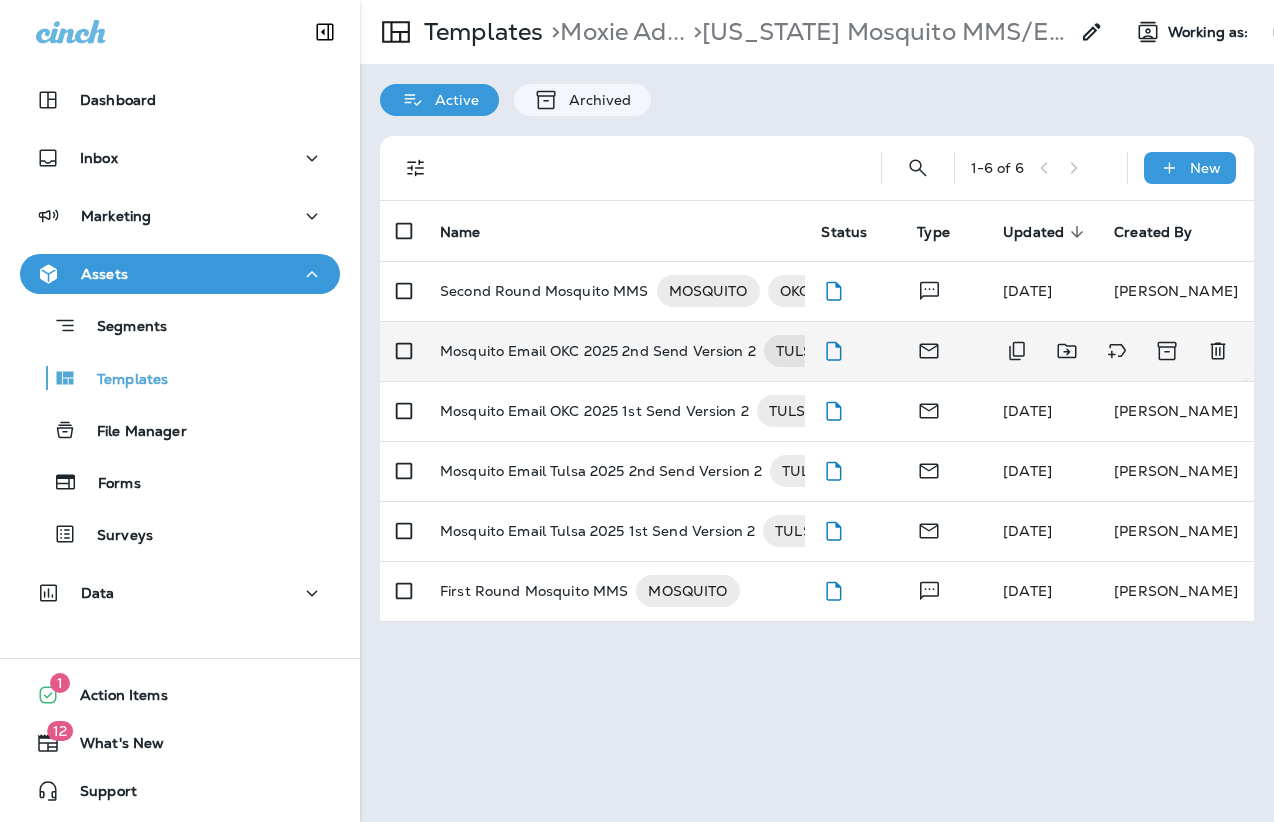 click on "Mosquito Email OKC 2025 2nd Send Version 2" at bounding box center (598, 351) 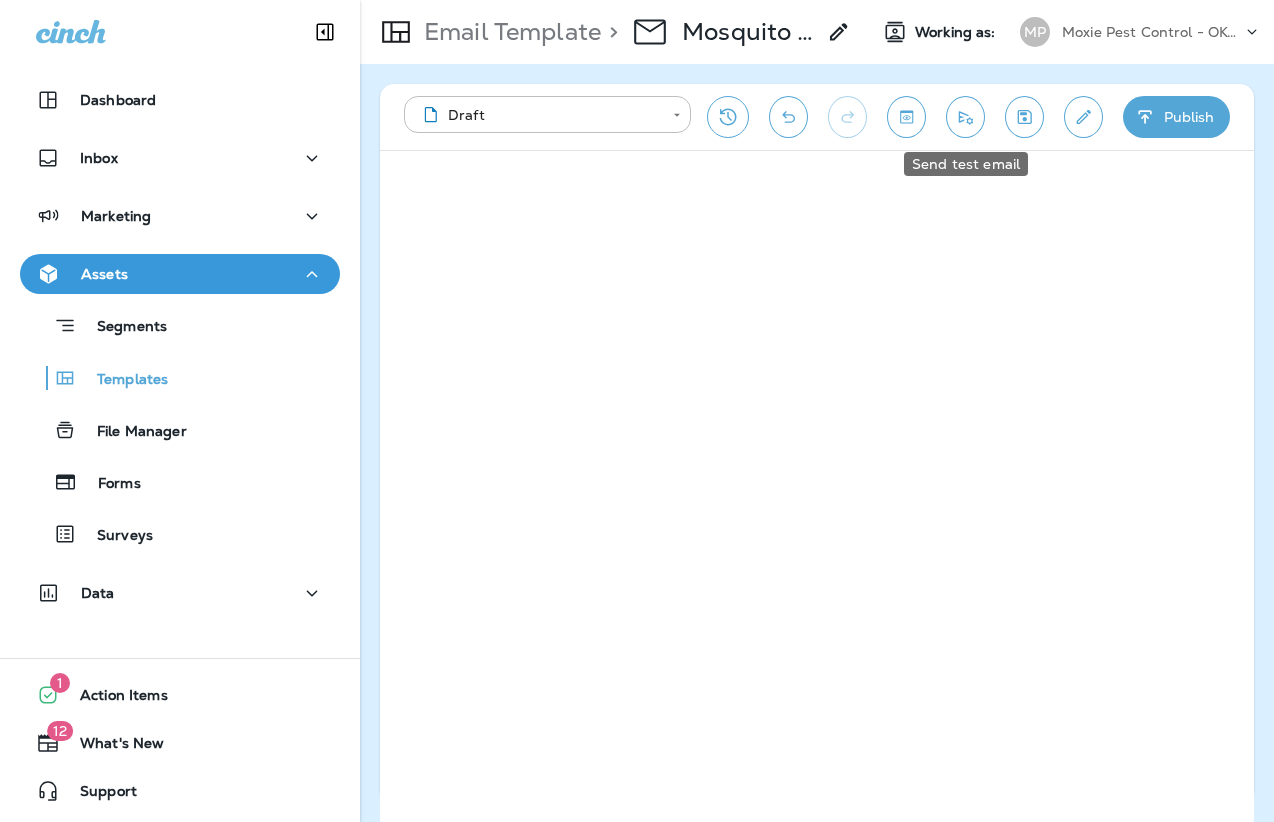 click at bounding box center [965, 117] 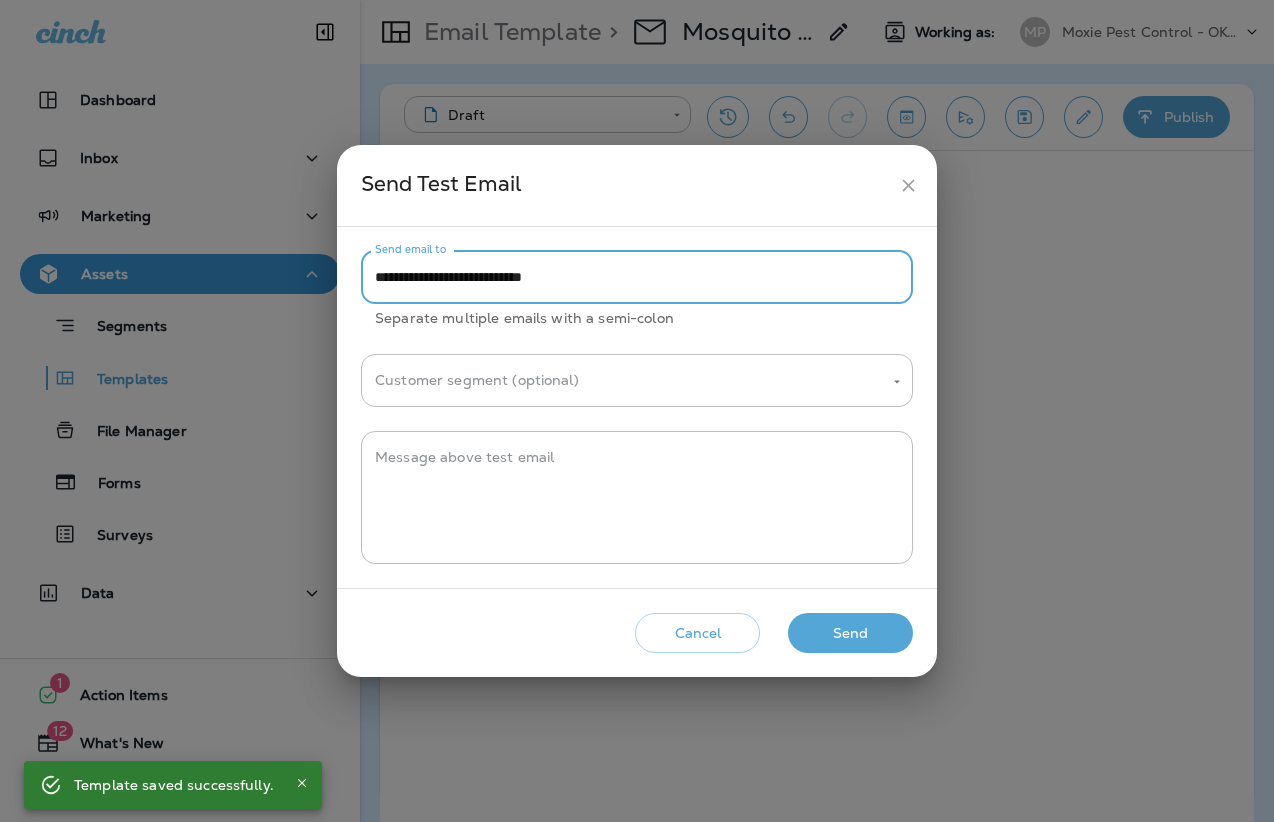 click on "**********" at bounding box center [637, 277] 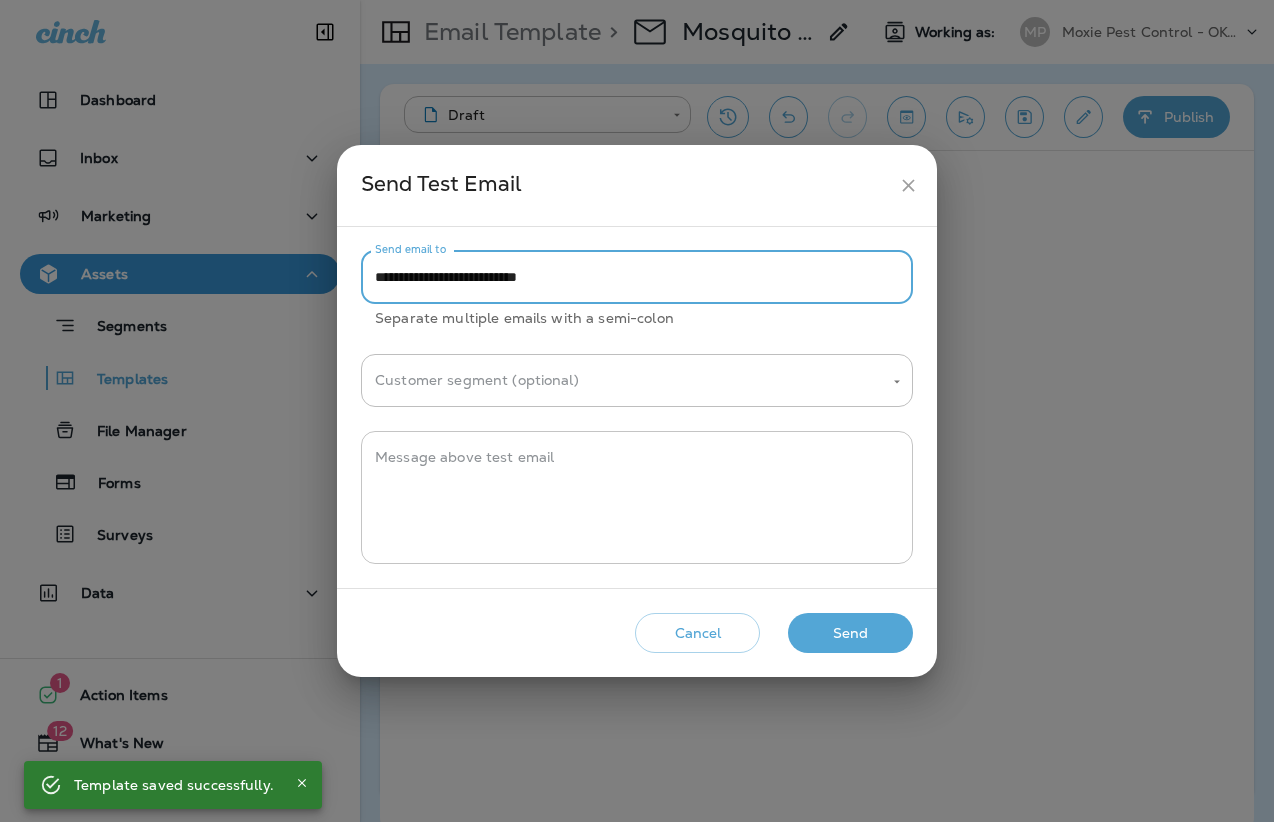 type on "**********" 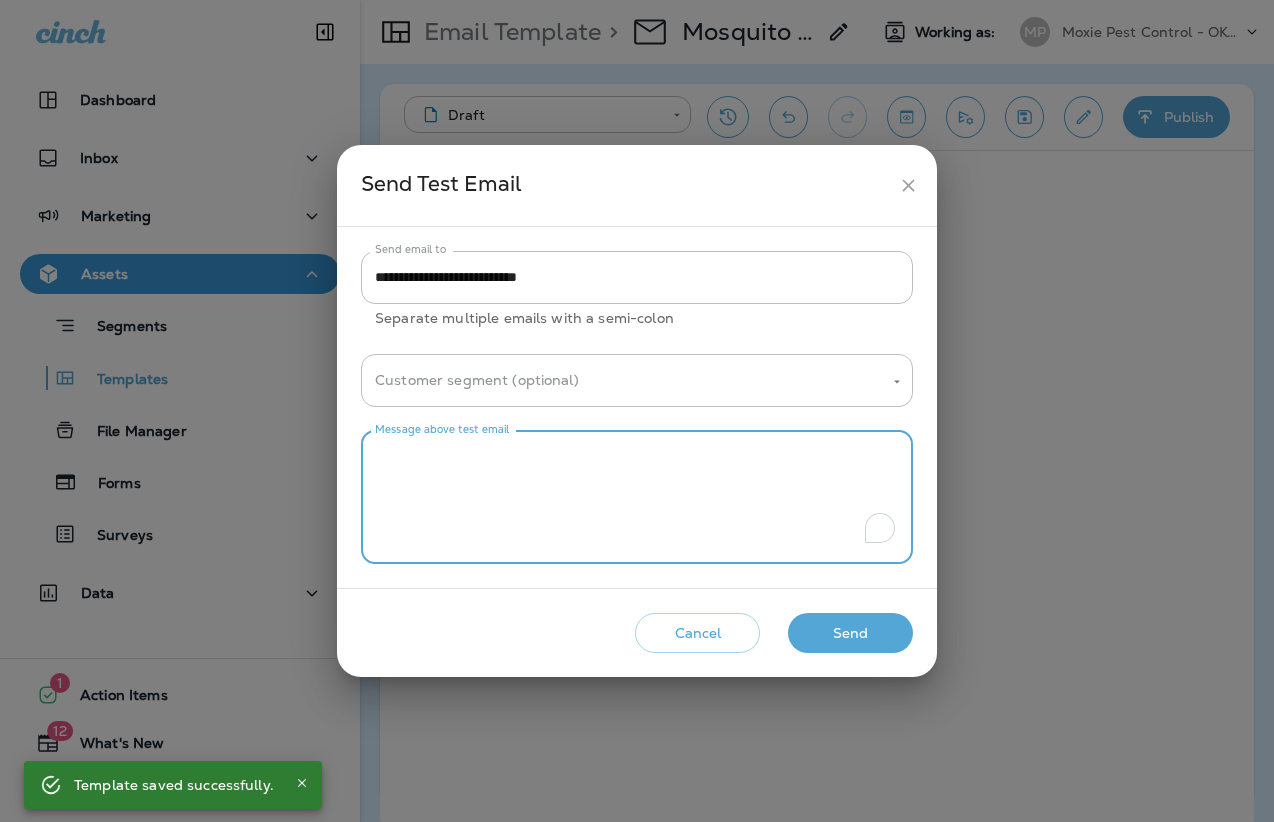 click on "Message above test email" at bounding box center [637, 497] 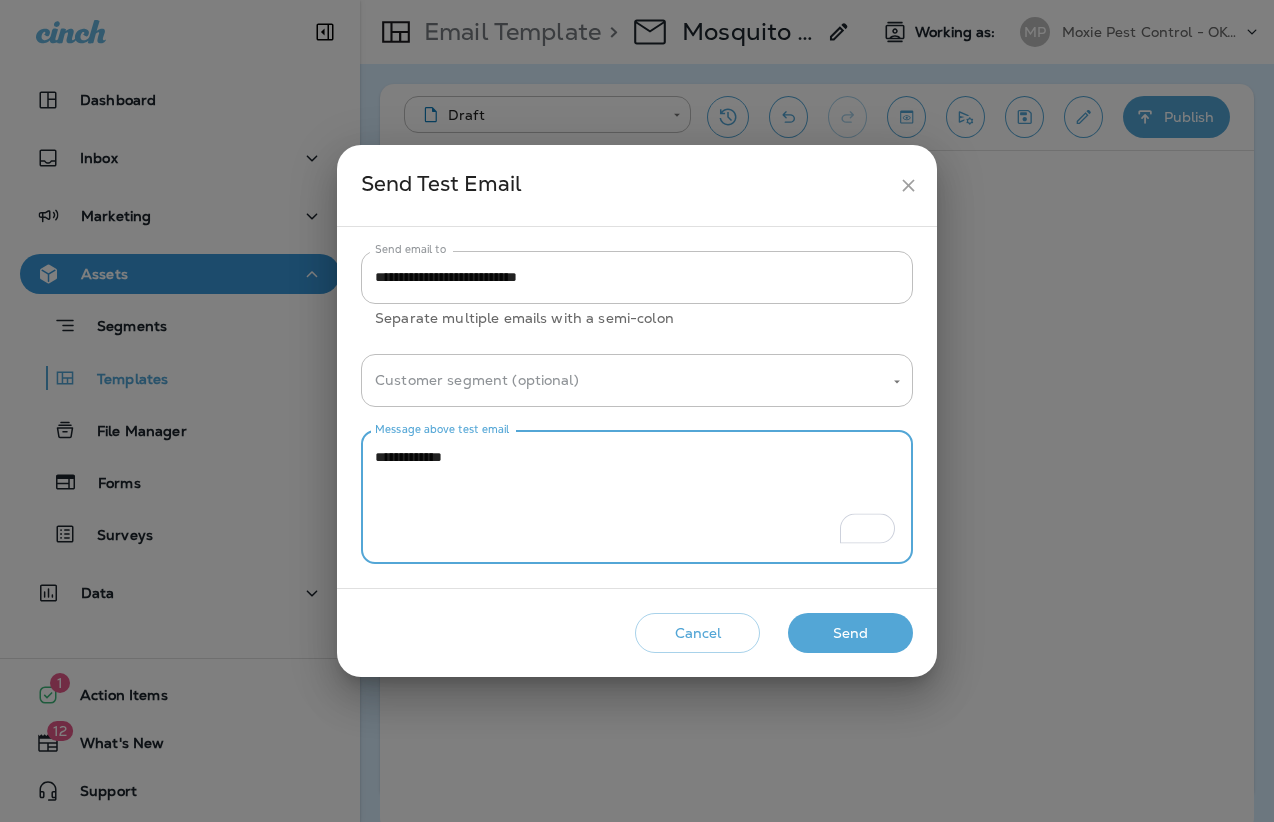 type on "**********" 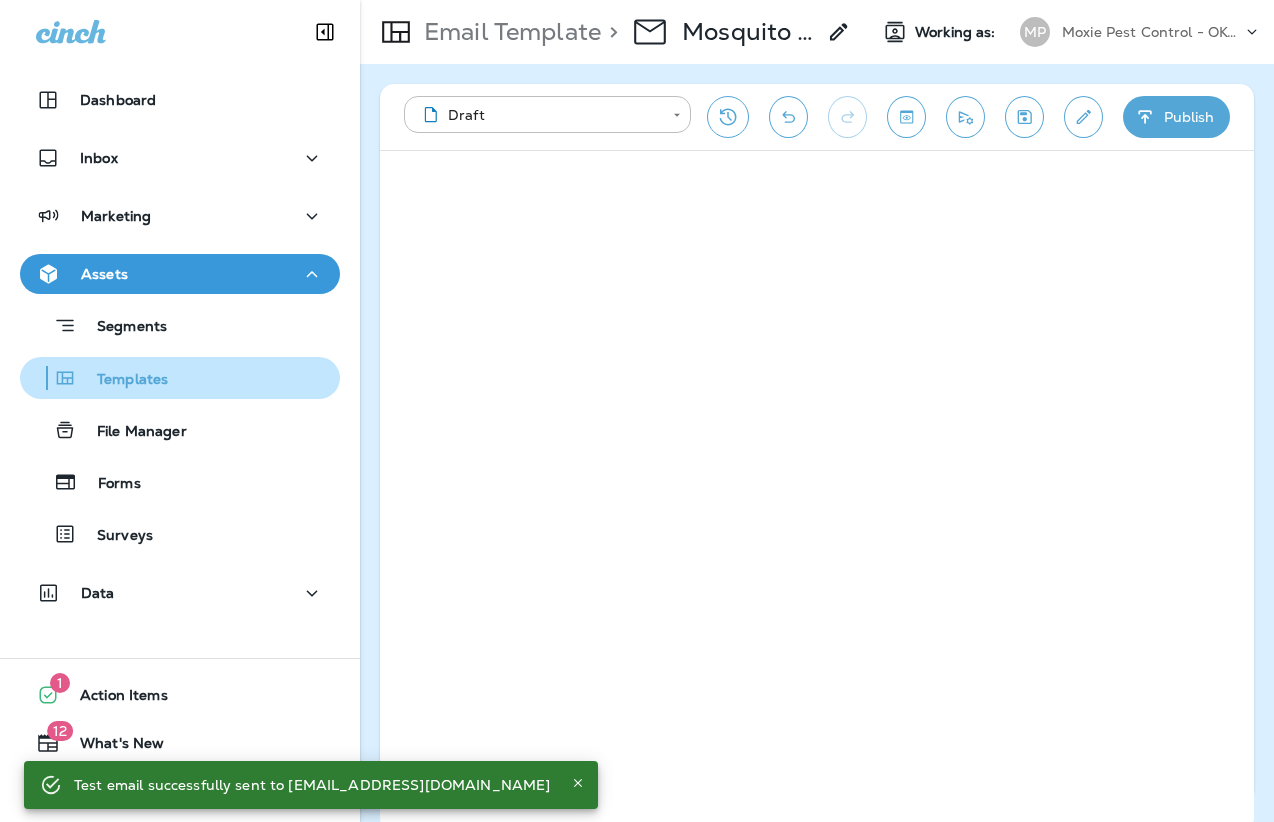 click on "Templates" at bounding box center (122, 380) 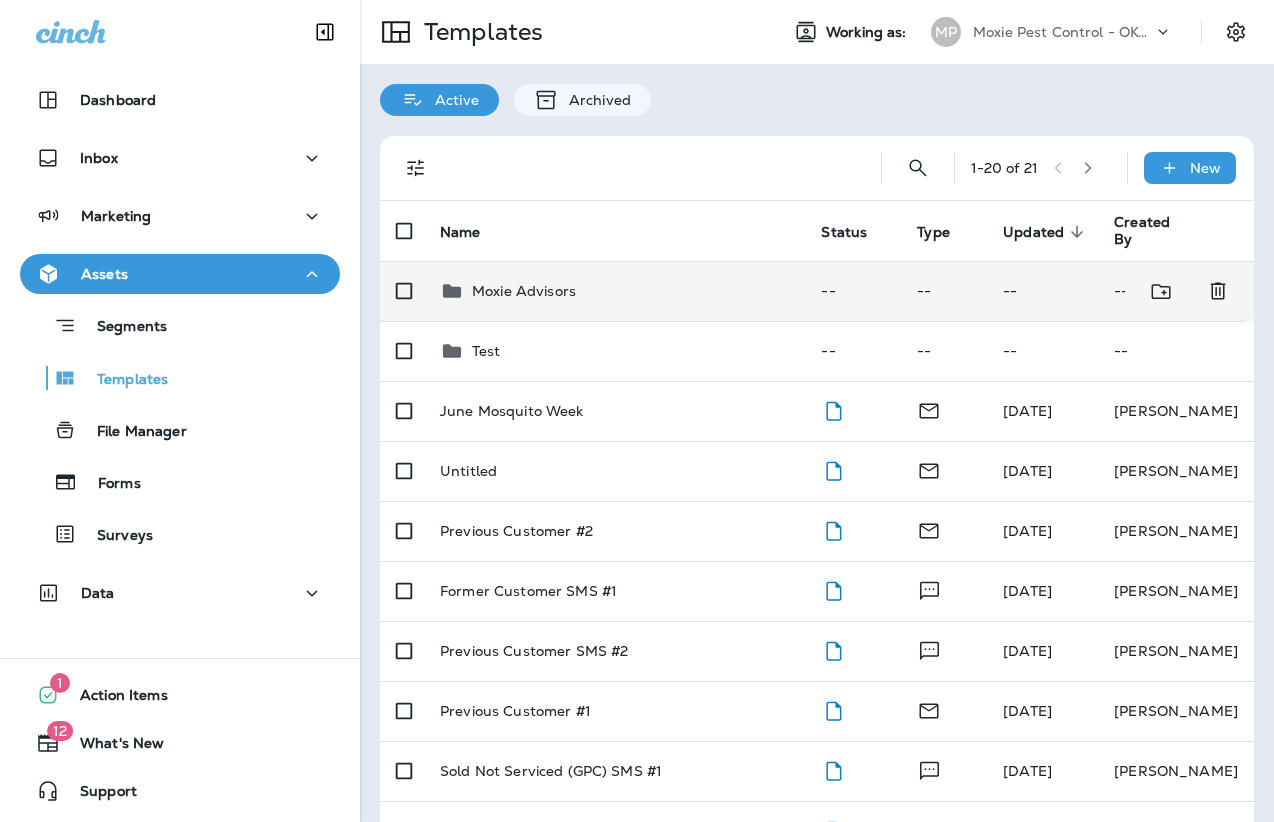 click on "Moxie Advisors" at bounding box center [524, 291] 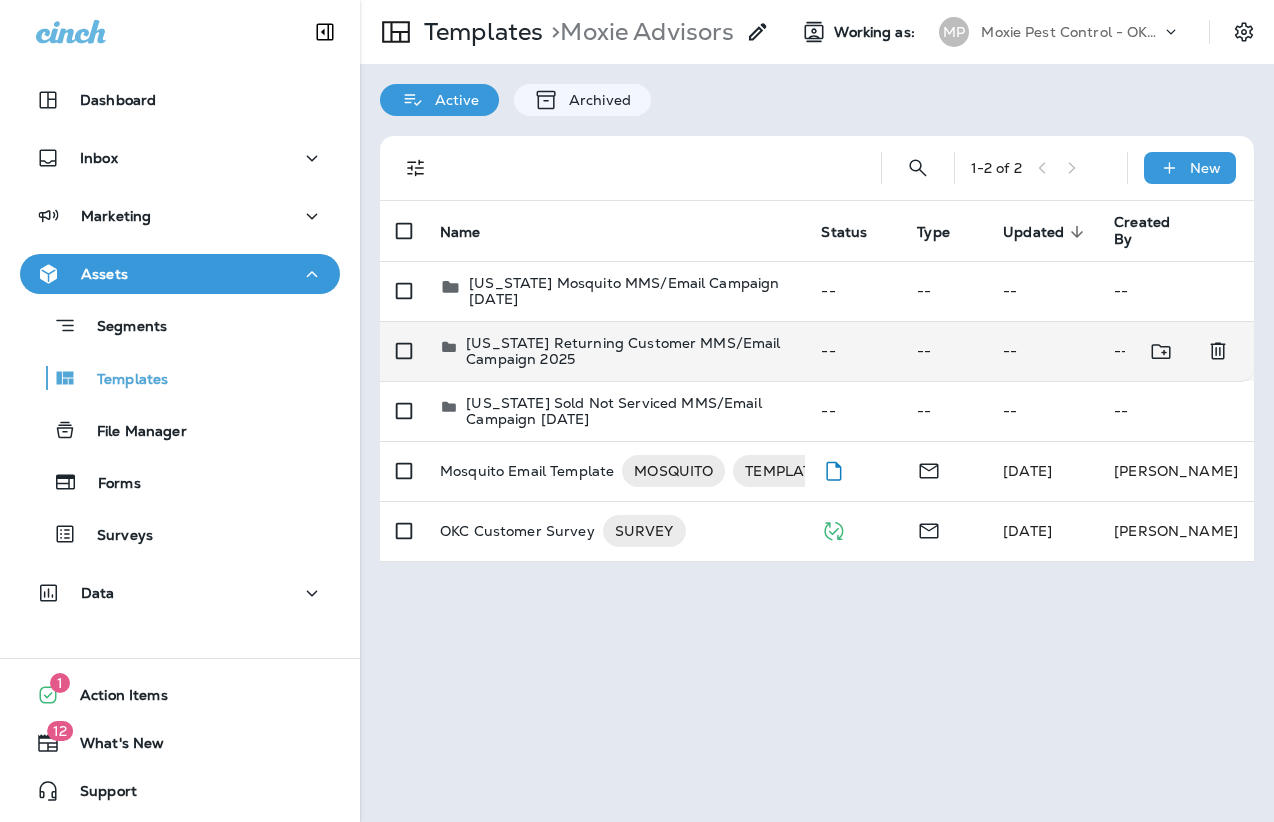 click on "[US_STATE] Returning Customer MMS/Email Campaign 2025" at bounding box center [627, 351] 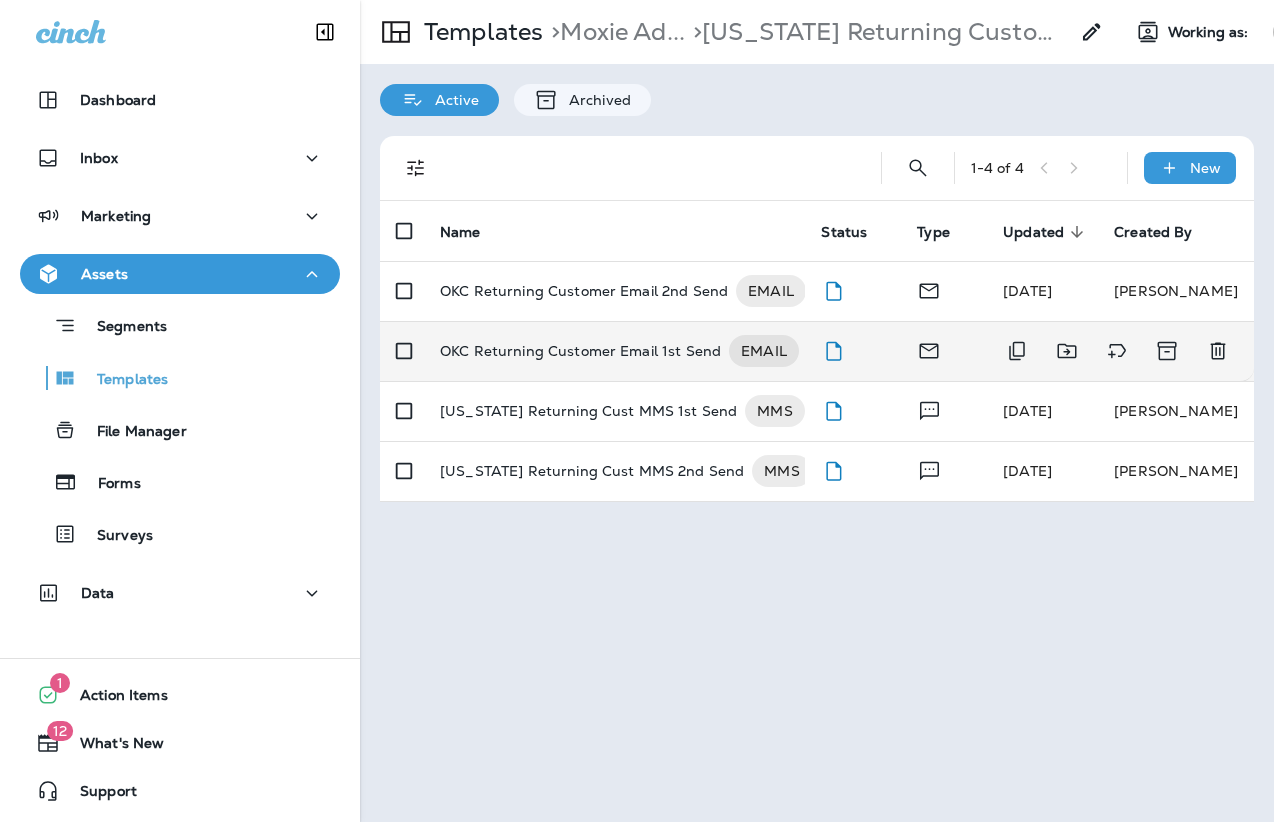click on "OKC Returning Customer Email 1st Send" at bounding box center [580, 351] 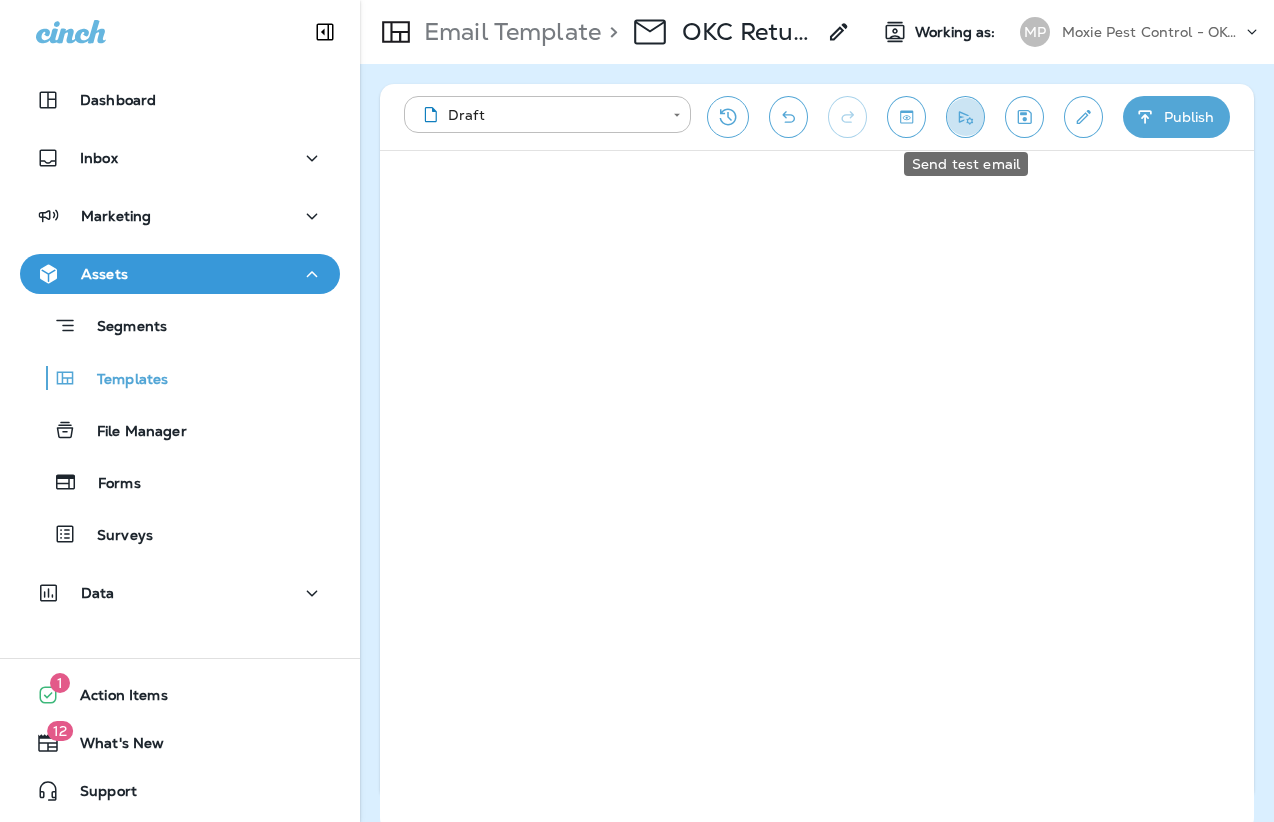 click 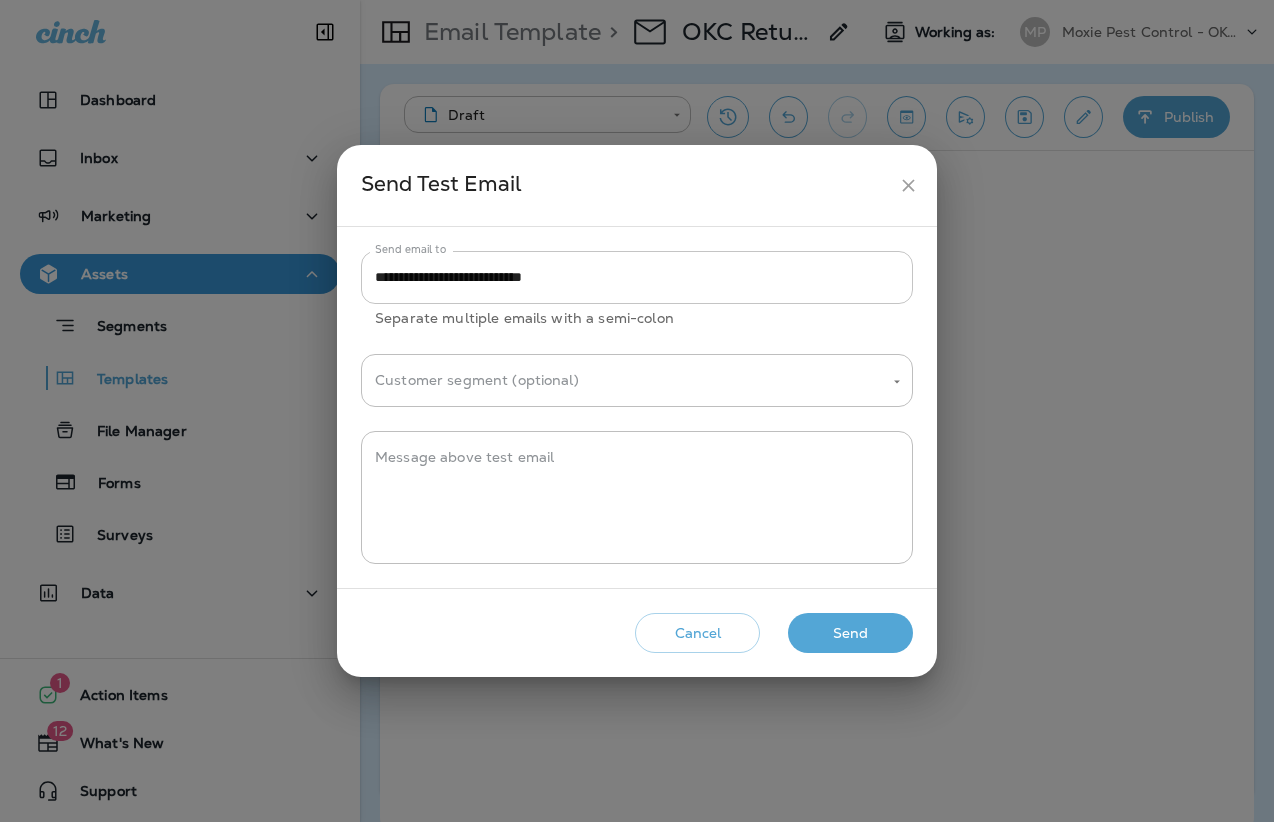 click on "**********" at bounding box center [637, 277] 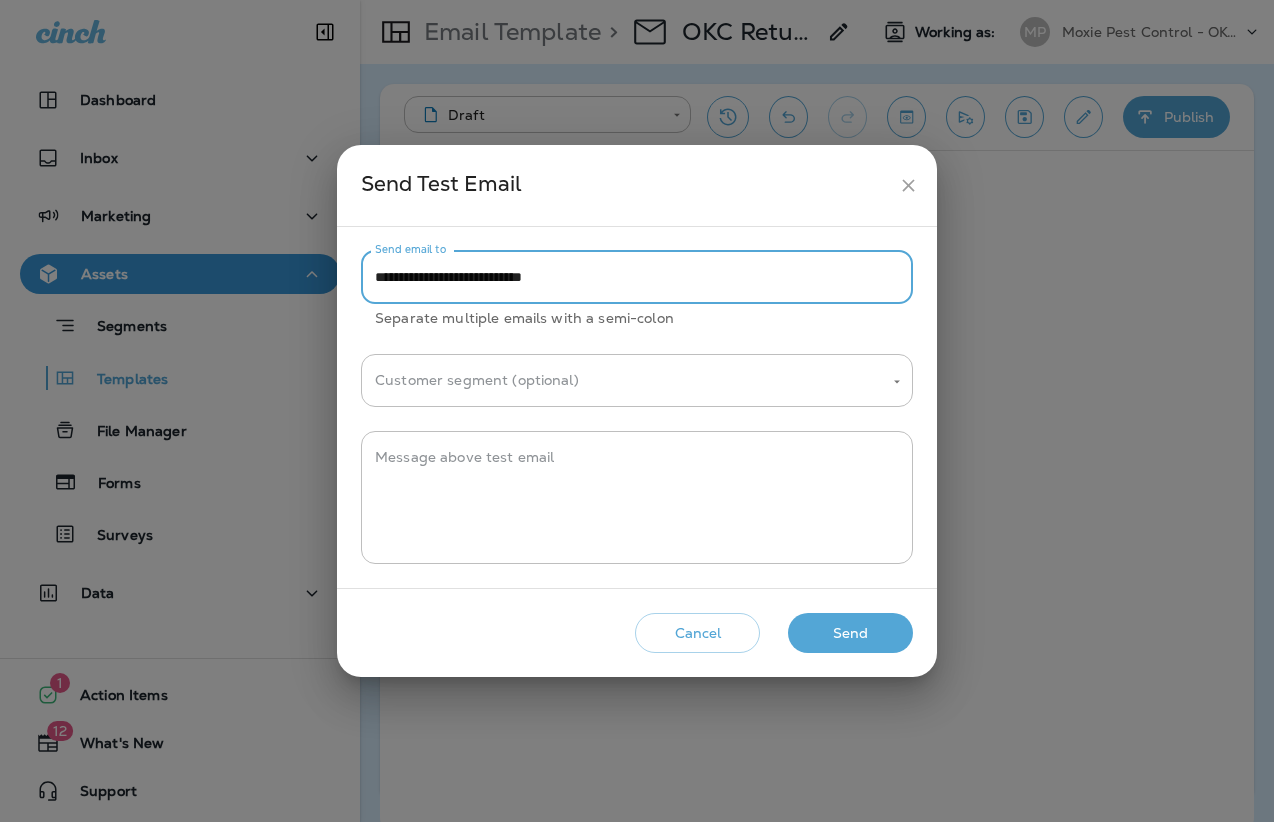 click on "**********" at bounding box center (637, 277) 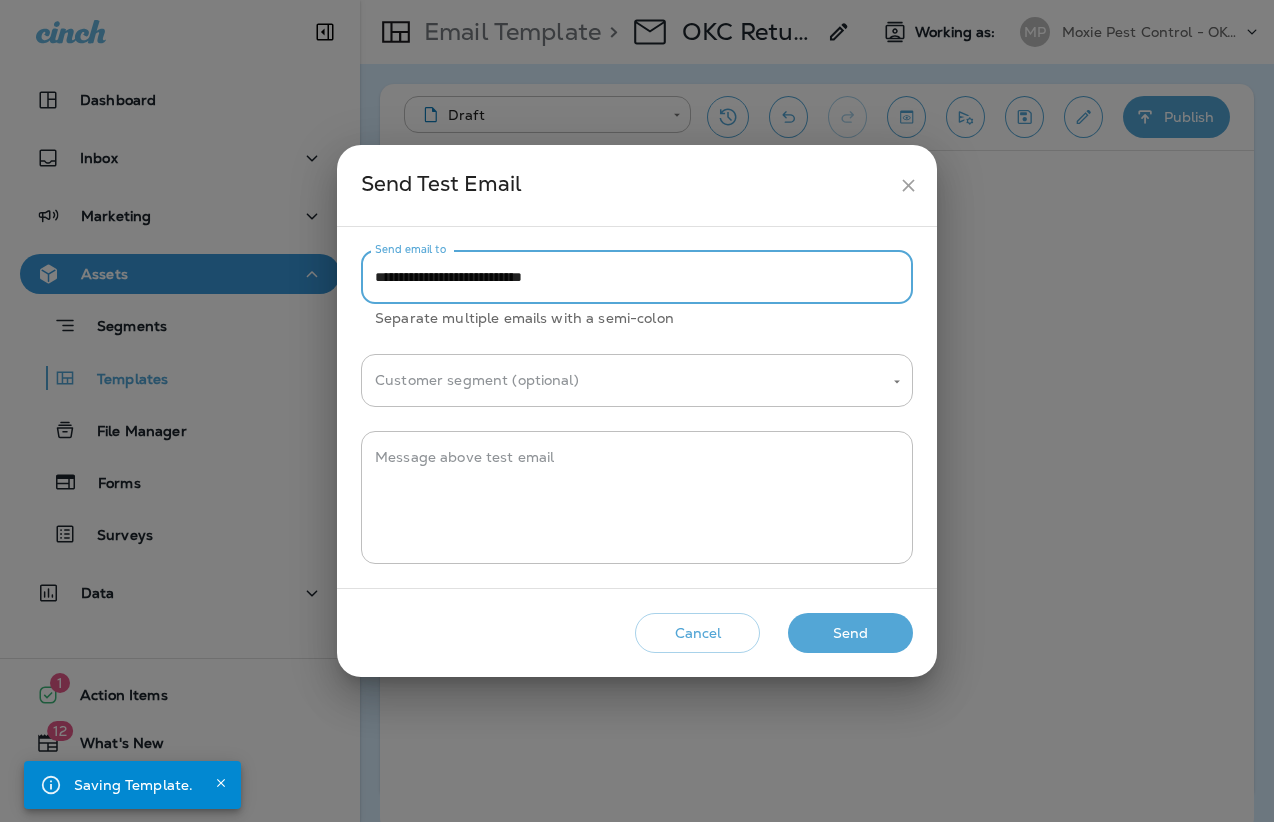 click on "**********" at bounding box center (637, 277) 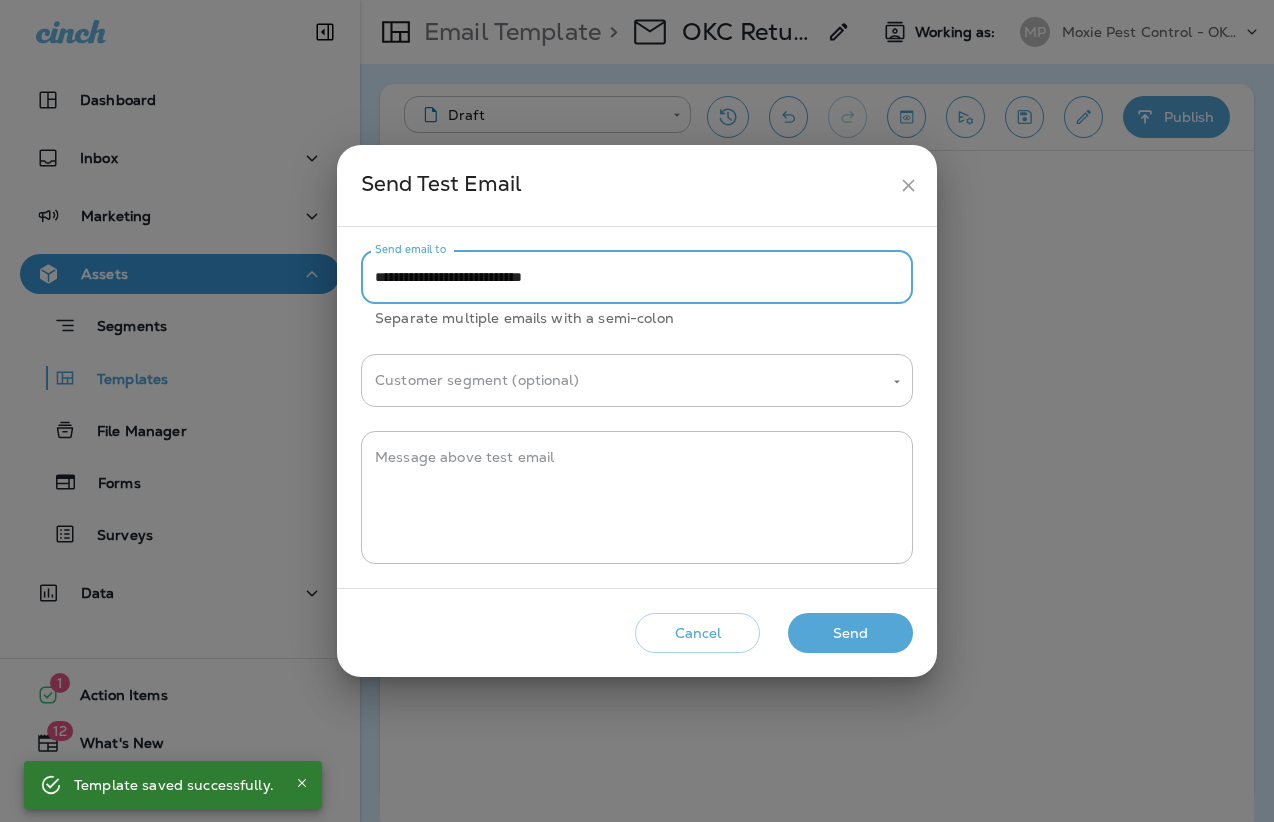 paste 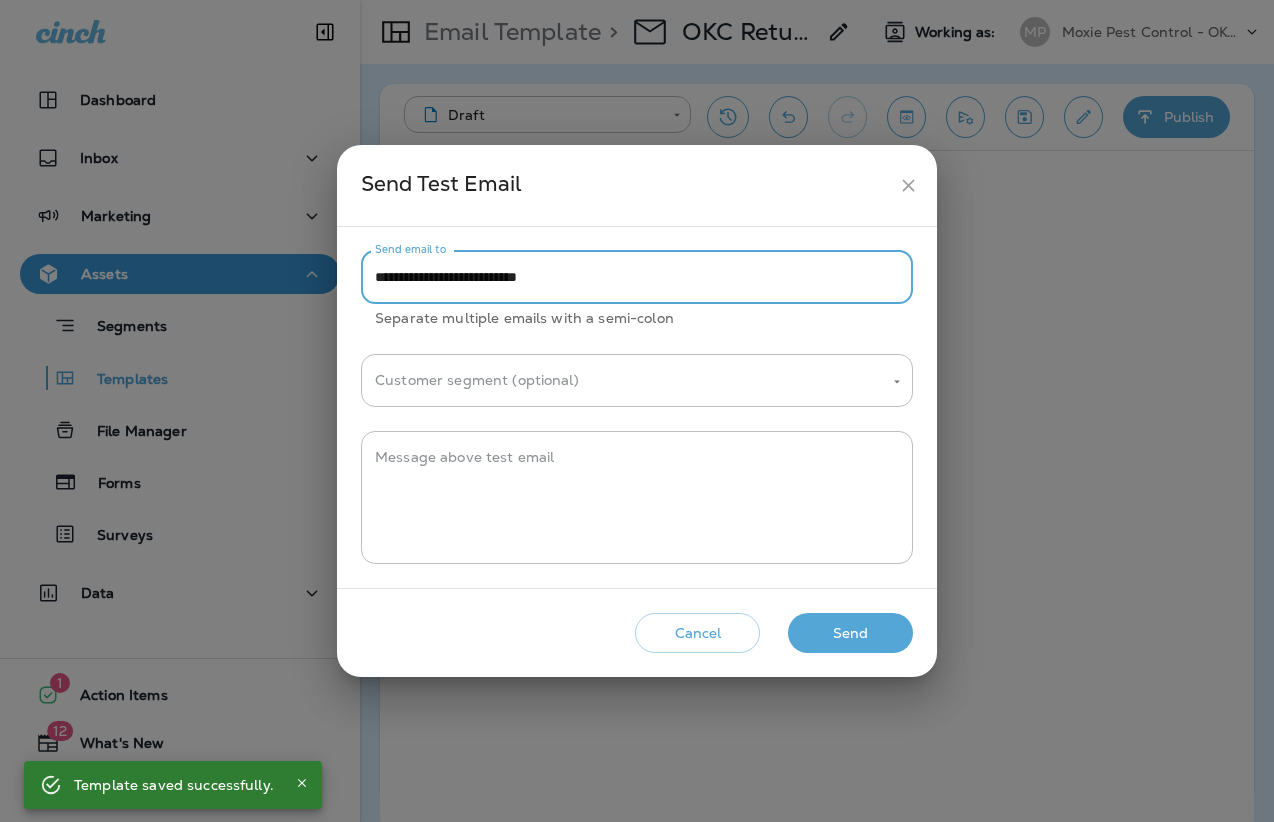 type on "**********" 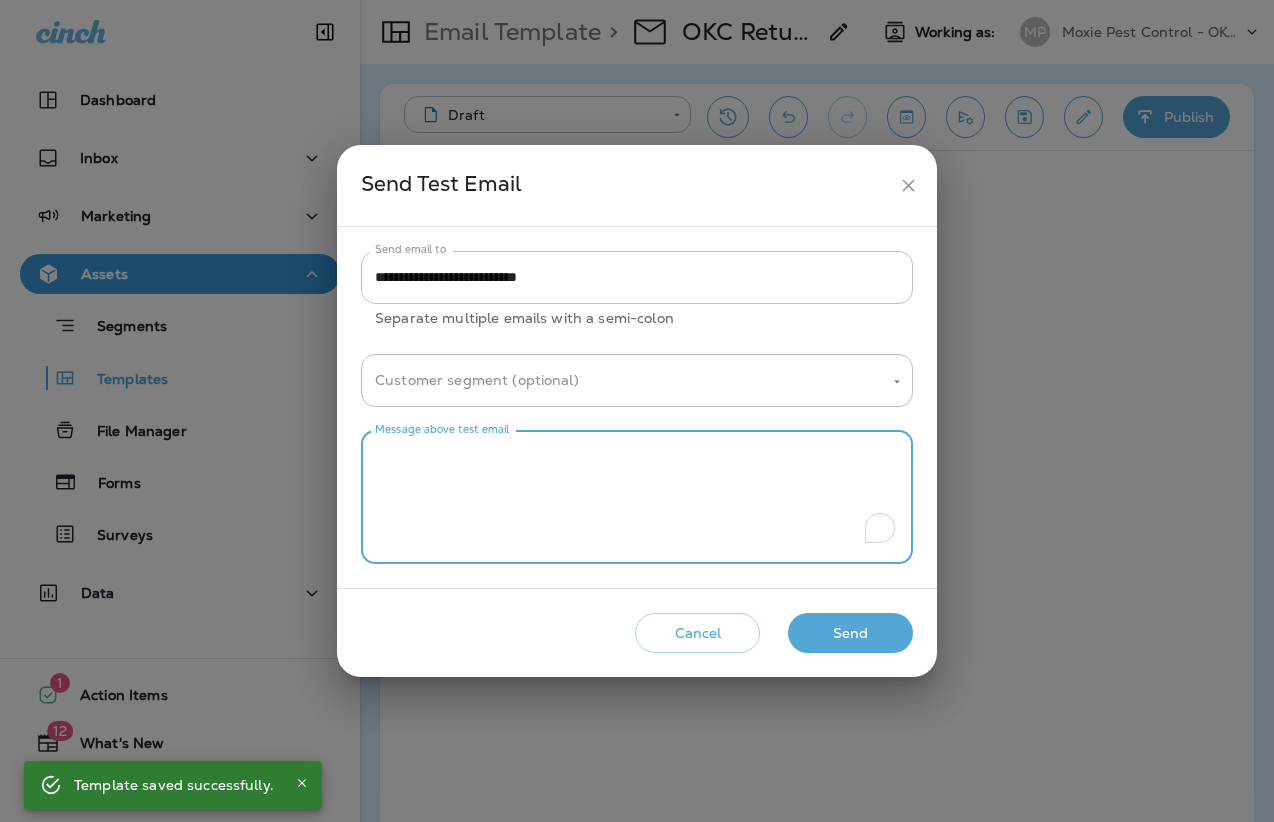 click on "Message above test email" at bounding box center (637, 497) 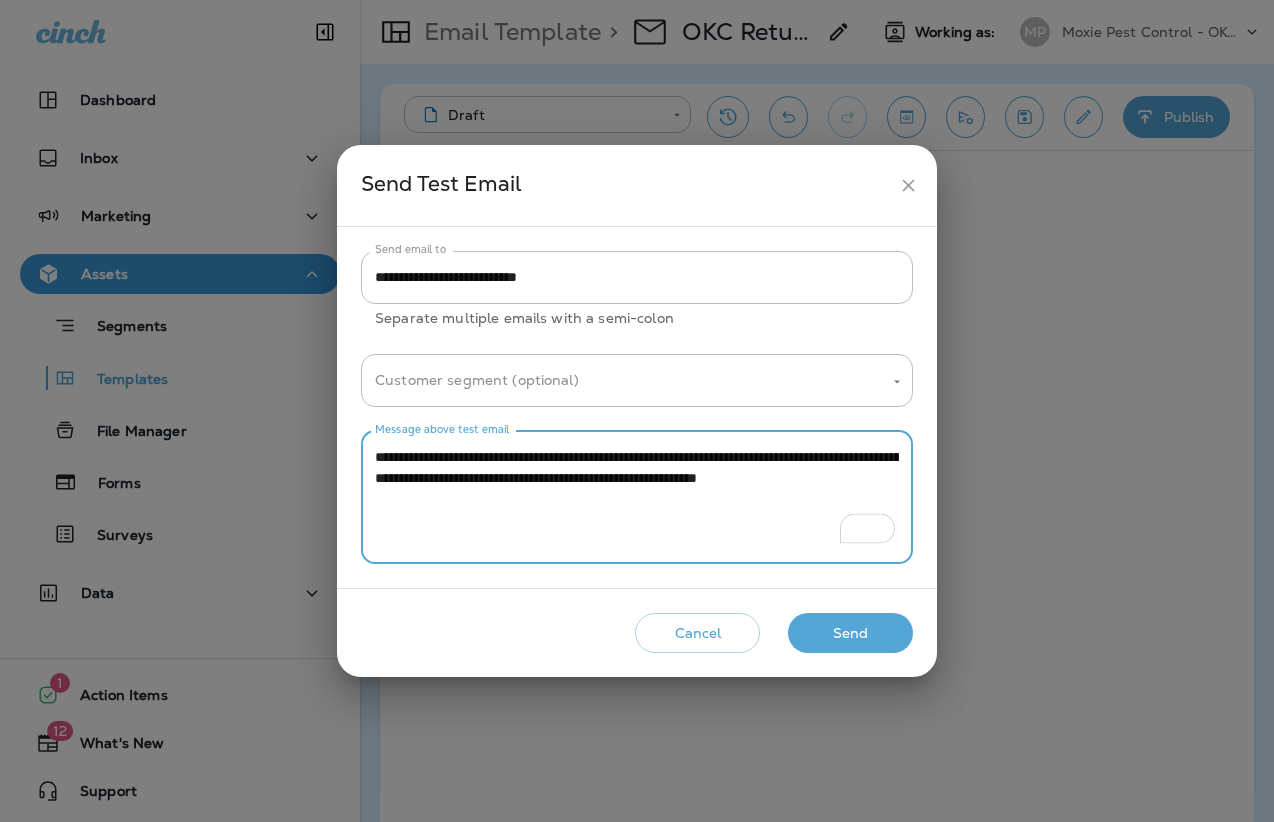 drag, startPoint x: 543, startPoint y: 501, endPoint x: 357, endPoint y: 421, distance: 202.47469 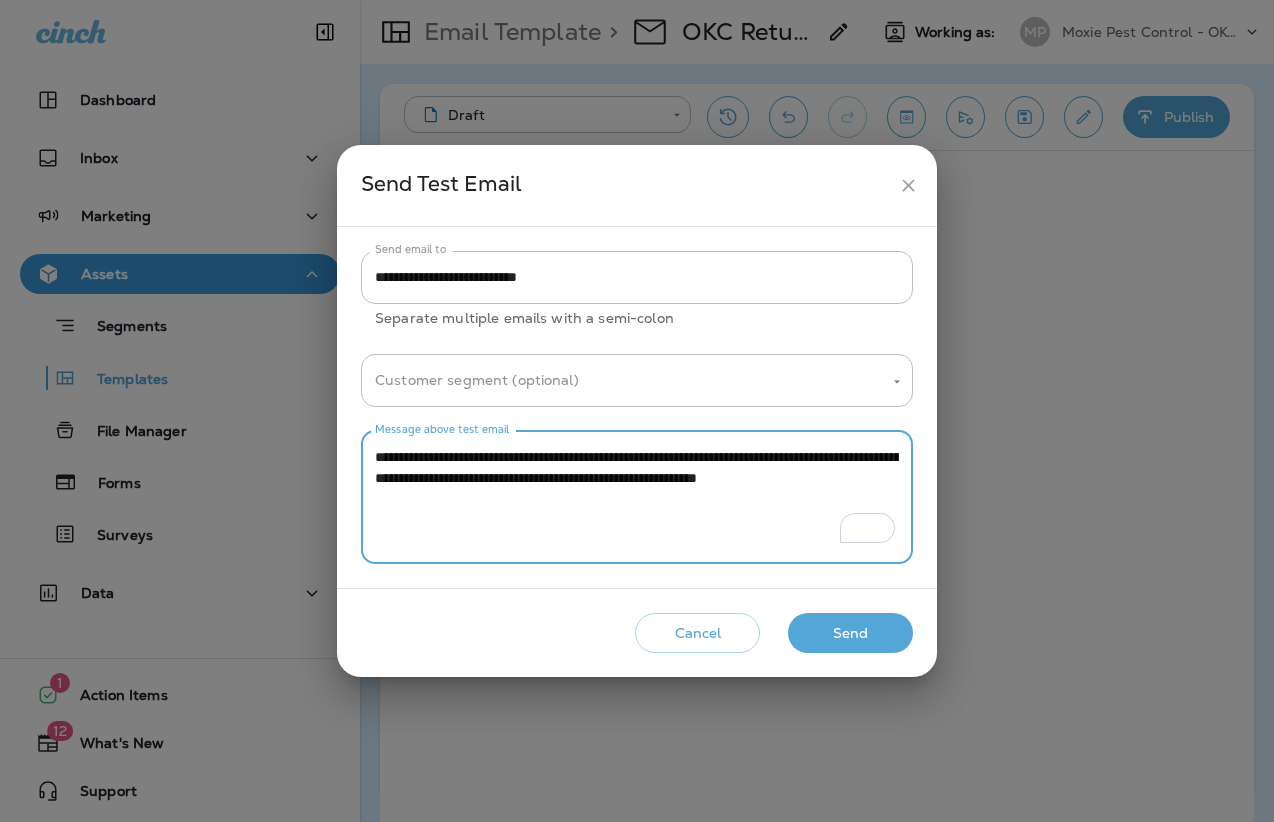 type on "**********" 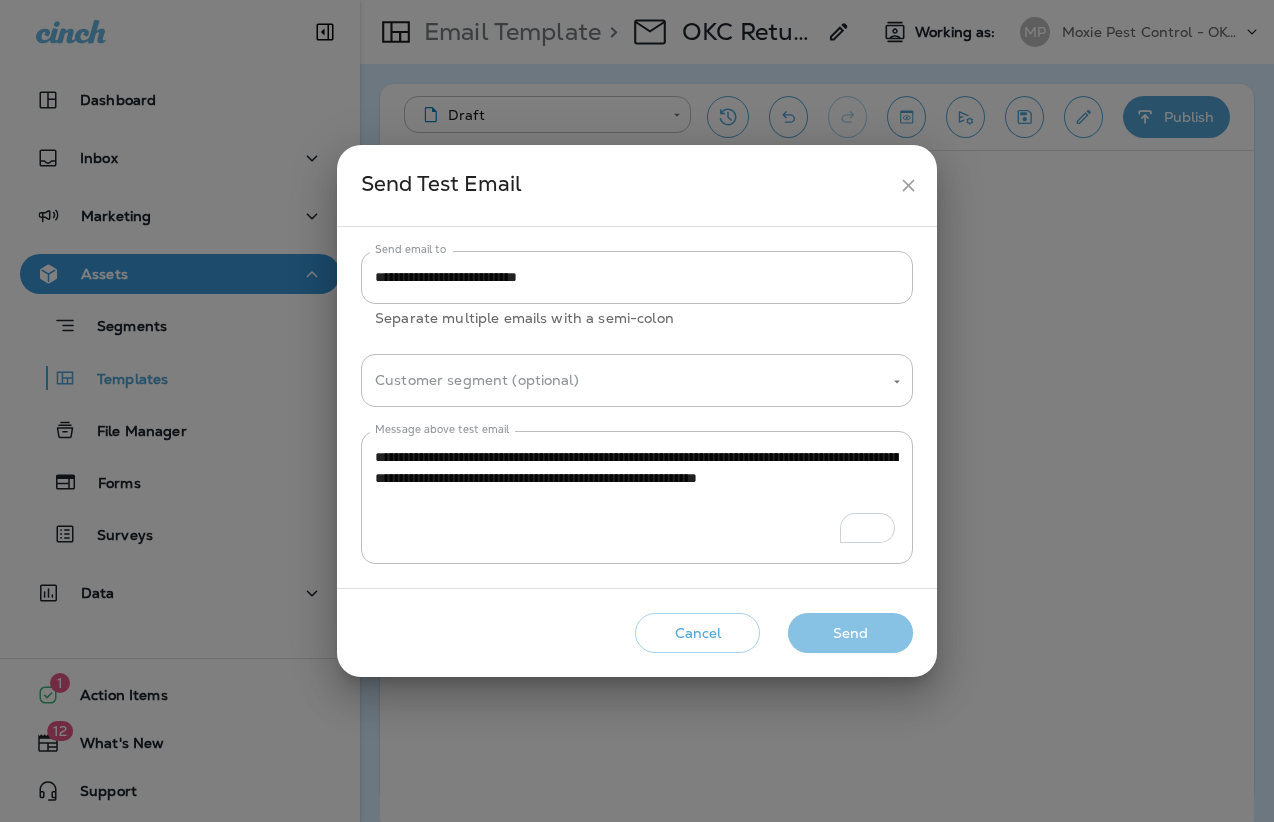 click on "Send" at bounding box center [850, 633] 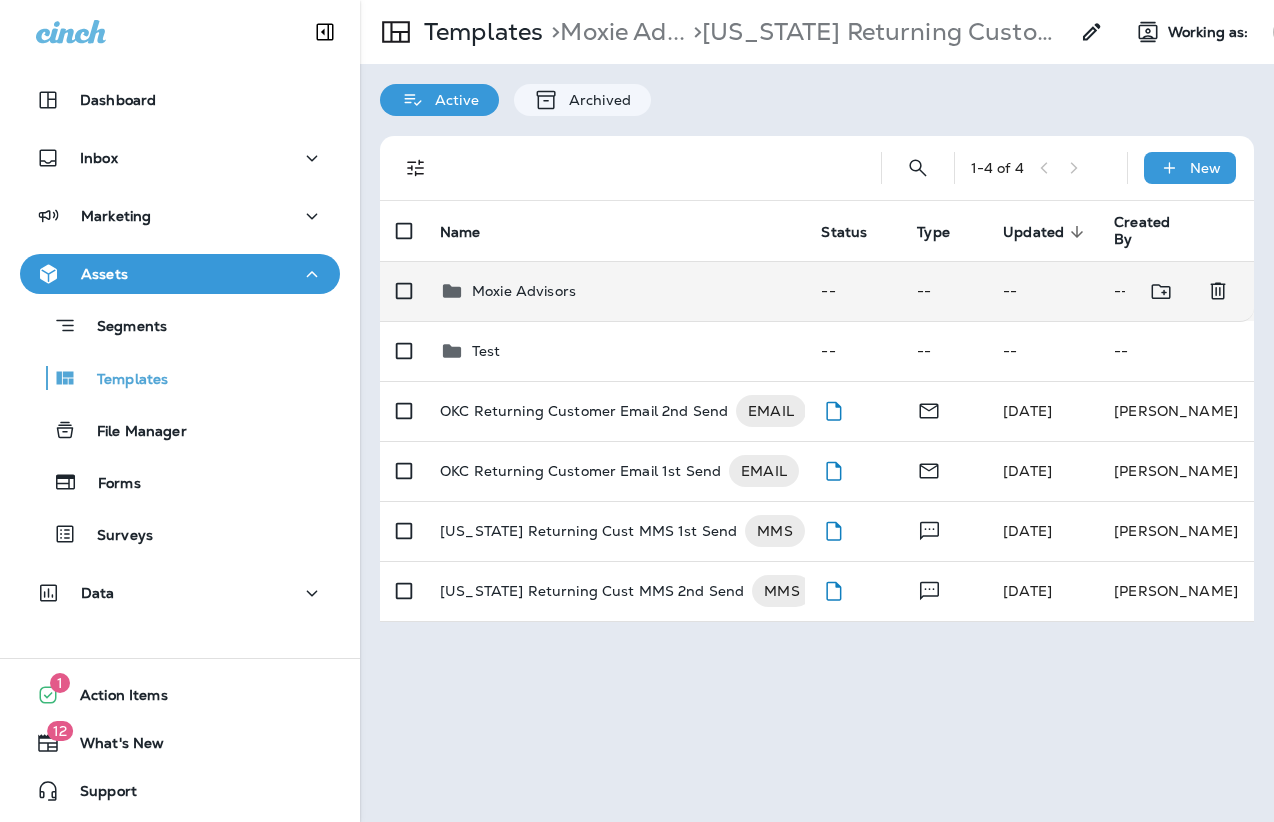 click on "Moxie Advisors" at bounding box center (524, 291) 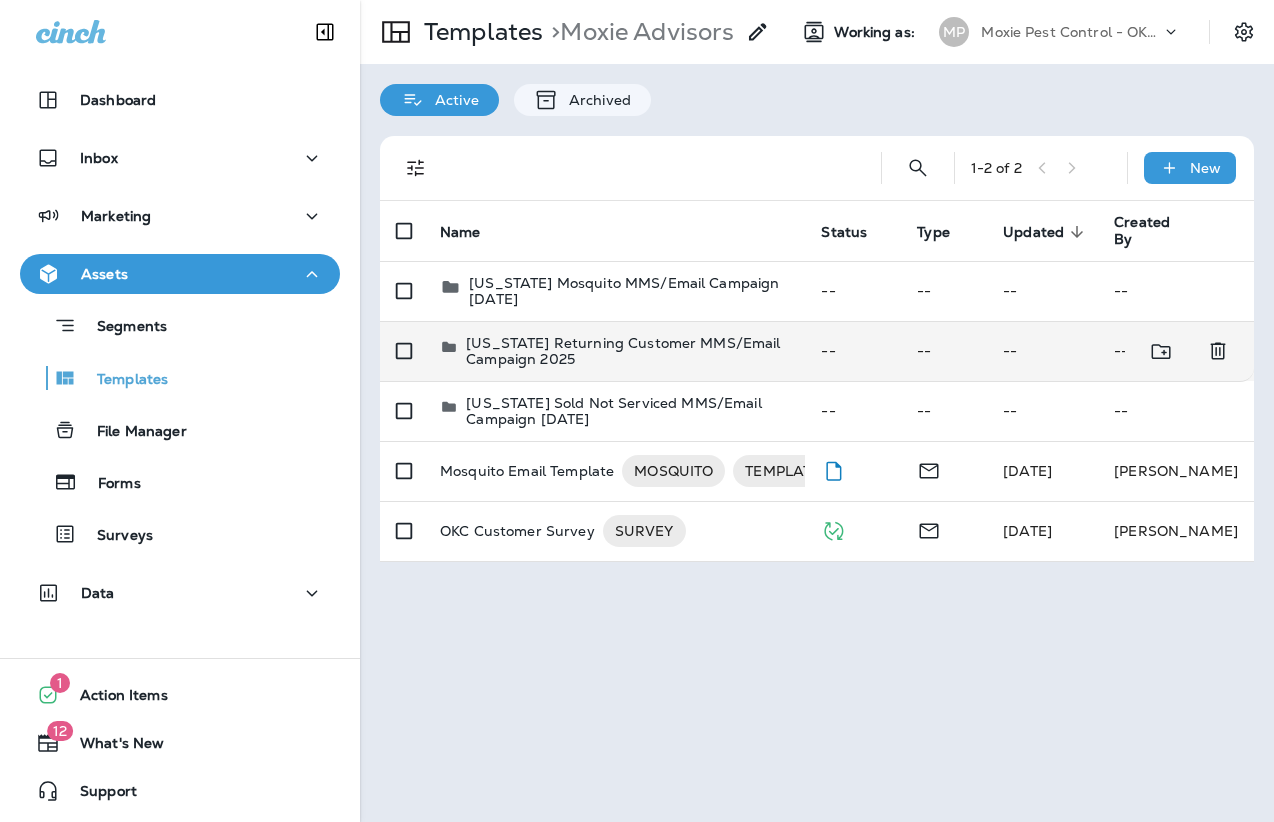 click on "[US_STATE] Returning Customer MMS/Email Campaign 2025" at bounding box center [627, 351] 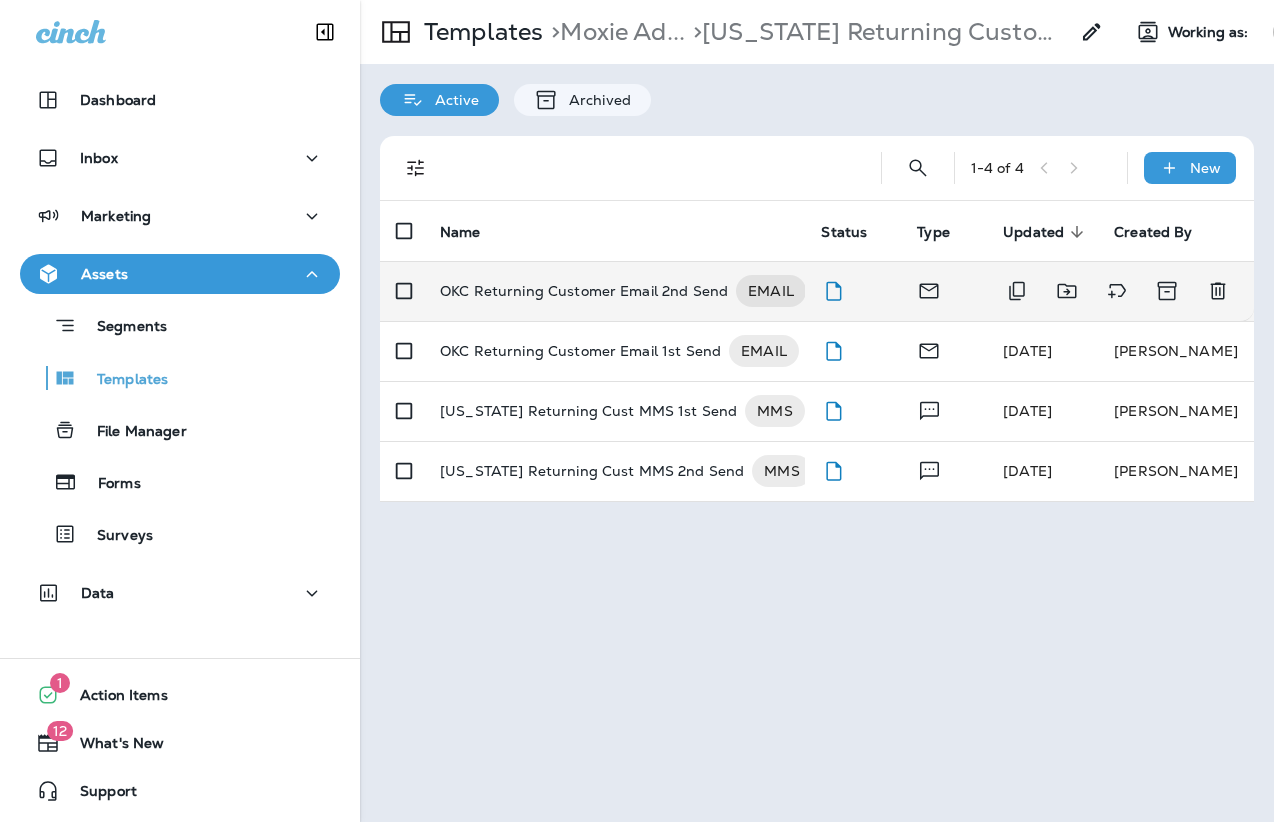 click on "OKC Returning Customer Email 2nd Send" at bounding box center (584, 291) 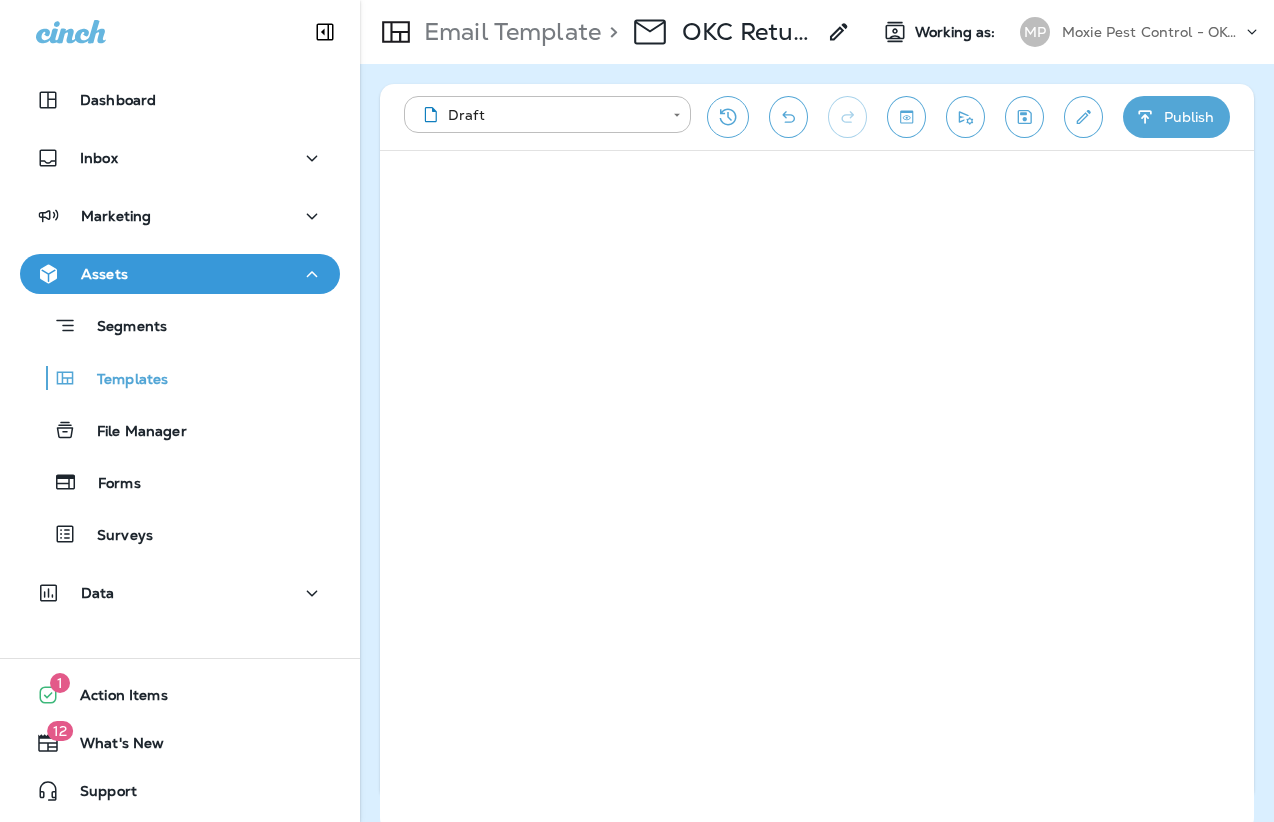 click 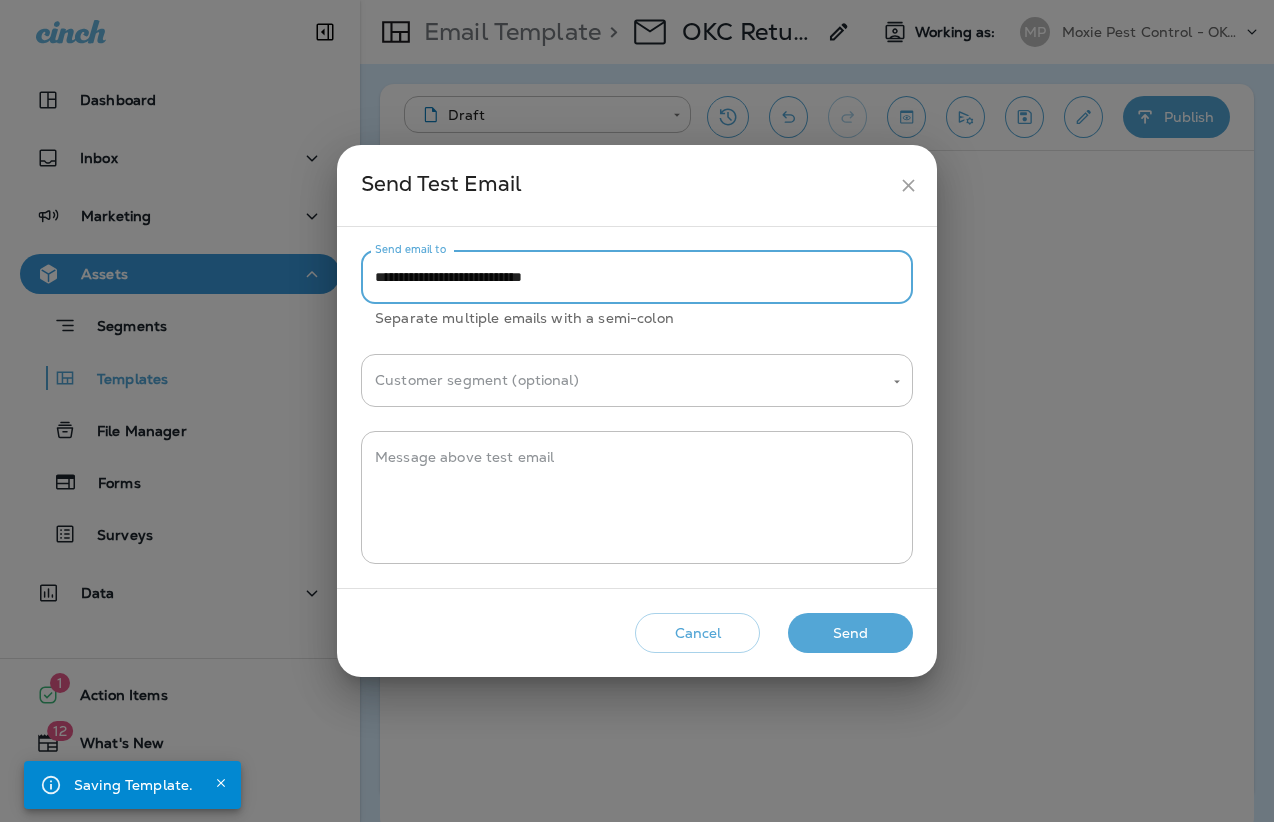 drag, startPoint x: 427, startPoint y: 275, endPoint x: 356, endPoint y: 285, distance: 71.70077 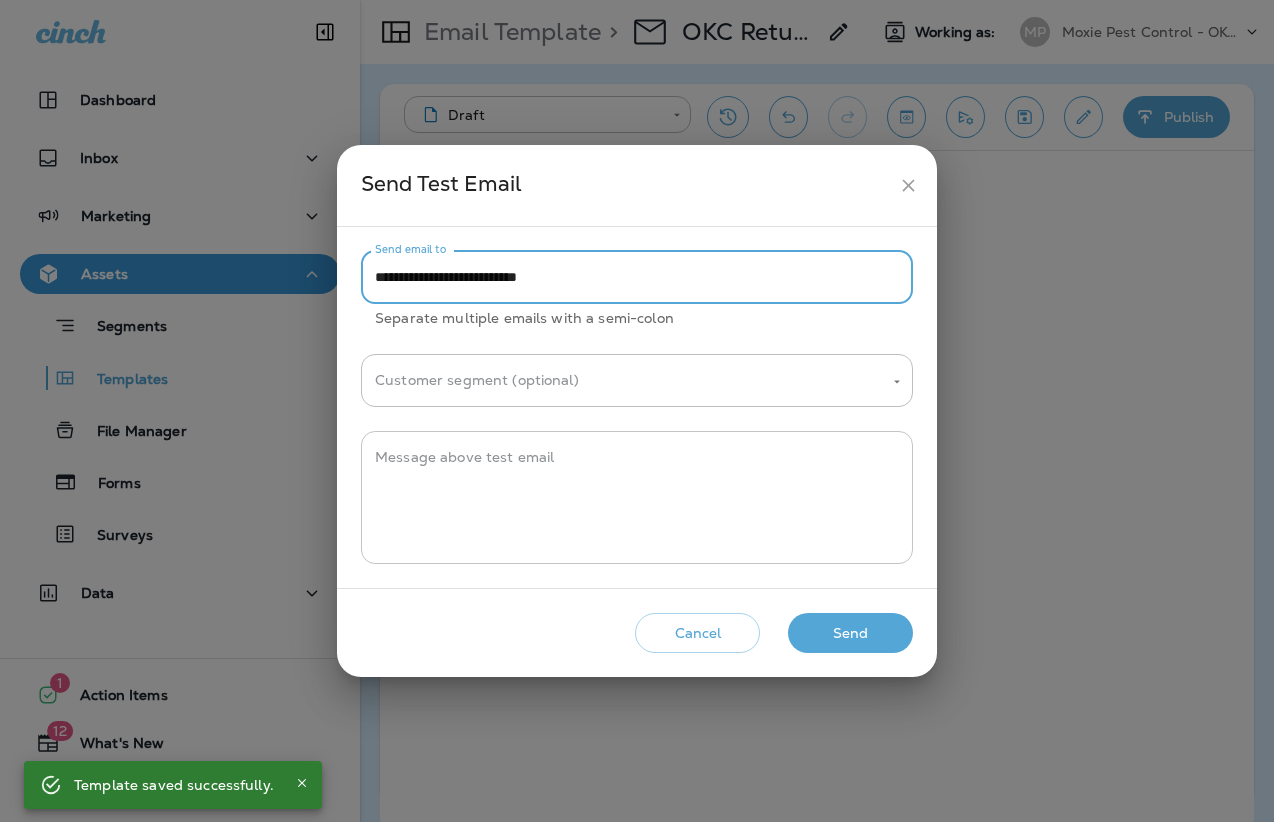 type on "**********" 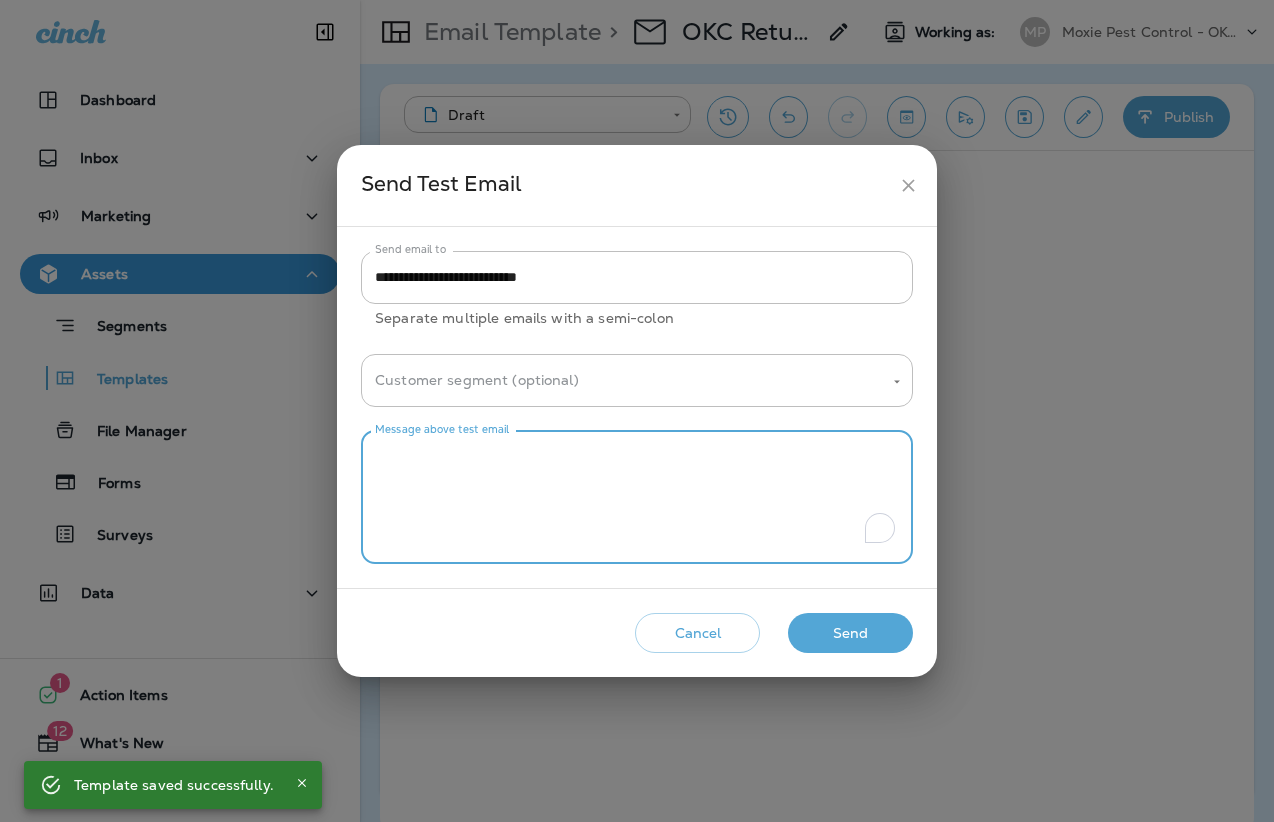 paste on "**********" 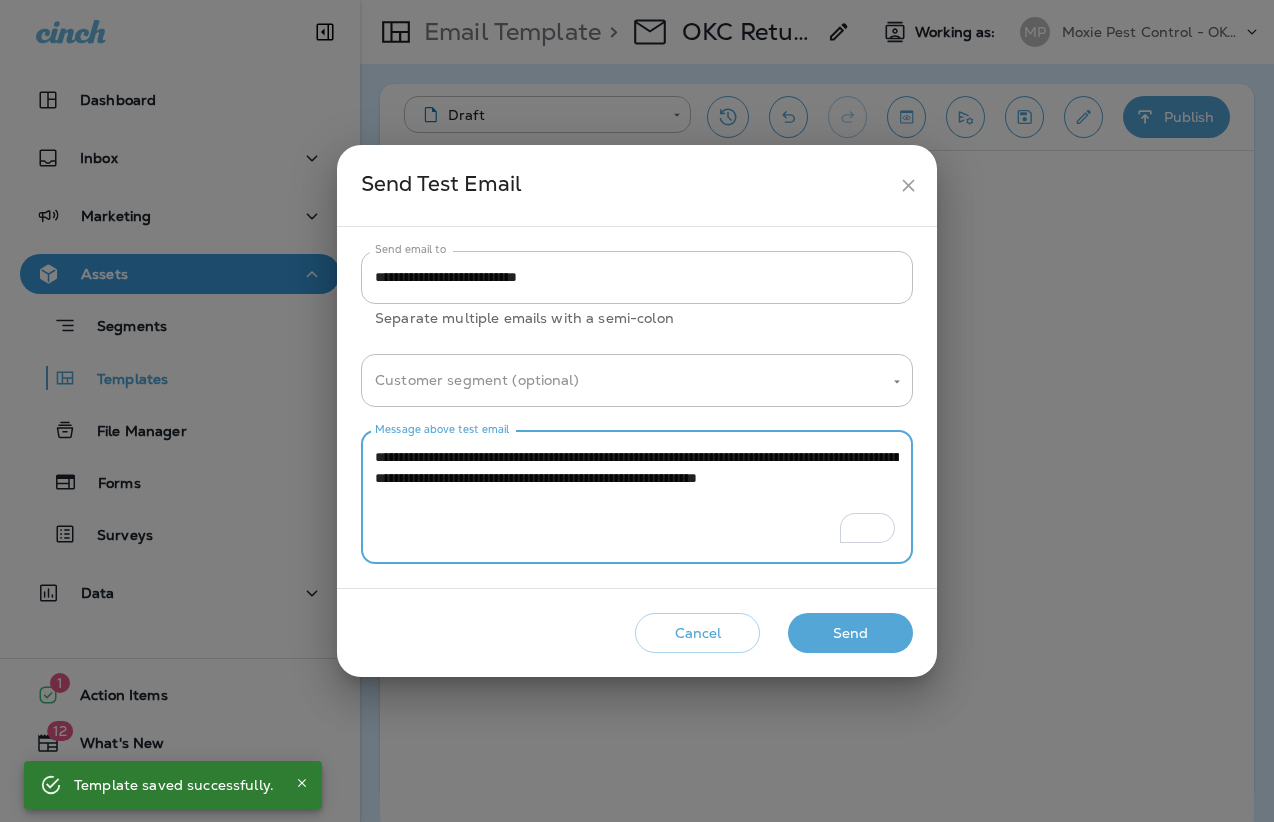 drag, startPoint x: 406, startPoint y: 454, endPoint x: 361, endPoint y: 455, distance: 45.01111 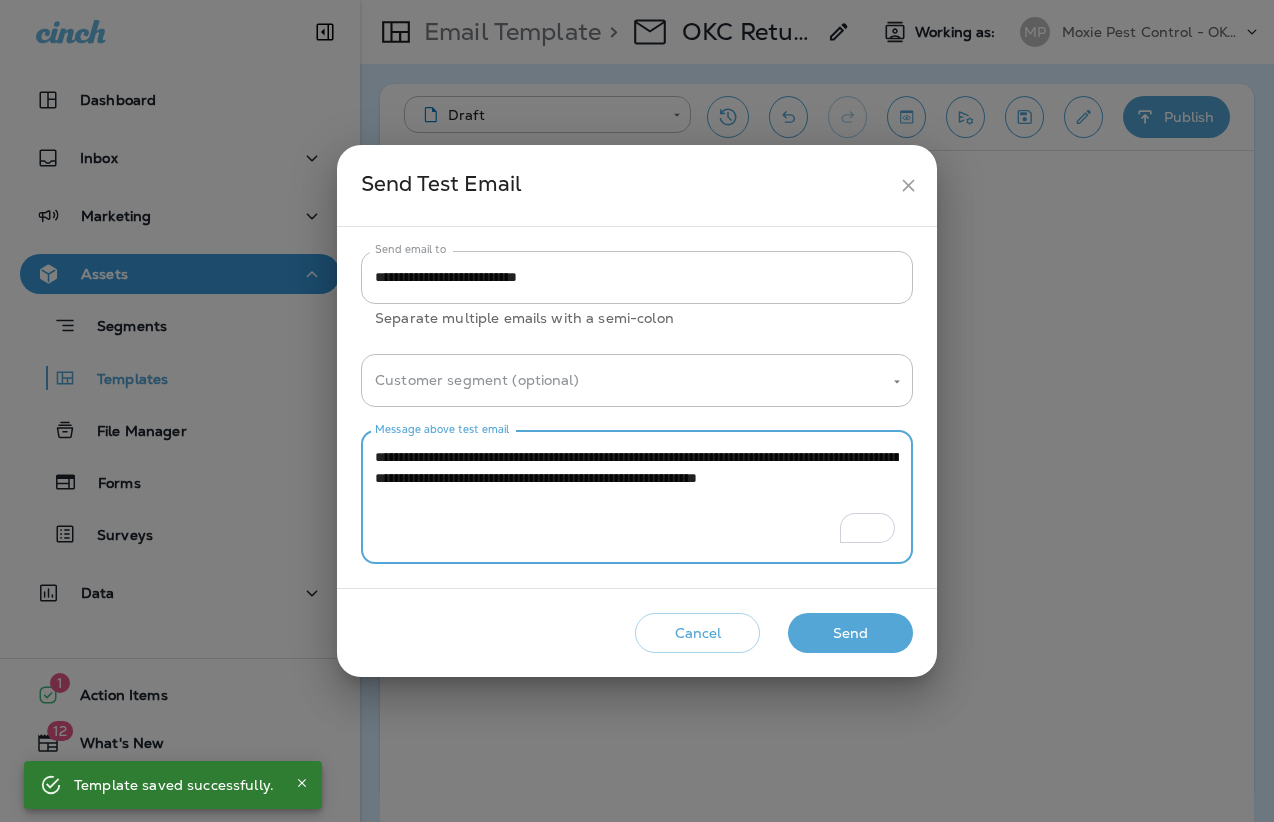 click on "**********" at bounding box center (637, 497) 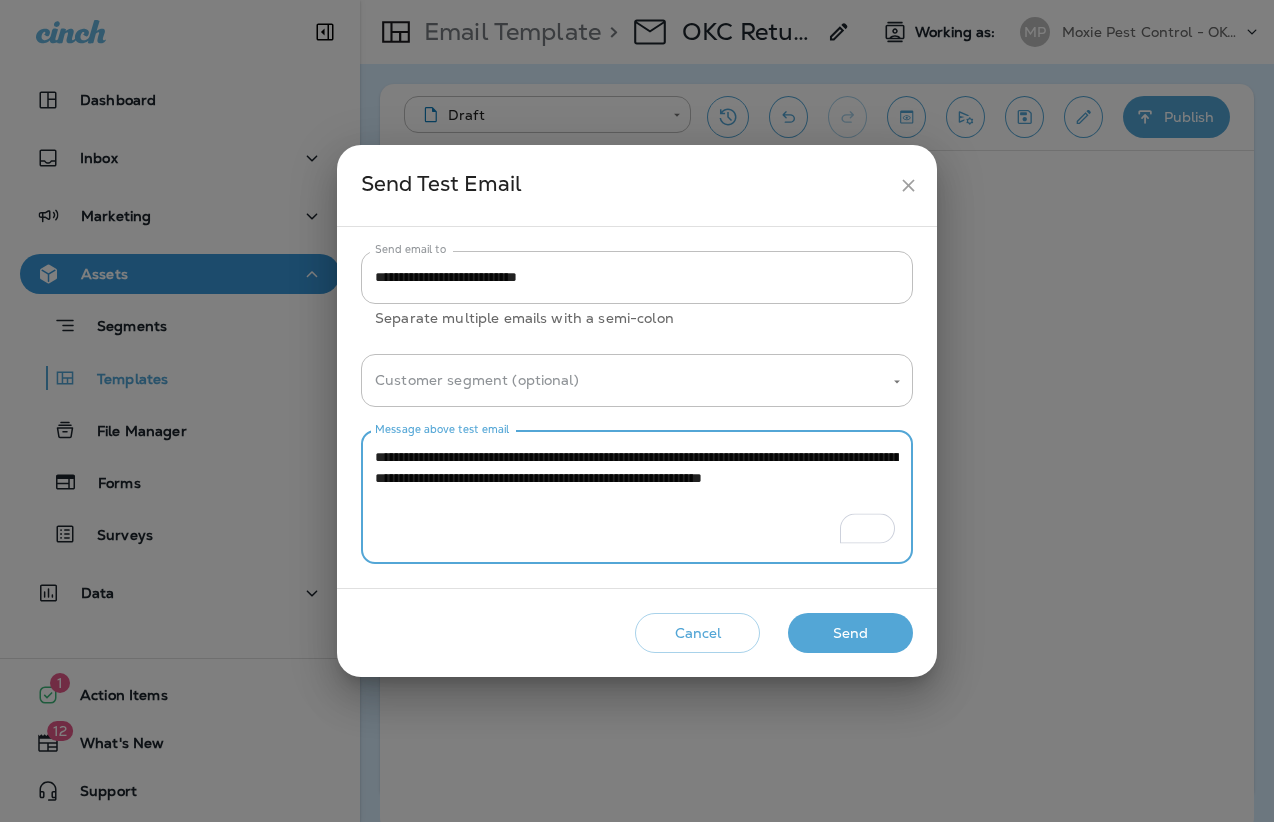 click on "**********" at bounding box center (637, 497) 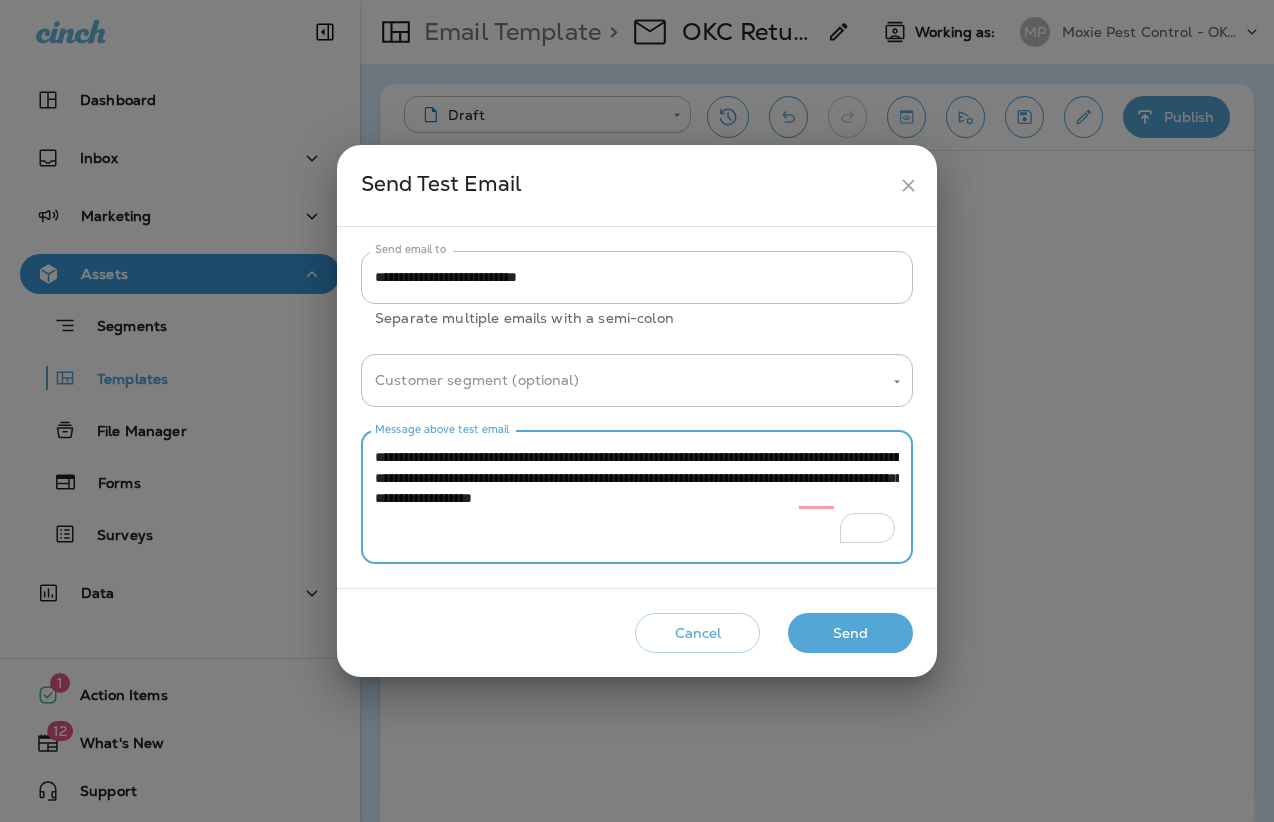 click on "**********" at bounding box center [637, 497] 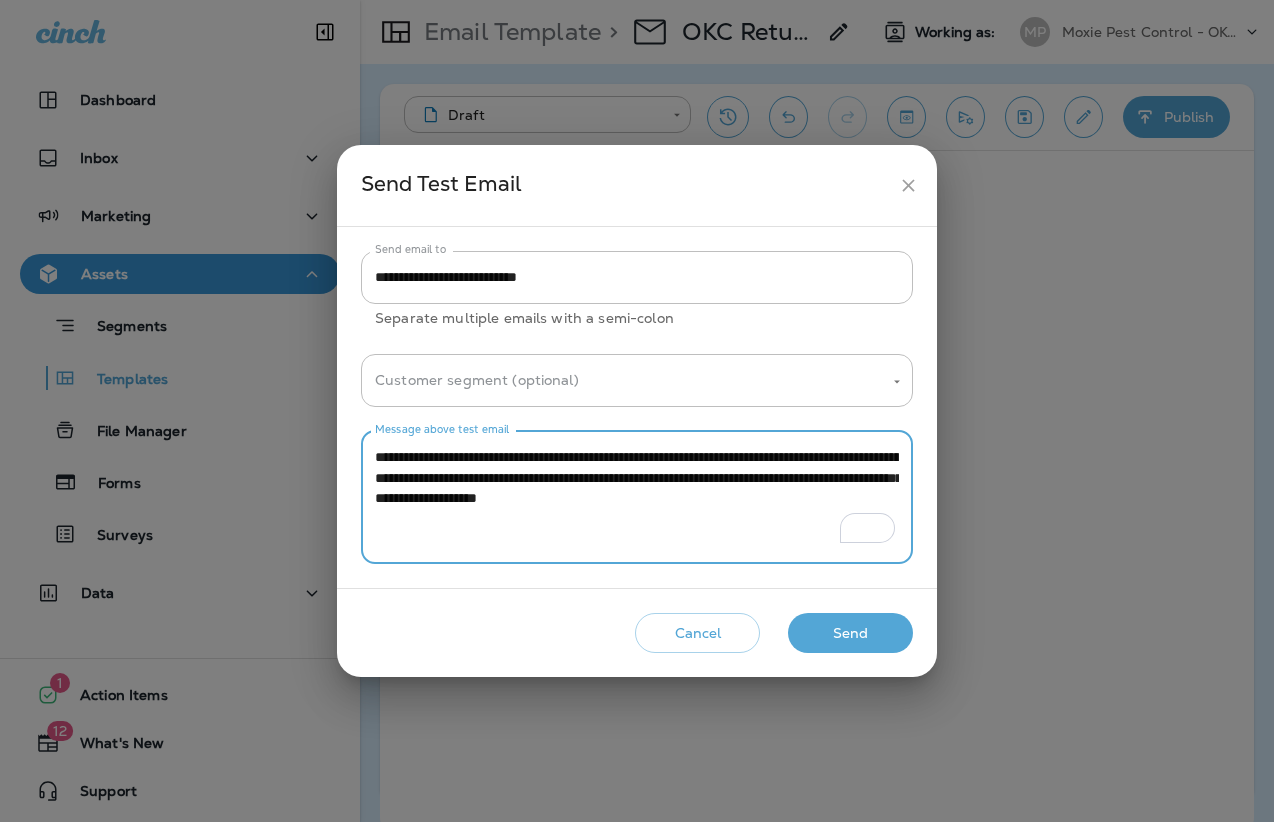 type on "**********" 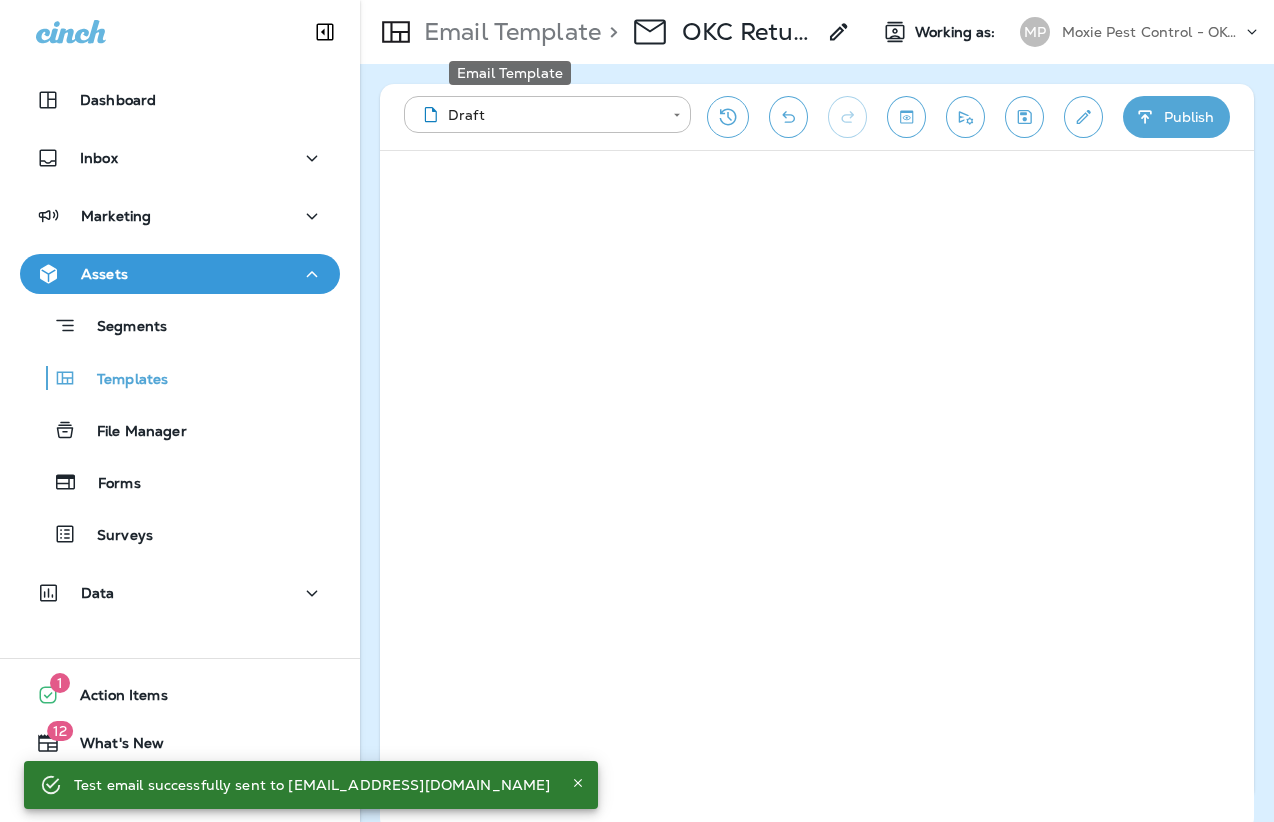 click on "Email Template" at bounding box center [508, 32] 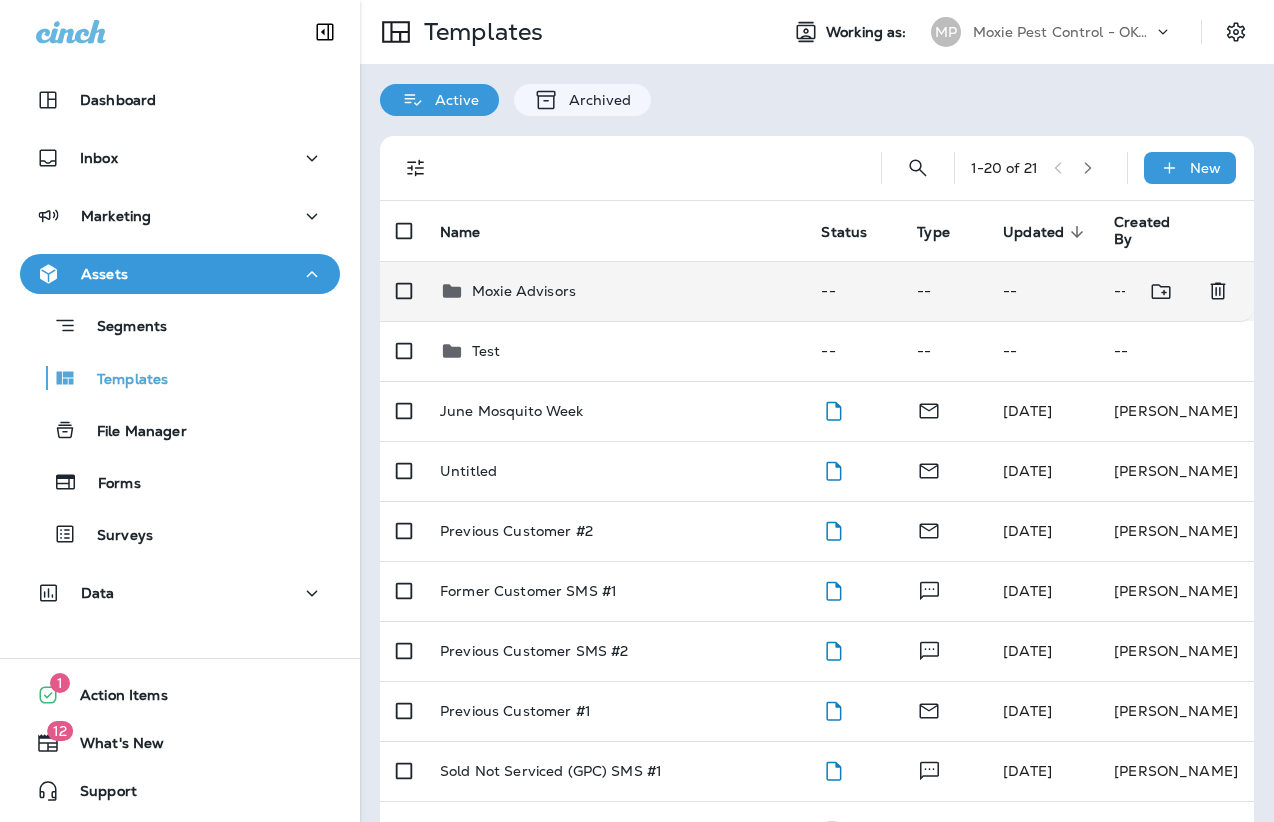 click on "Moxie Advisors" at bounding box center [524, 291] 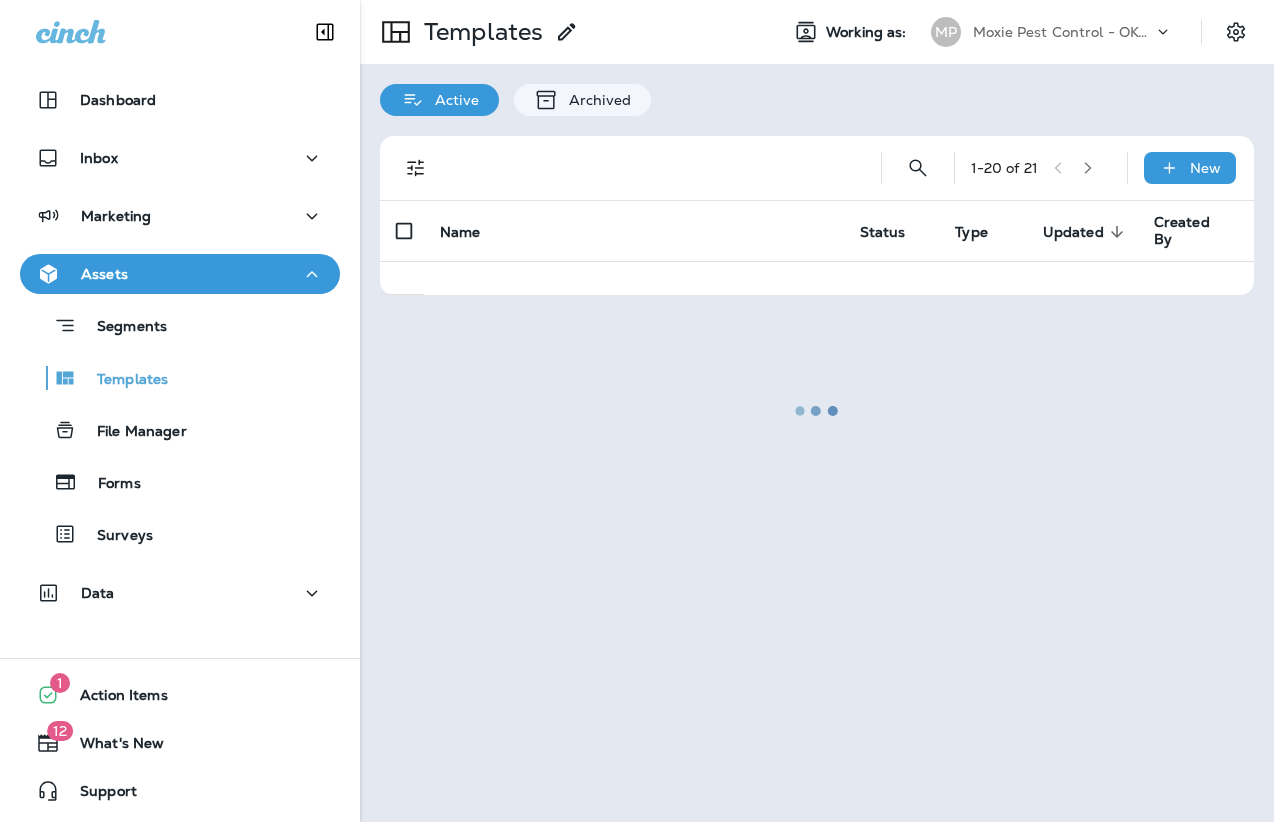 click at bounding box center (817, 411) 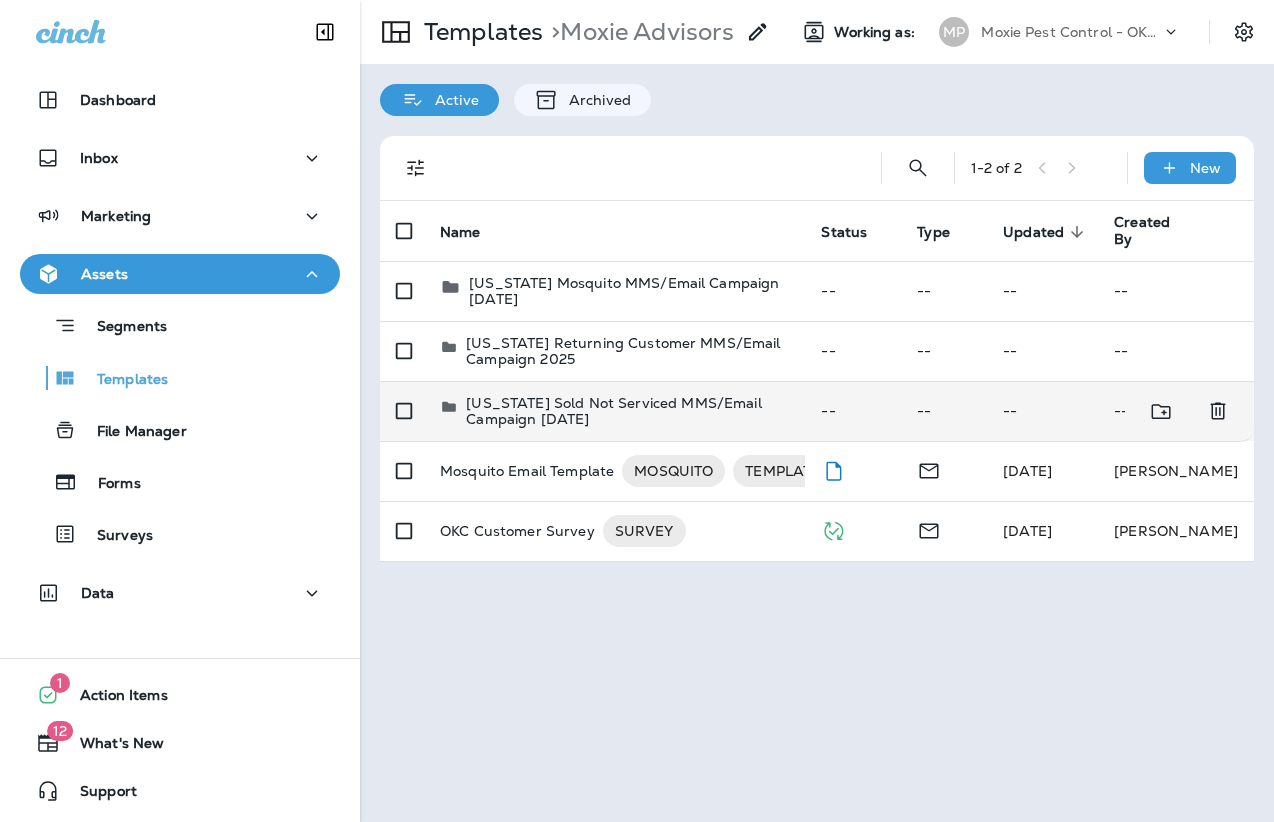 click on "[US_STATE] Sold Not Serviced MMS/Email Campaign [DATE]" at bounding box center (627, 411) 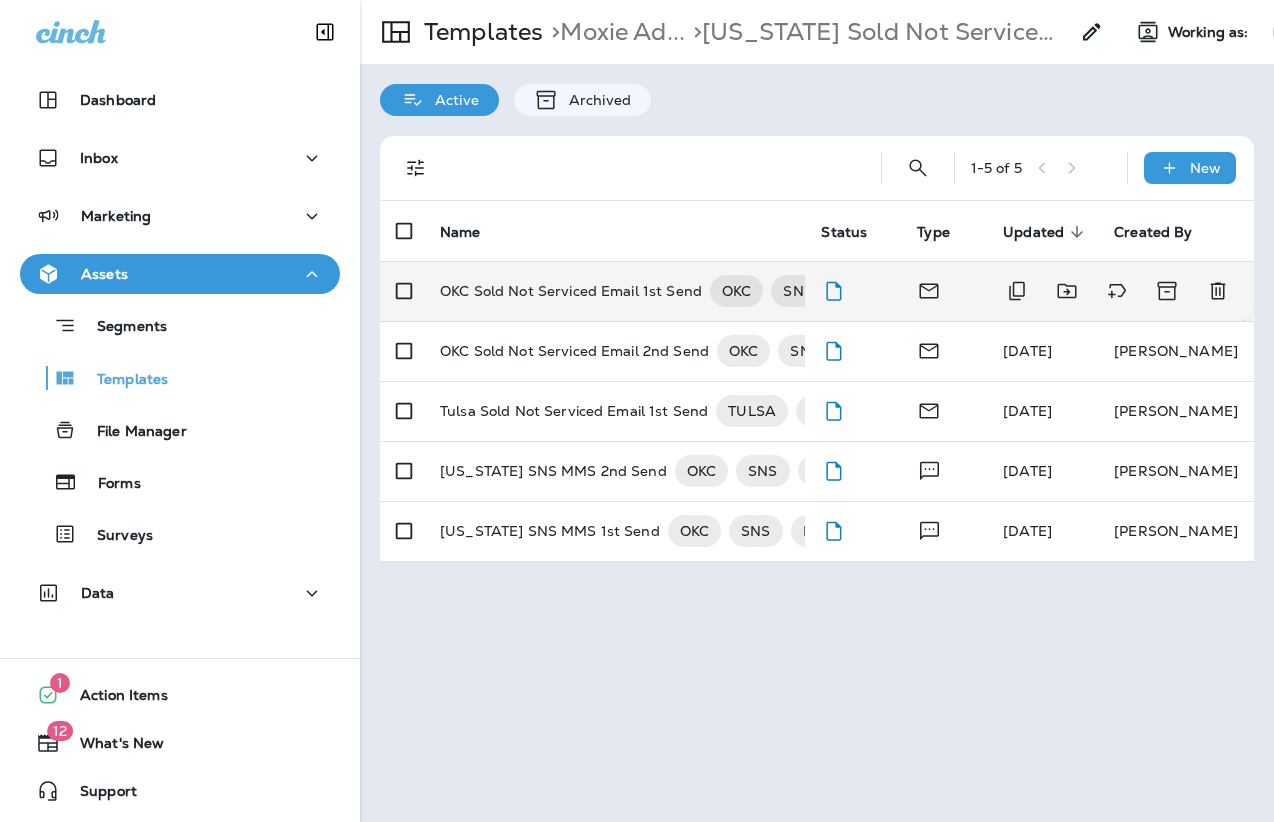 click on "OKC Sold Not Serviced Email 1st Send" at bounding box center (571, 291) 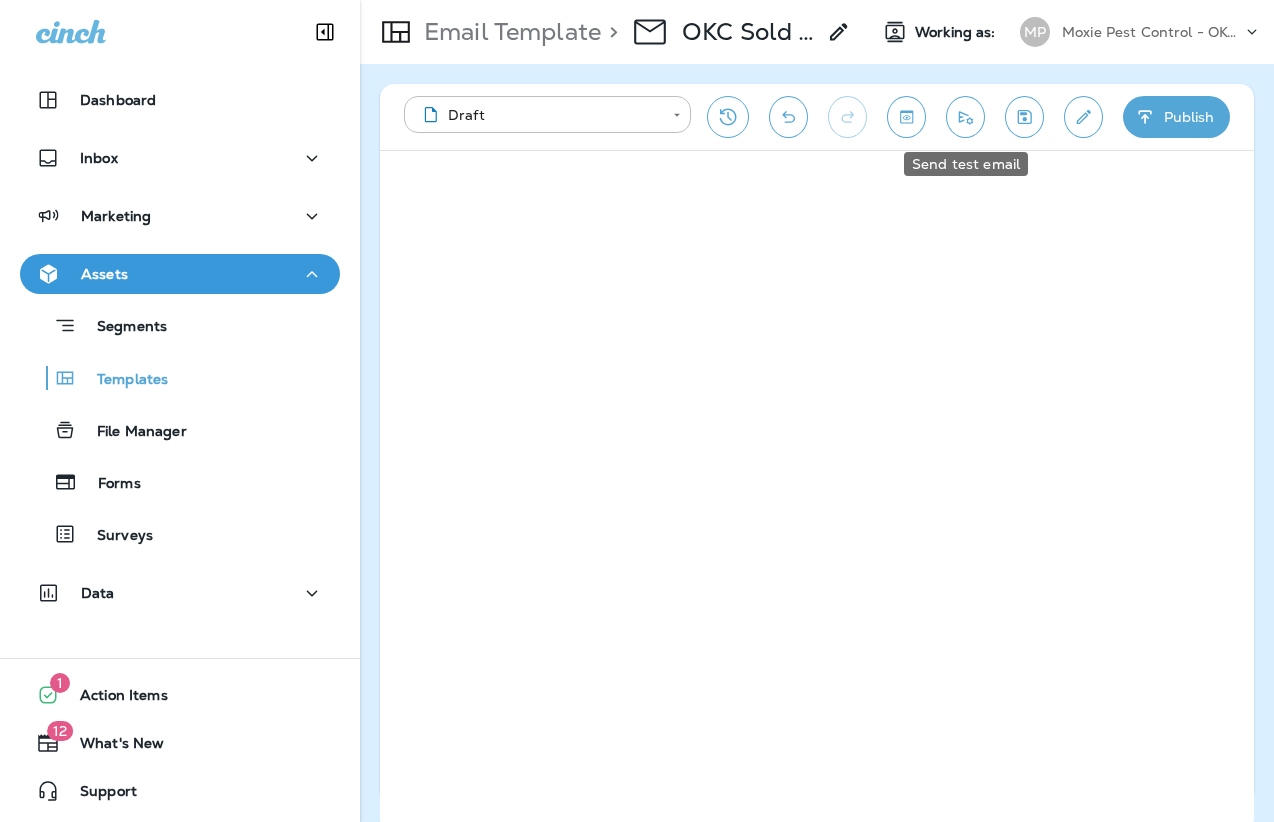 click 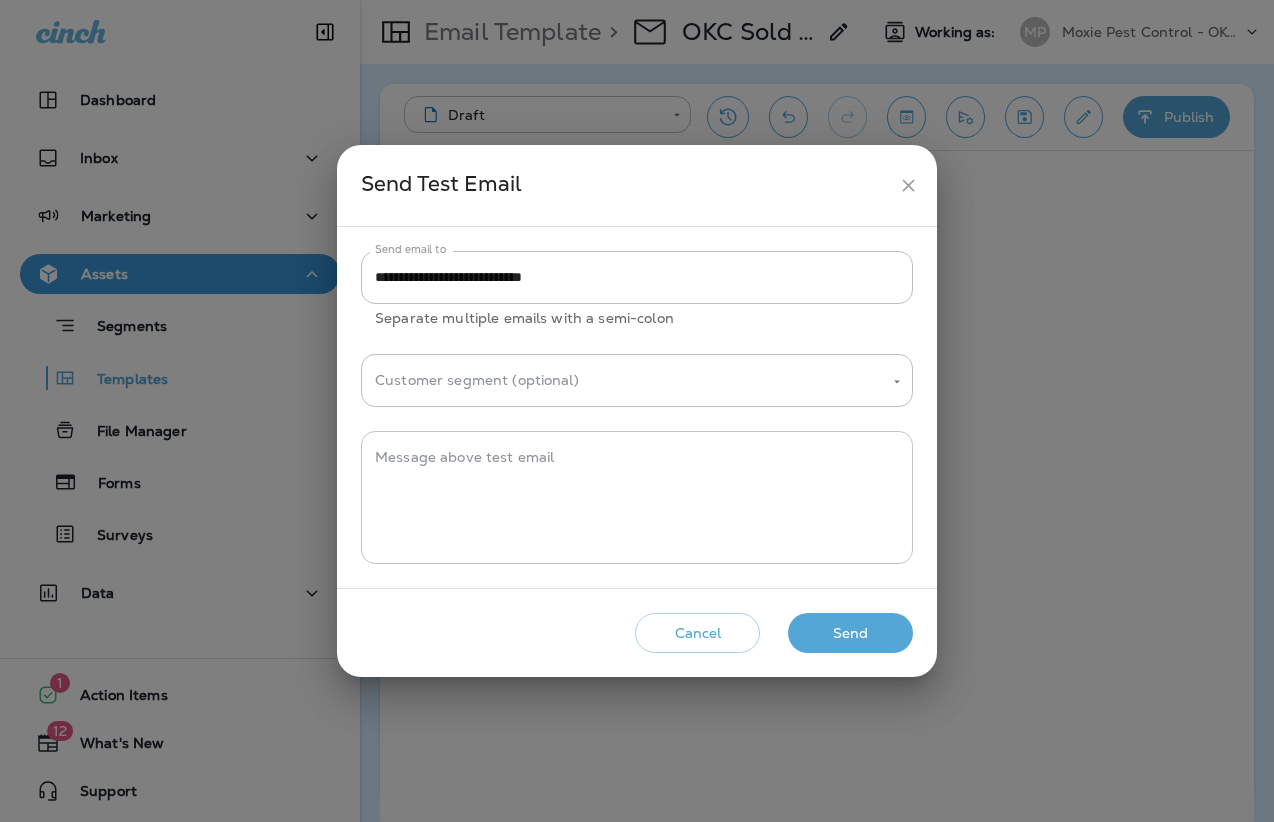 click on "Message above test email" at bounding box center [637, 497] 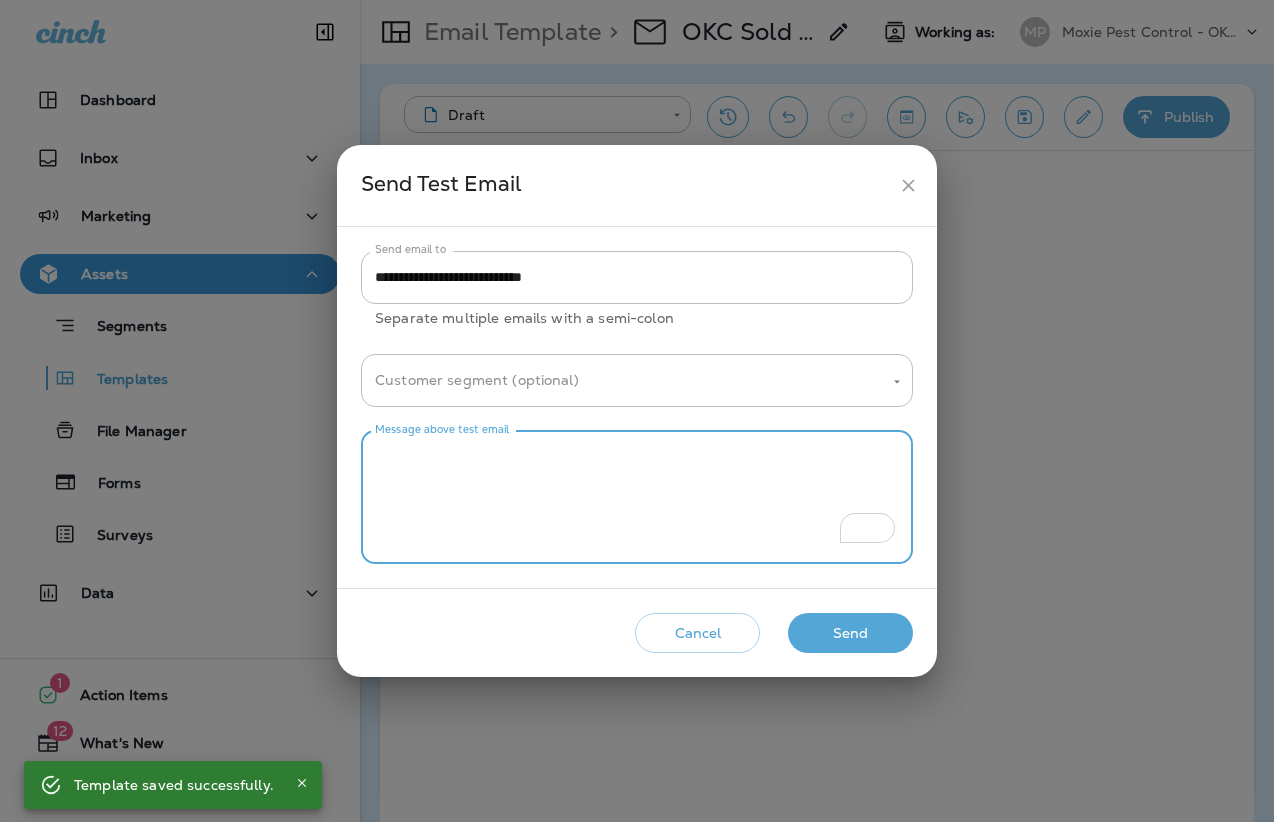 paste on "**********" 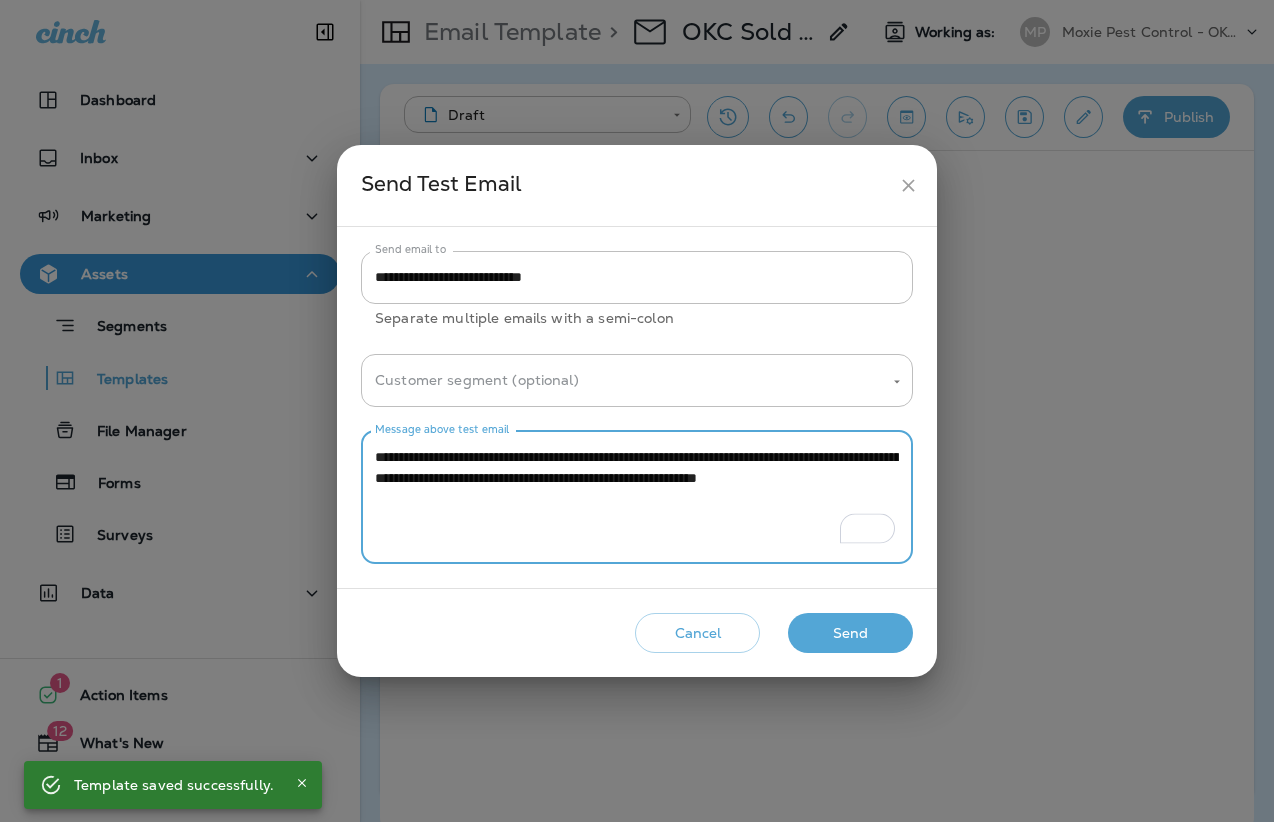 drag, startPoint x: 547, startPoint y: 451, endPoint x: 412, endPoint y: 449, distance: 135.01482 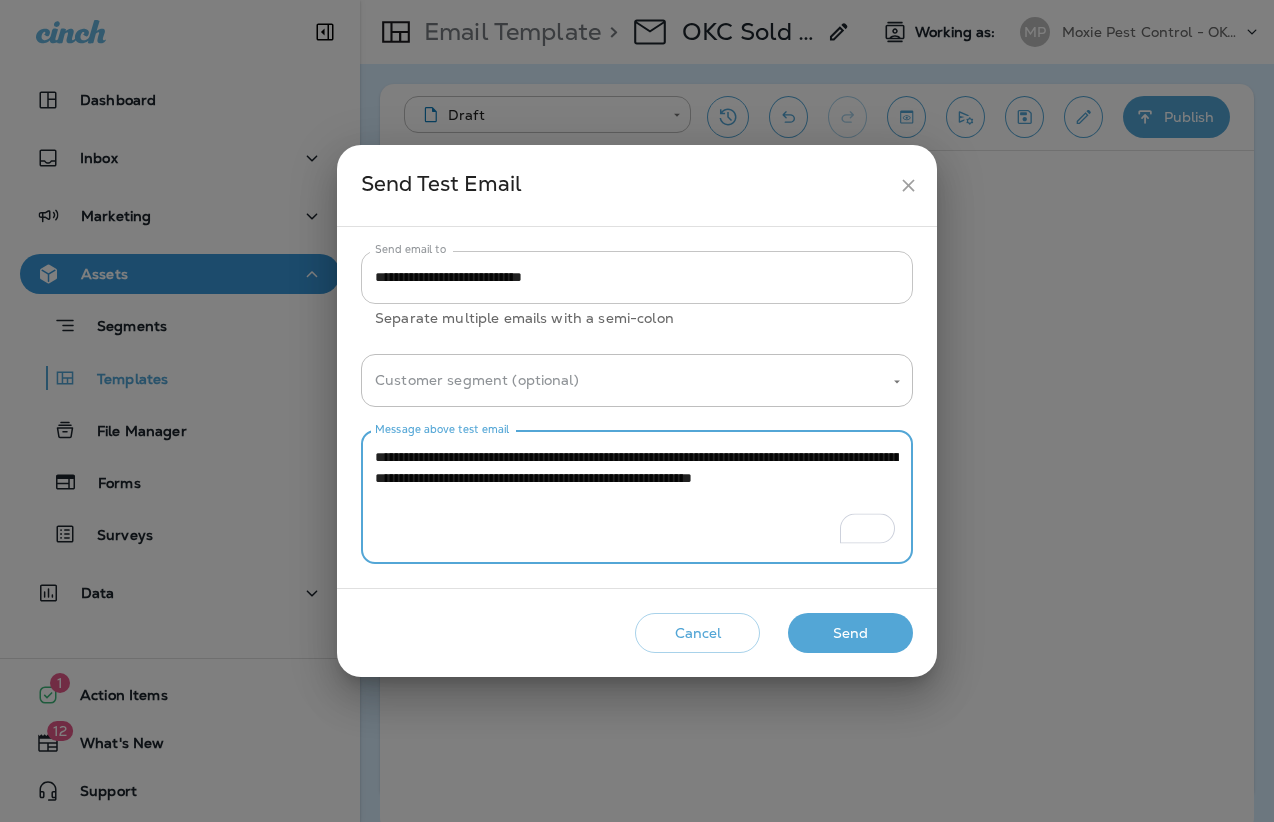 type on "**********" 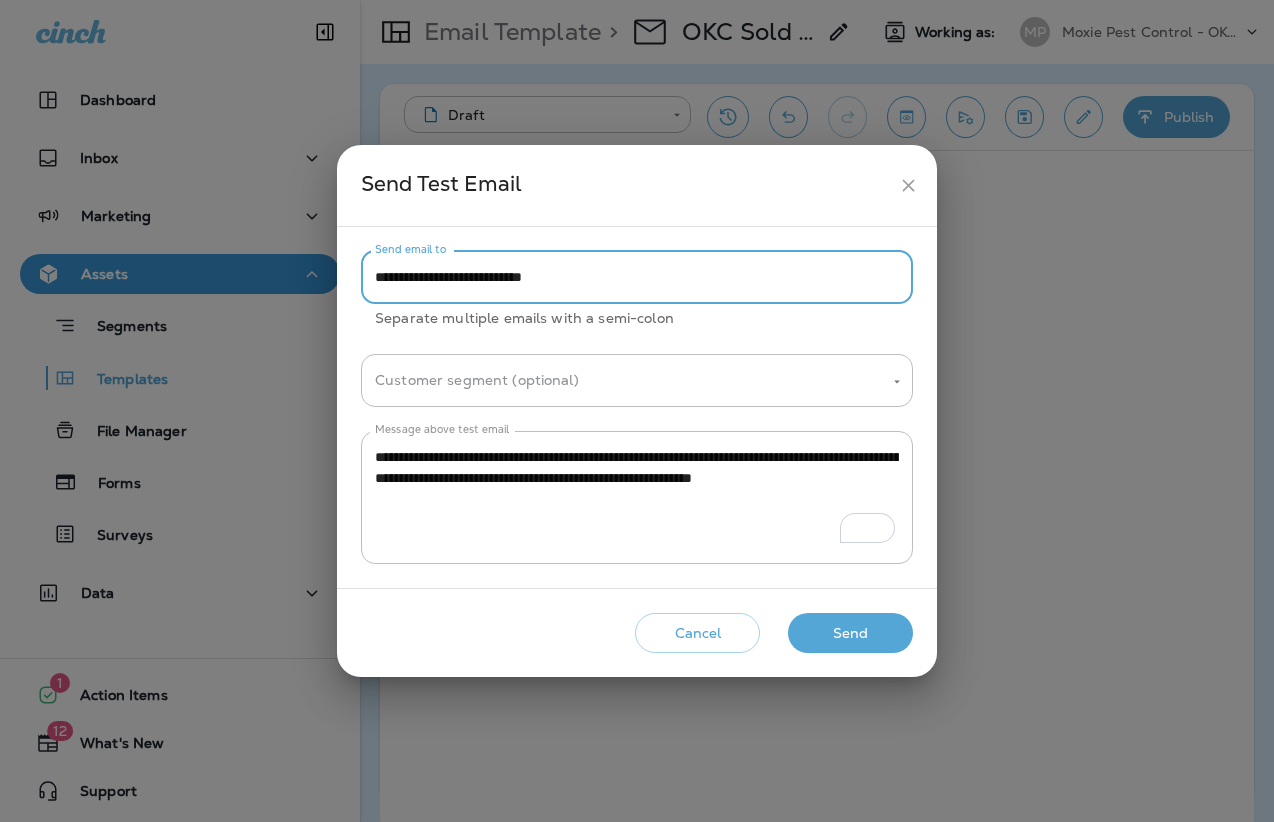 drag, startPoint x: 432, startPoint y: 270, endPoint x: 326, endPoint y: 272, distance: 106.01887 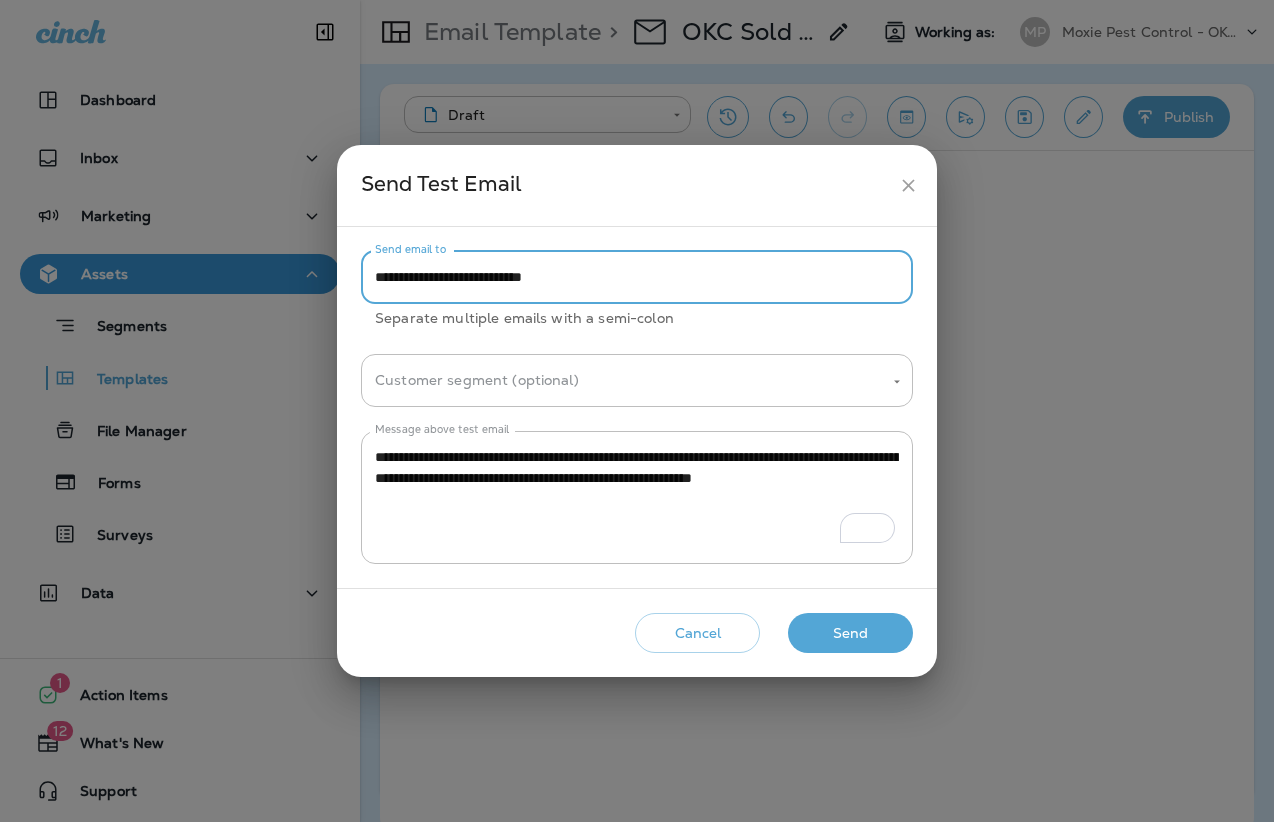 click on "**********" at bounding box center (637, 411) 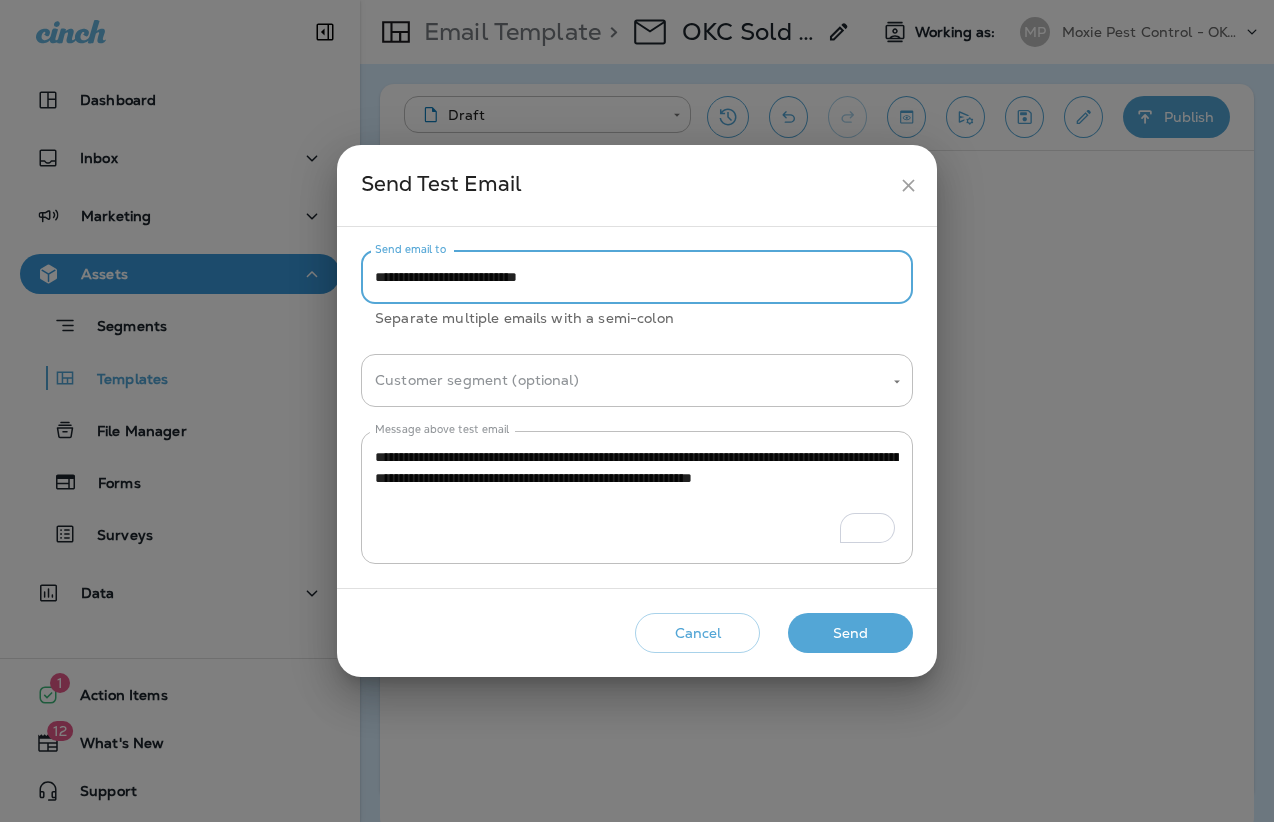 type on "**********" 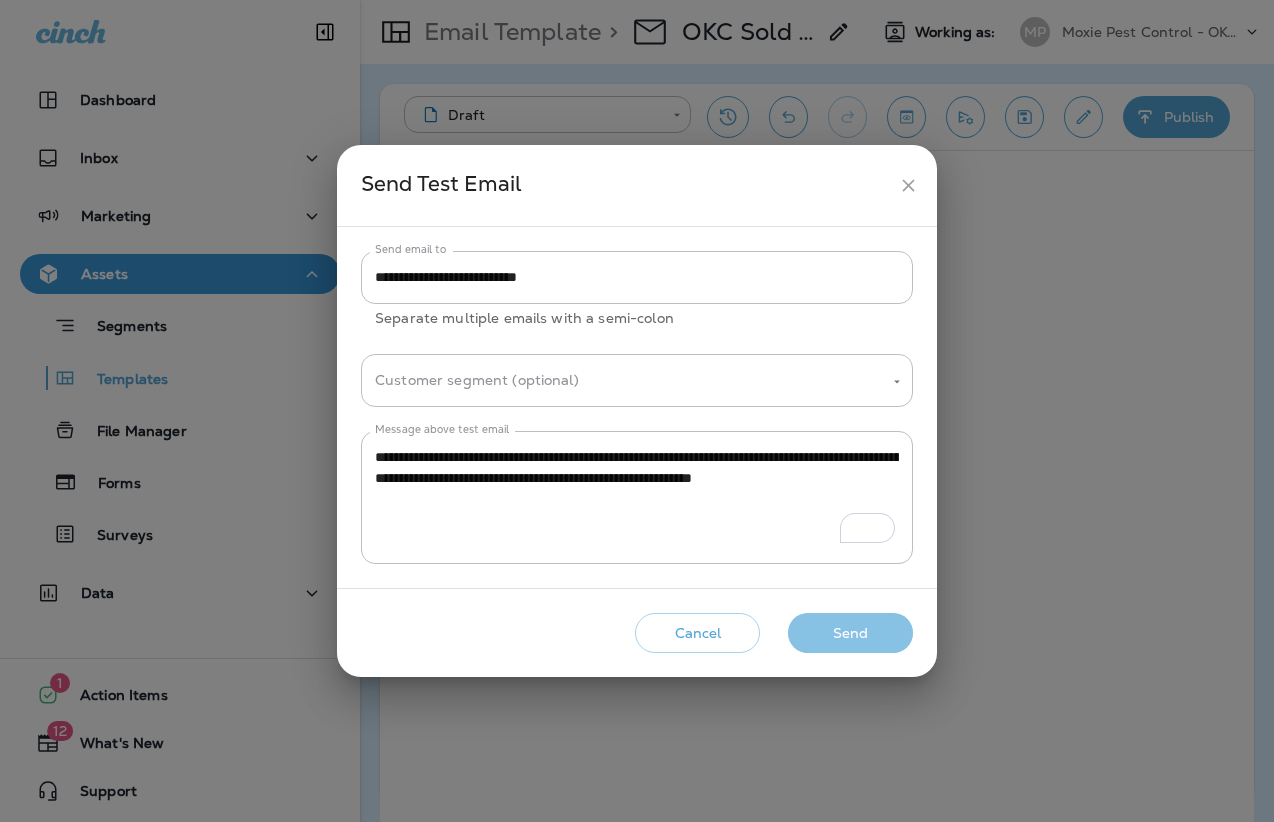 click on "Send" at bounding box center (850, 633) 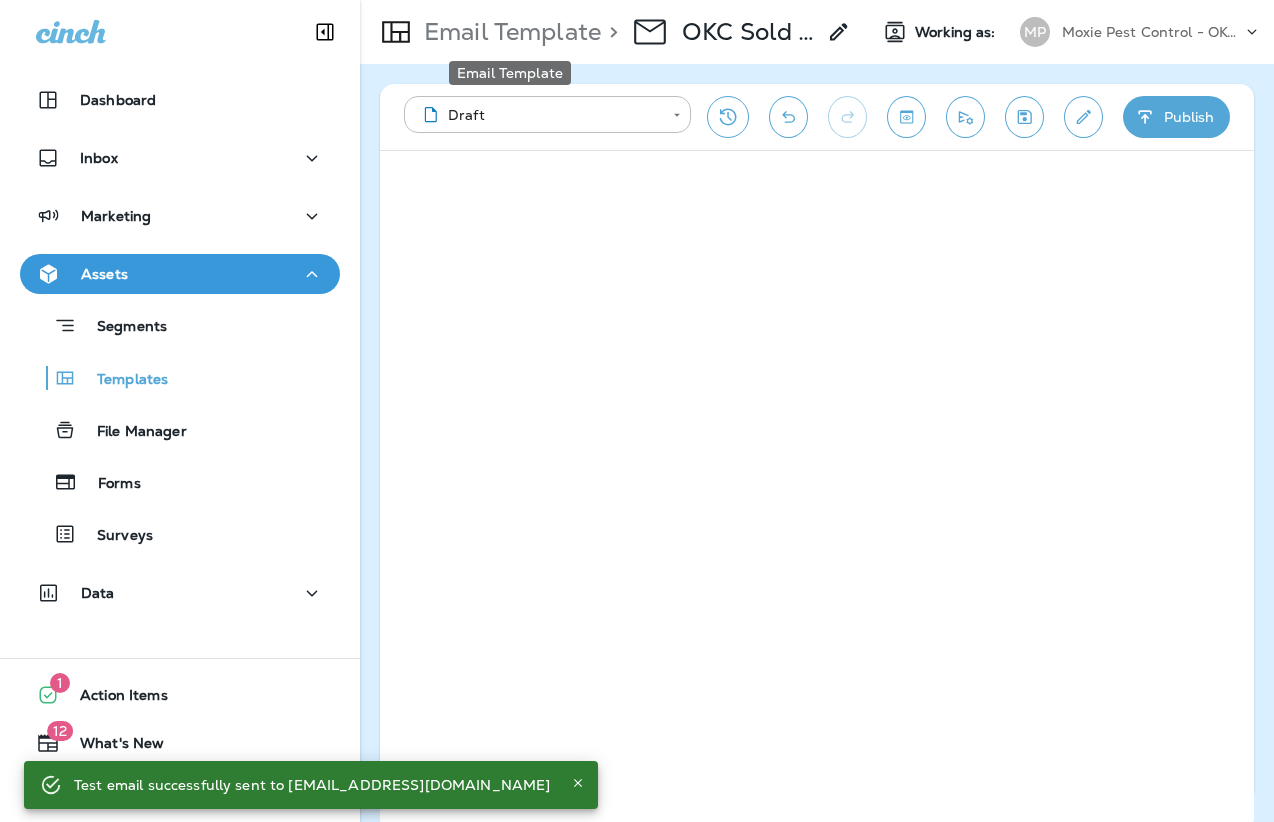 click on "Email Template" at bounding box center (508, 32) 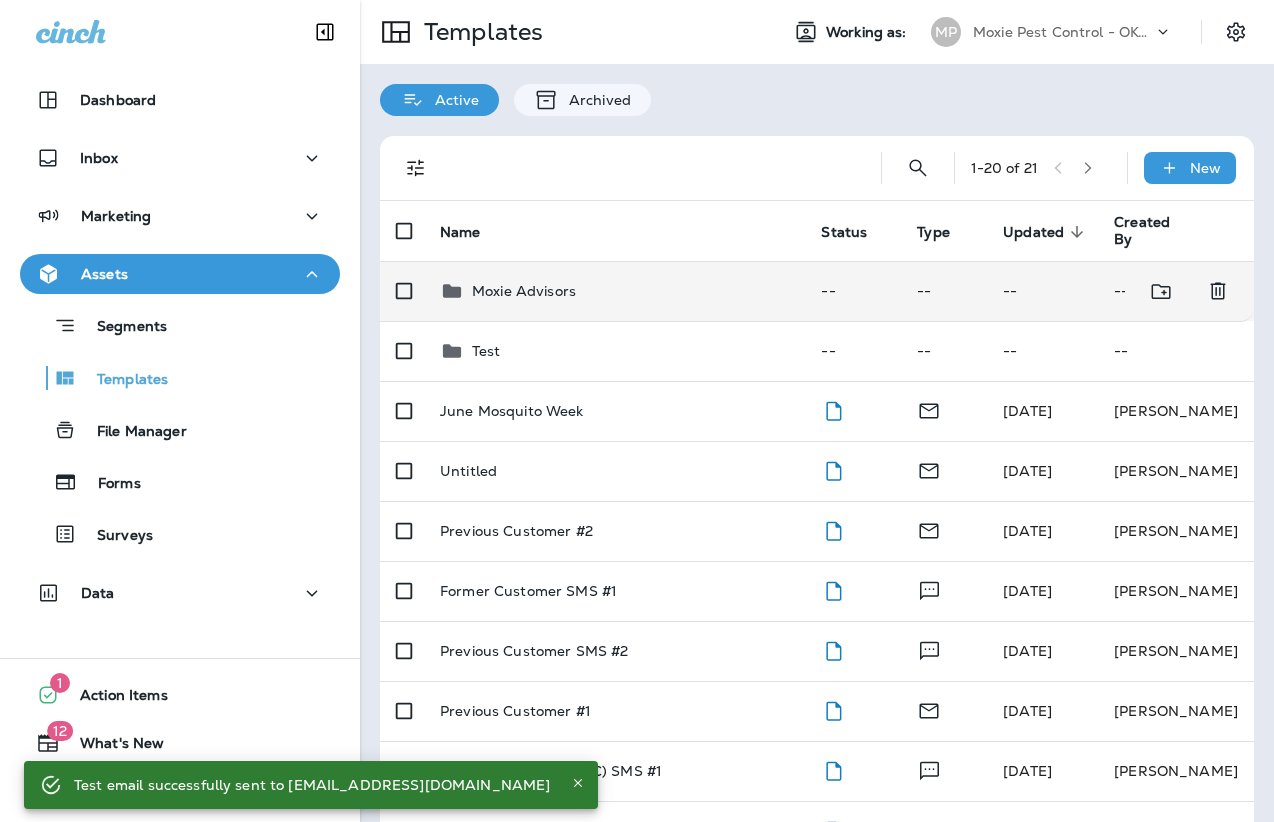 click on "Moxie Advisors" at bounding box center (524, 291) 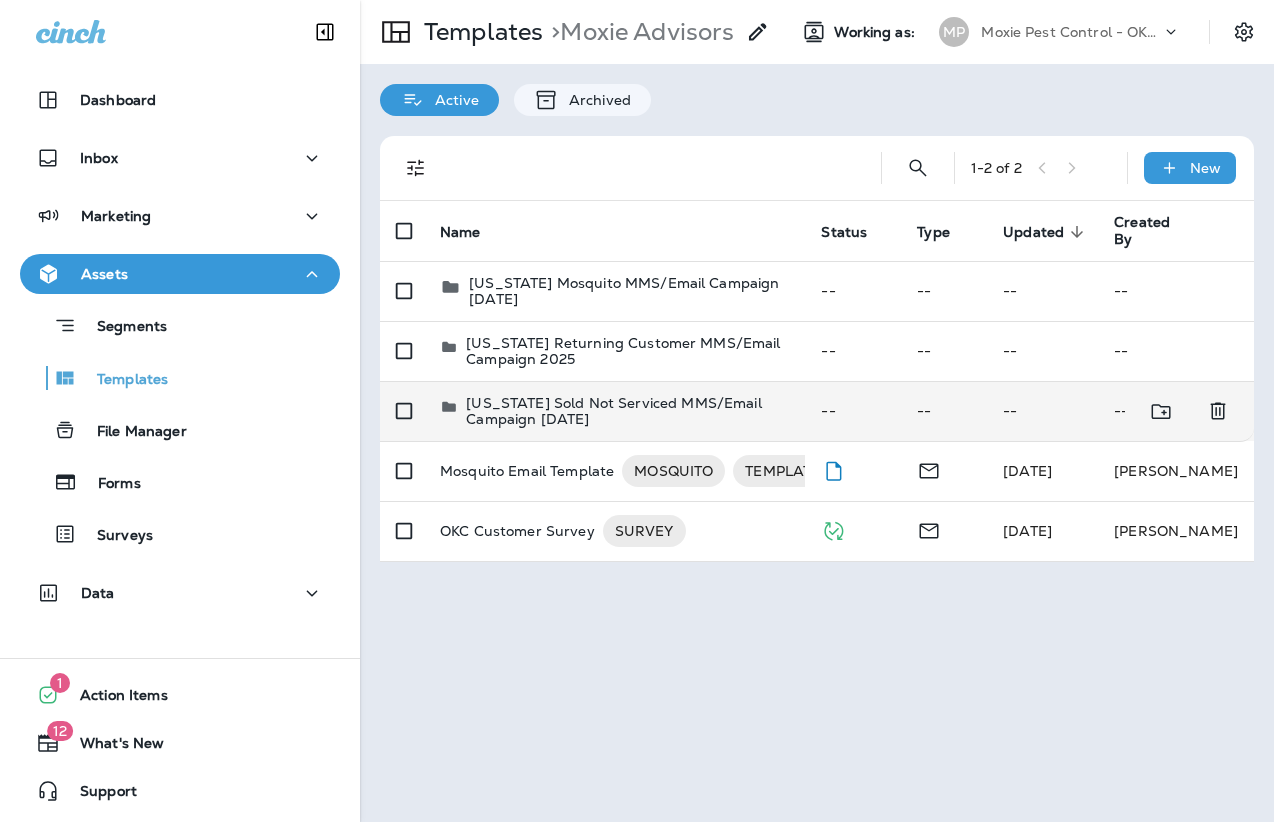 click on "[US_STATE] Sold Not Serviced MMS/Email Campaign [DATE]" at bounding box center [614, 411] 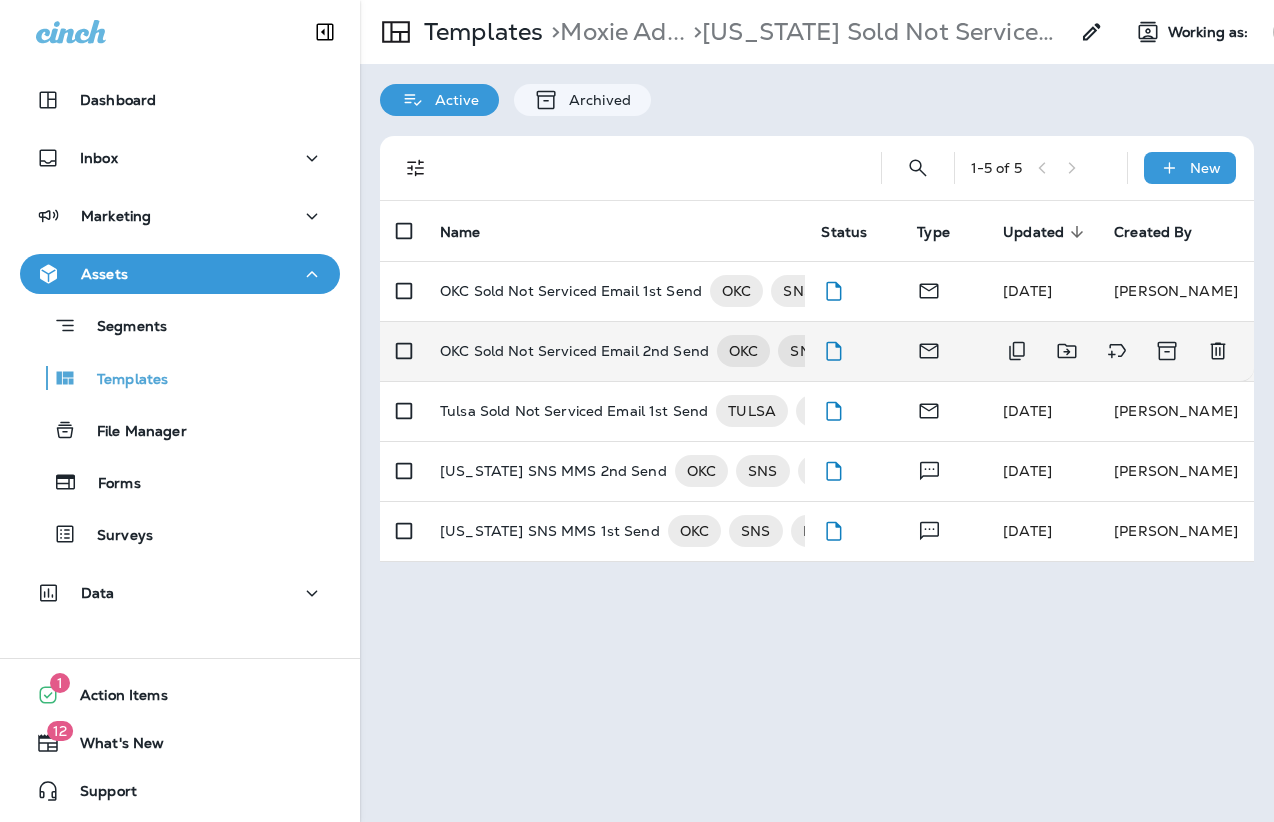 click on "OKC Sold Not Serviced Email 2nd Send" at bounding box center [574, 351] 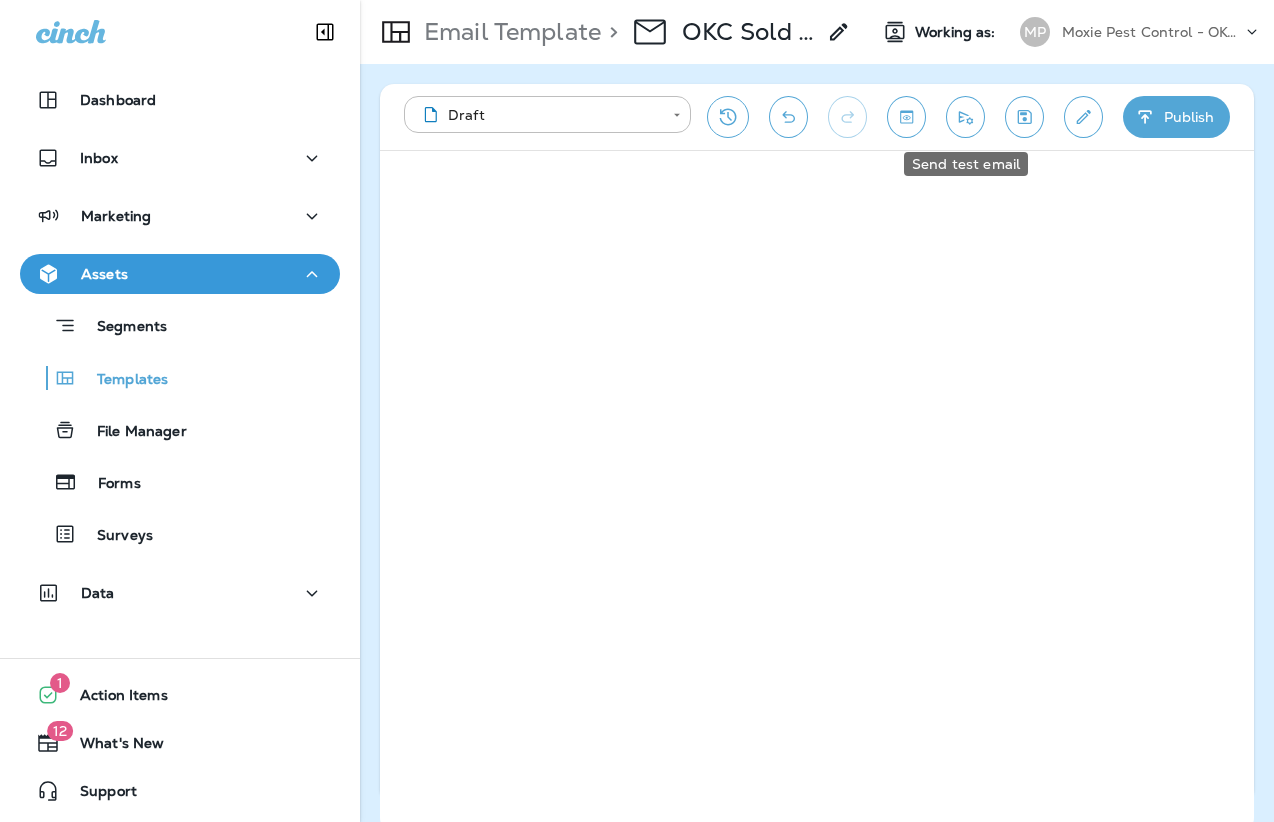 click 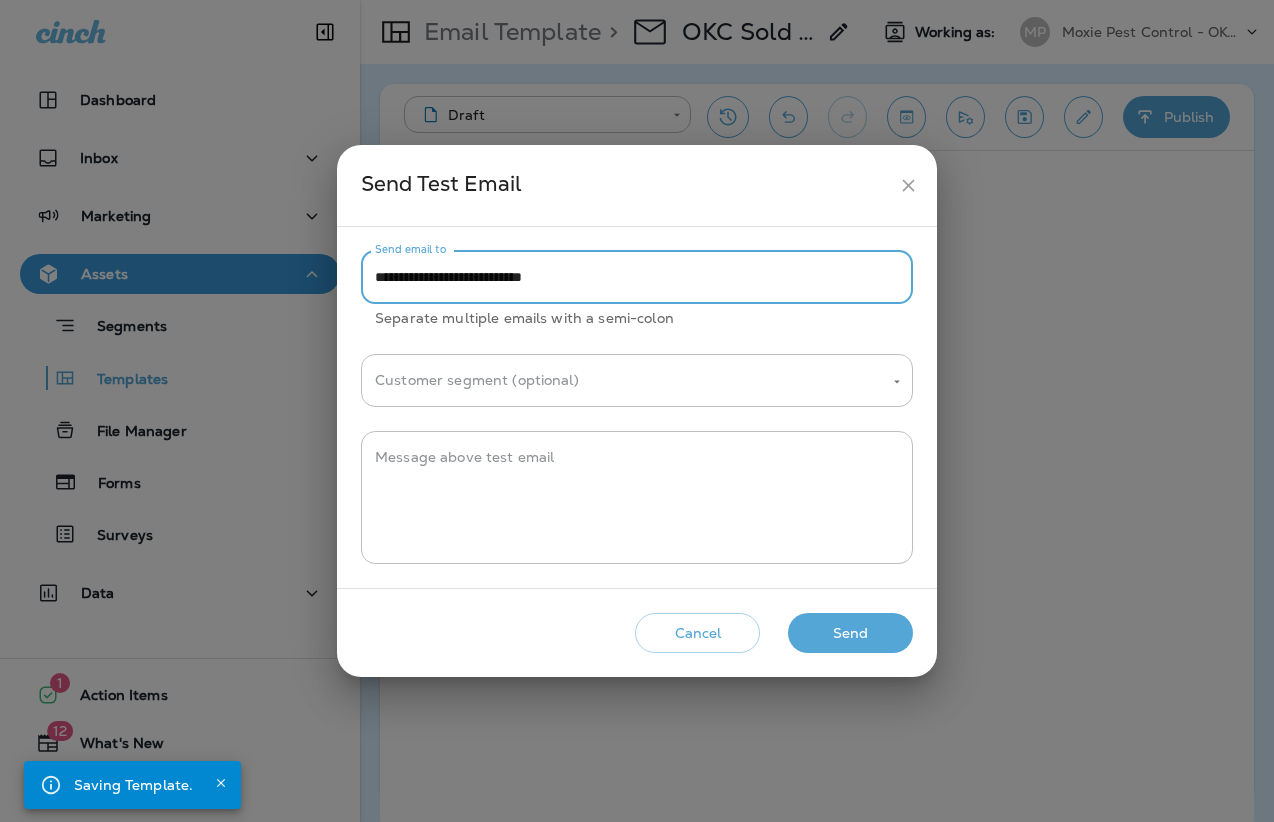drag, startPoint x: 426, startPoint y: 279, endPoint x: 347, endPoint y: 282, distance: 79.05694 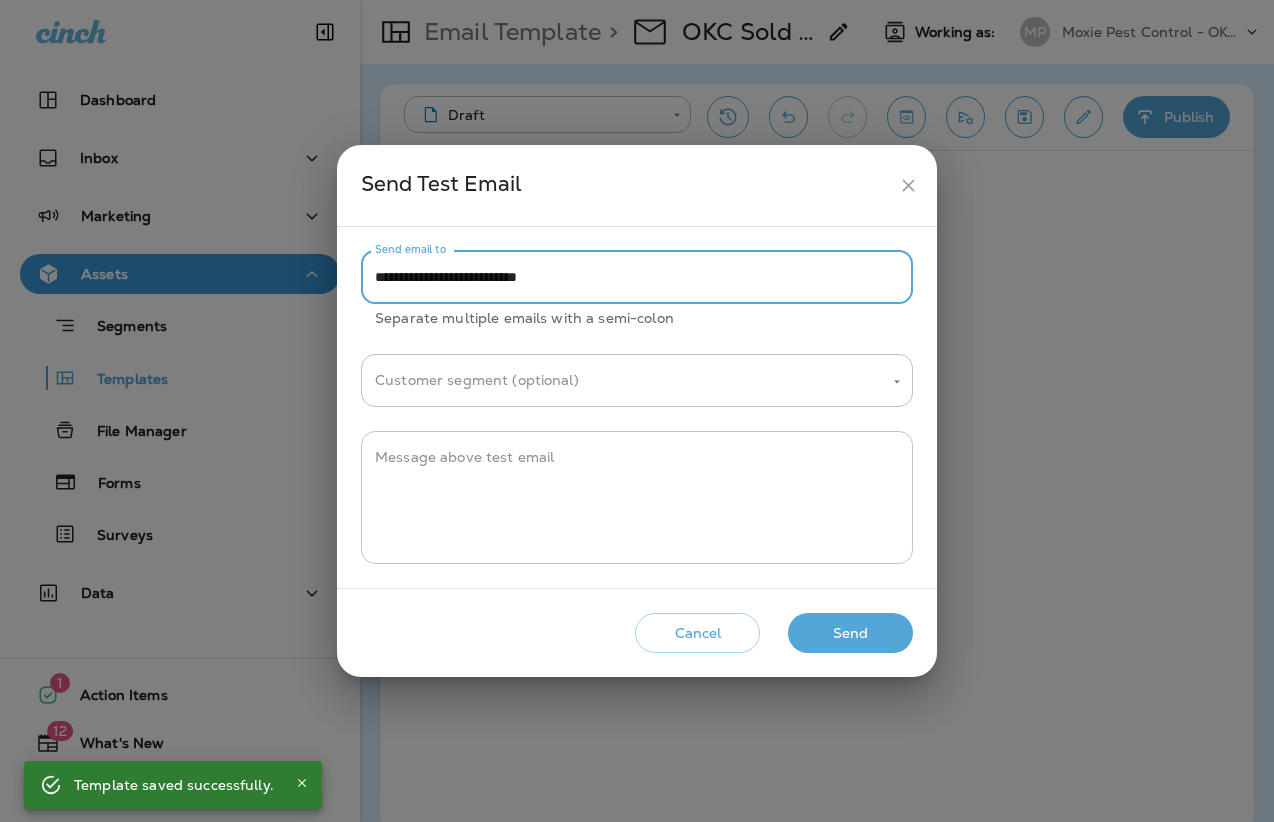 type on "**********" 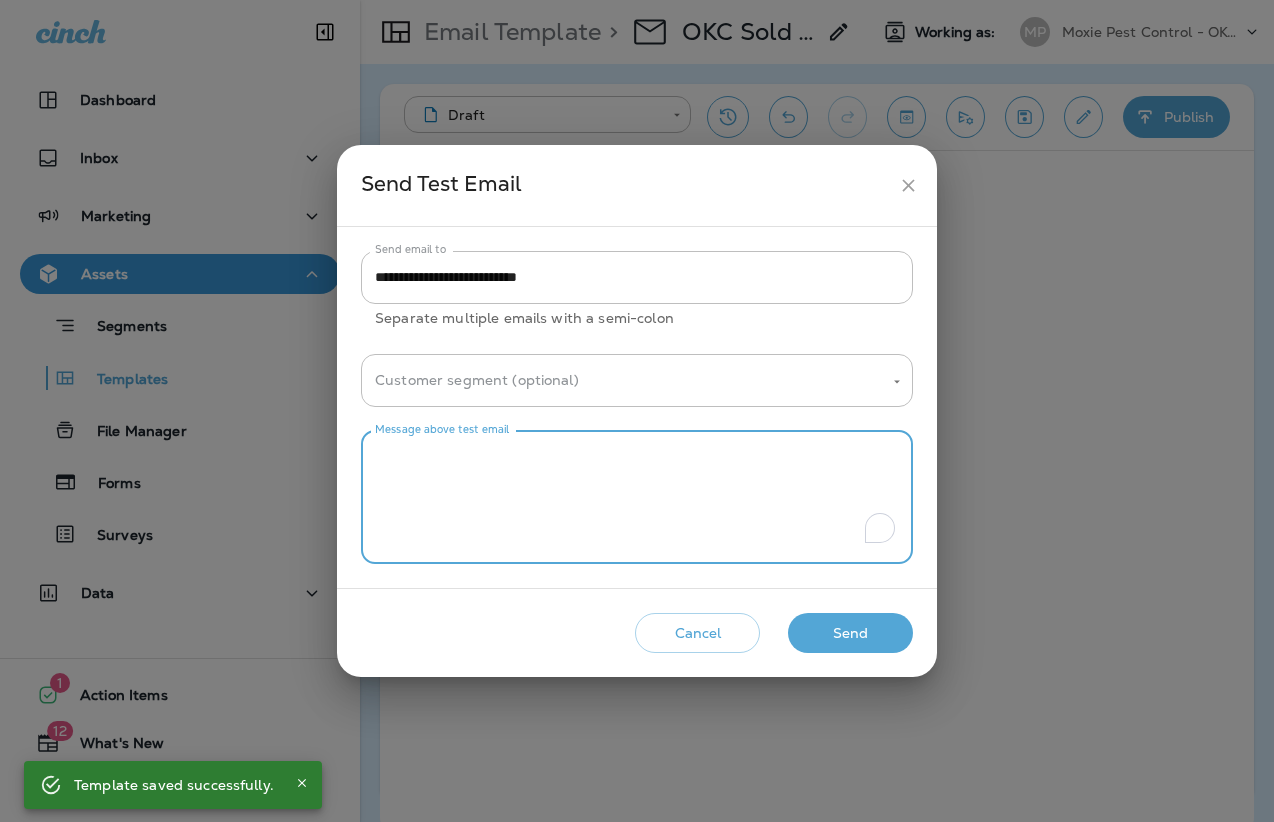 paste on "**********" 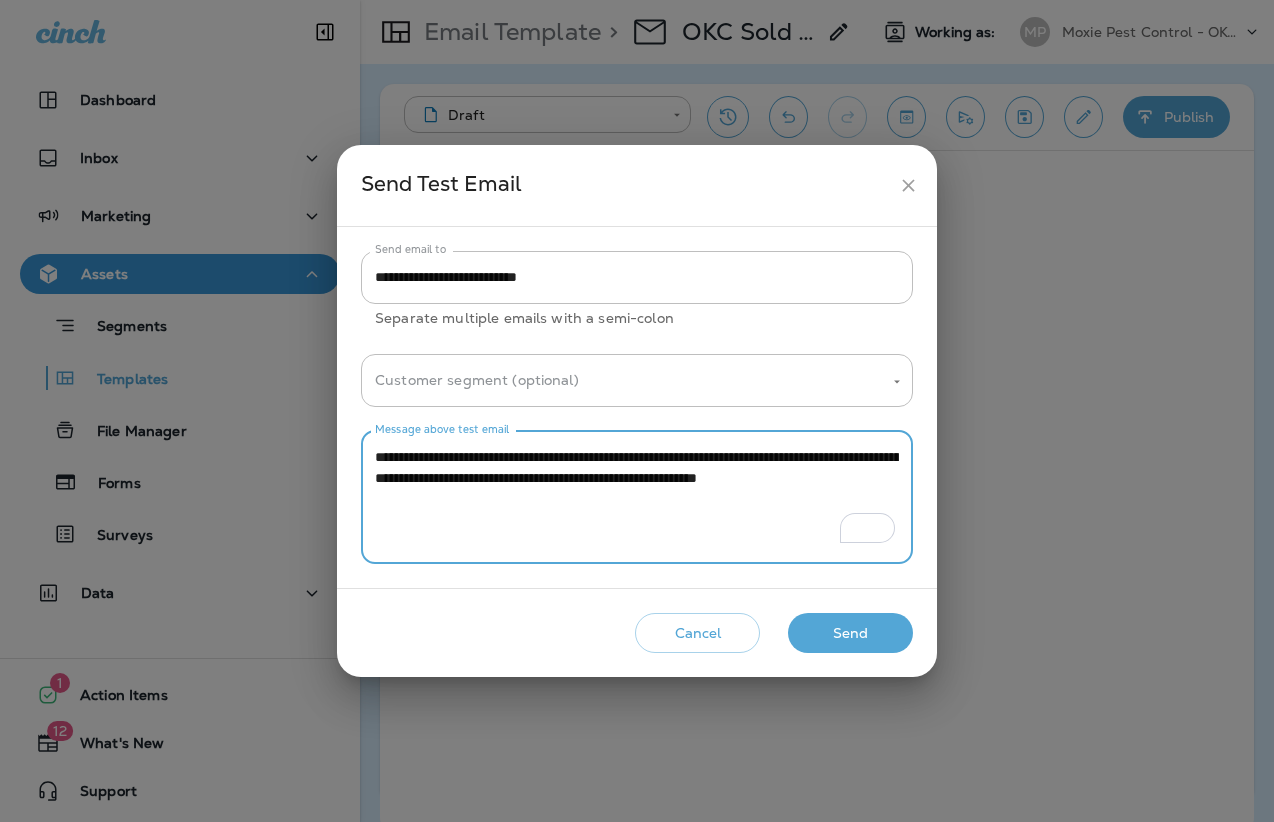drag, startPoint x: 404, startPoint y: 448, endPoint x: 363, endPoint y: 448, distance: 41 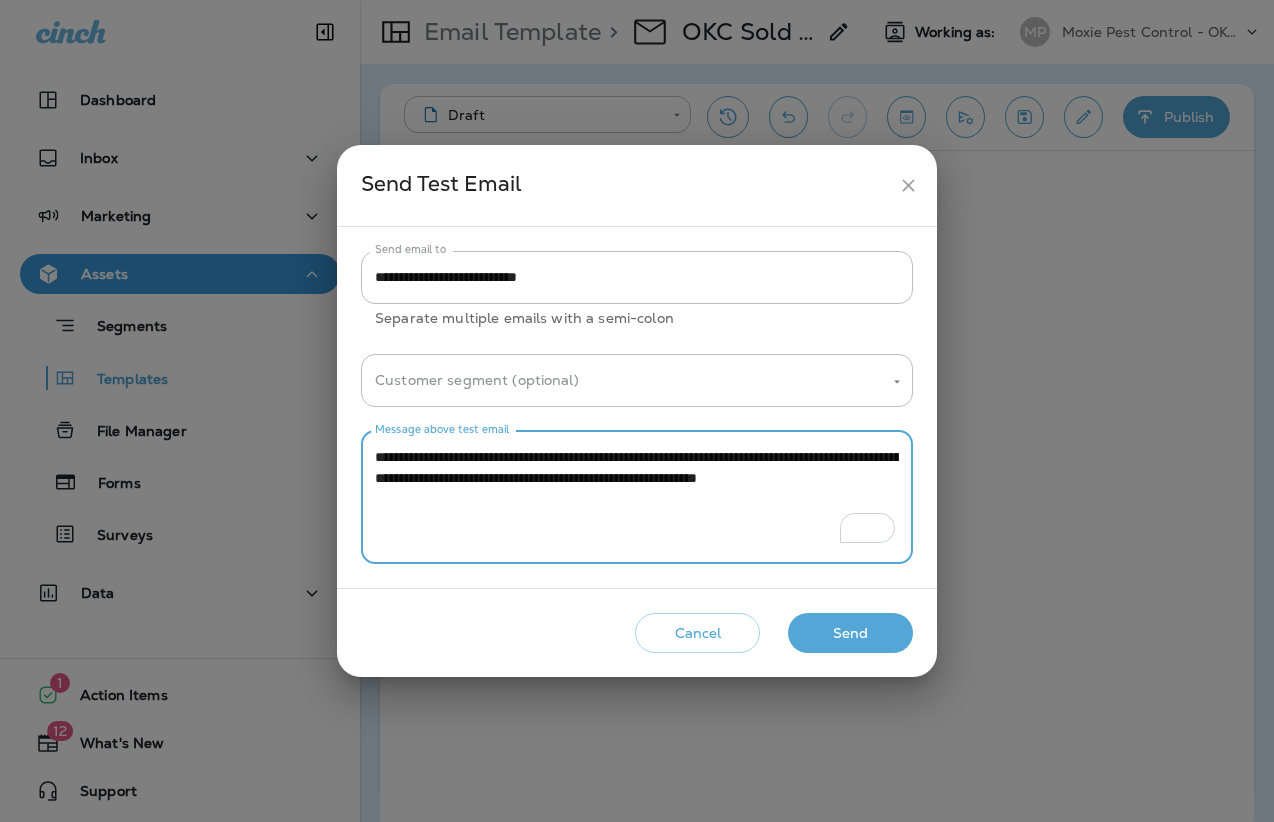 click on "**********" at bounding box center [637, 497] 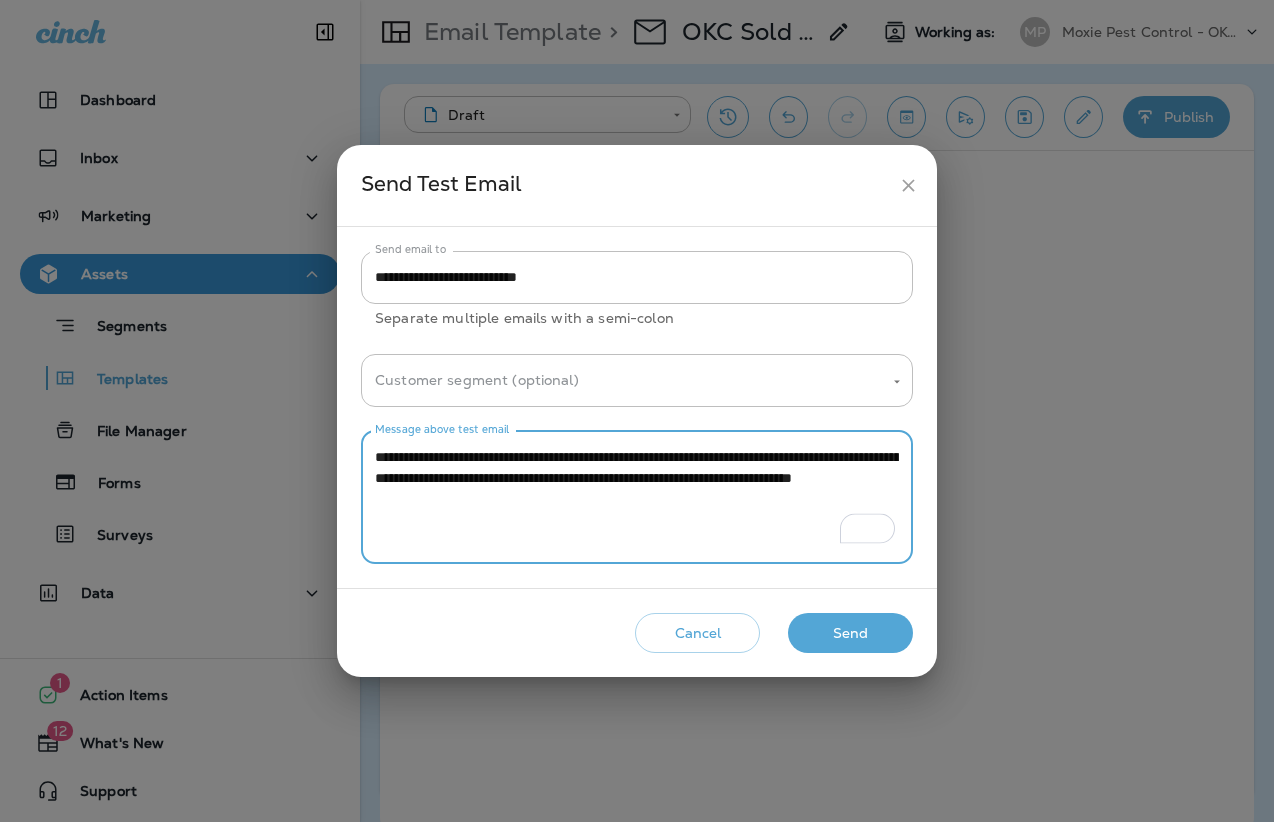 click on "**********" at bounding box center (637, 497) 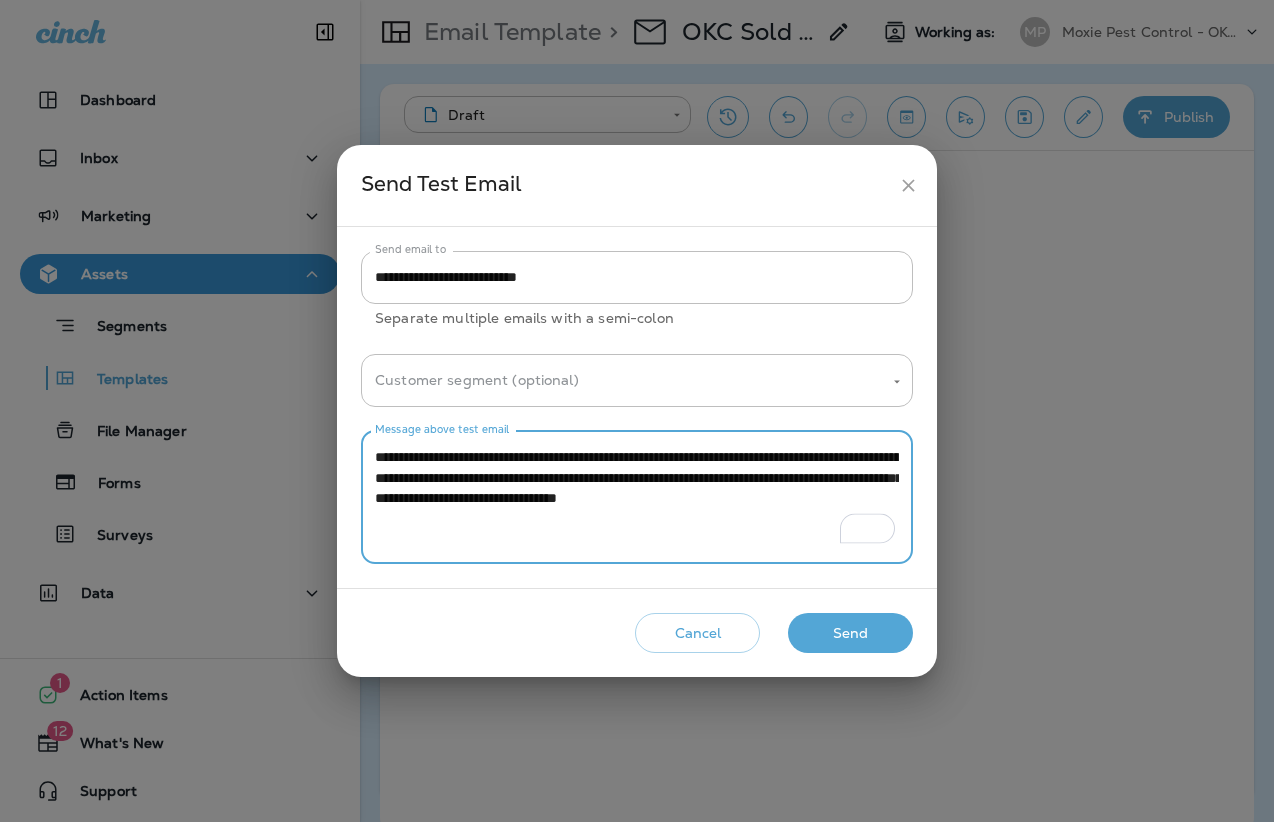 type on "**********" 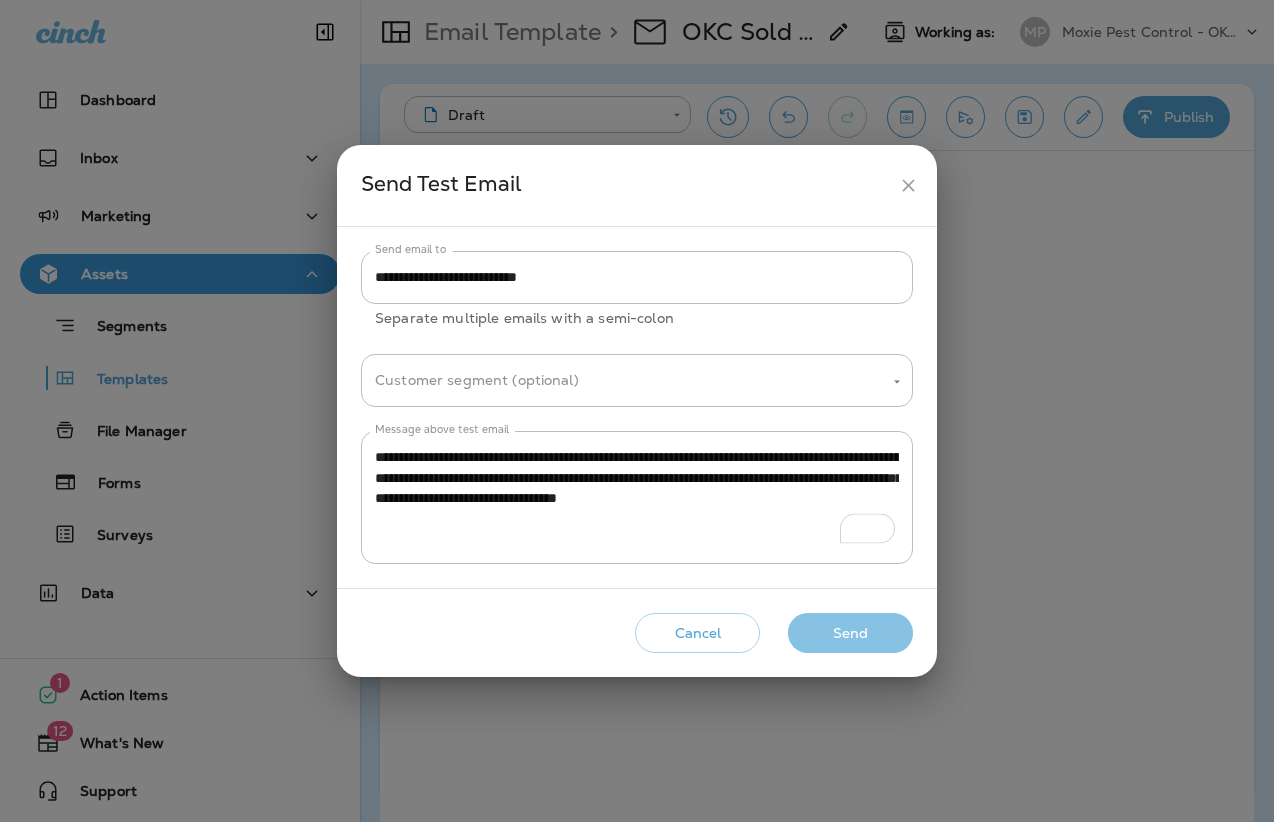 click on "Send" at bounding box center (850, 633) 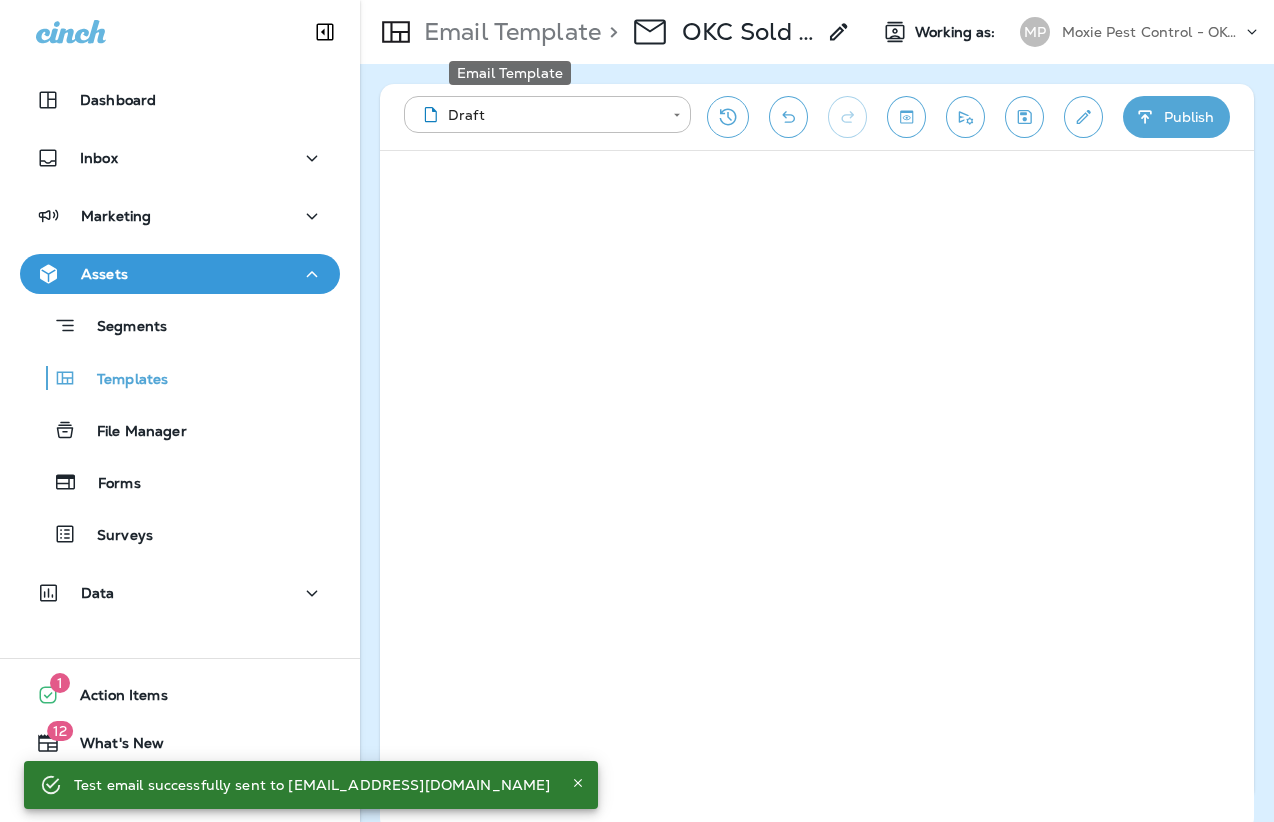 click on "Email Template" at bounding box center (508, 32) 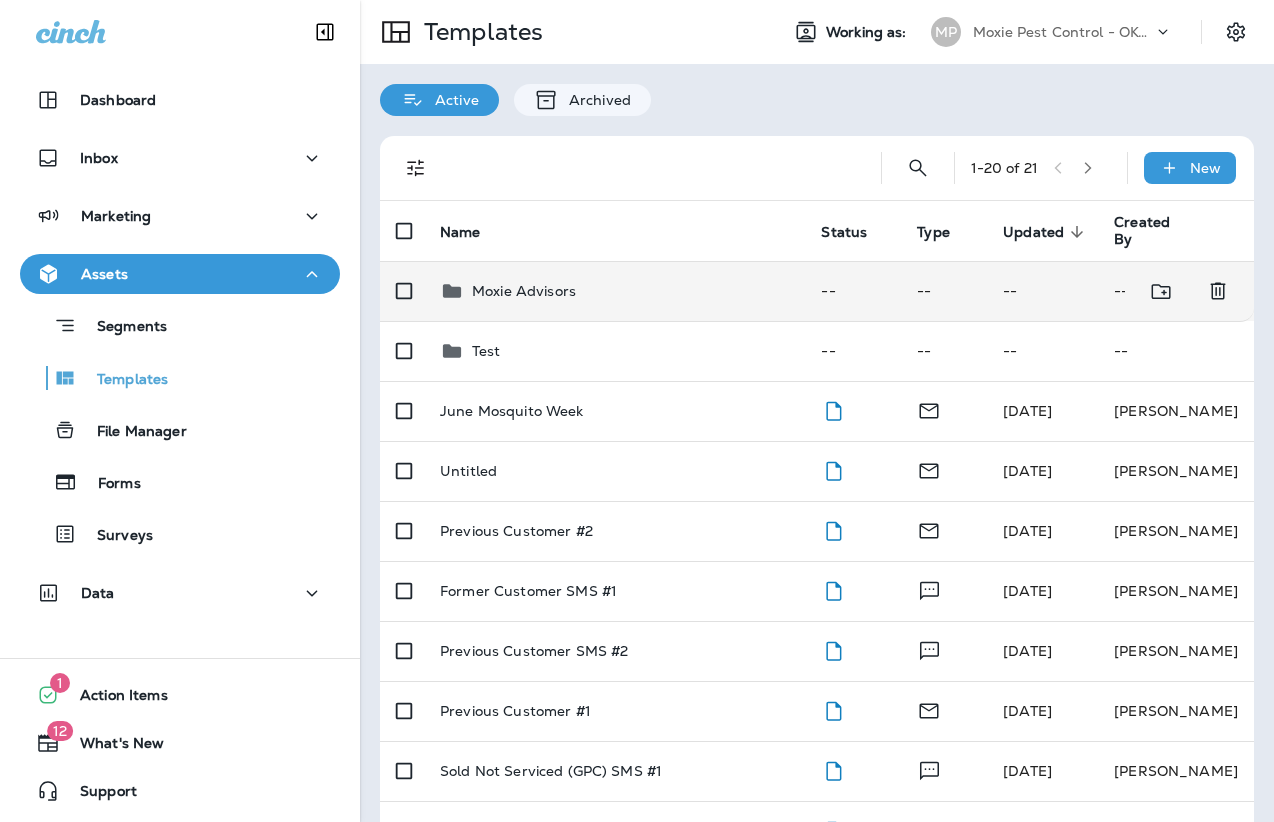 click on "Moxie Advisors" at bounding box center [524, 291] 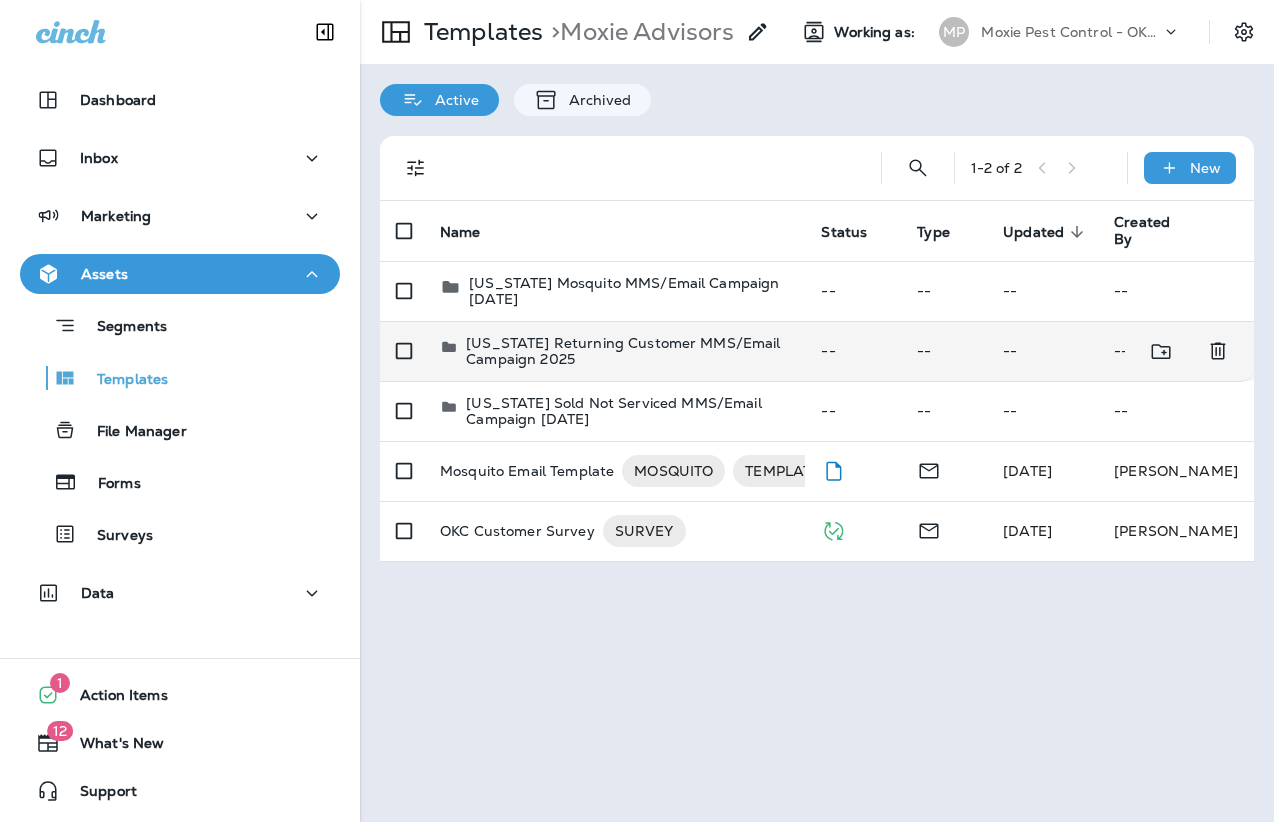 click on "[US_STATE] Returning Customer MMS/Email Campaign 2025" at bounding box center (627, 351) 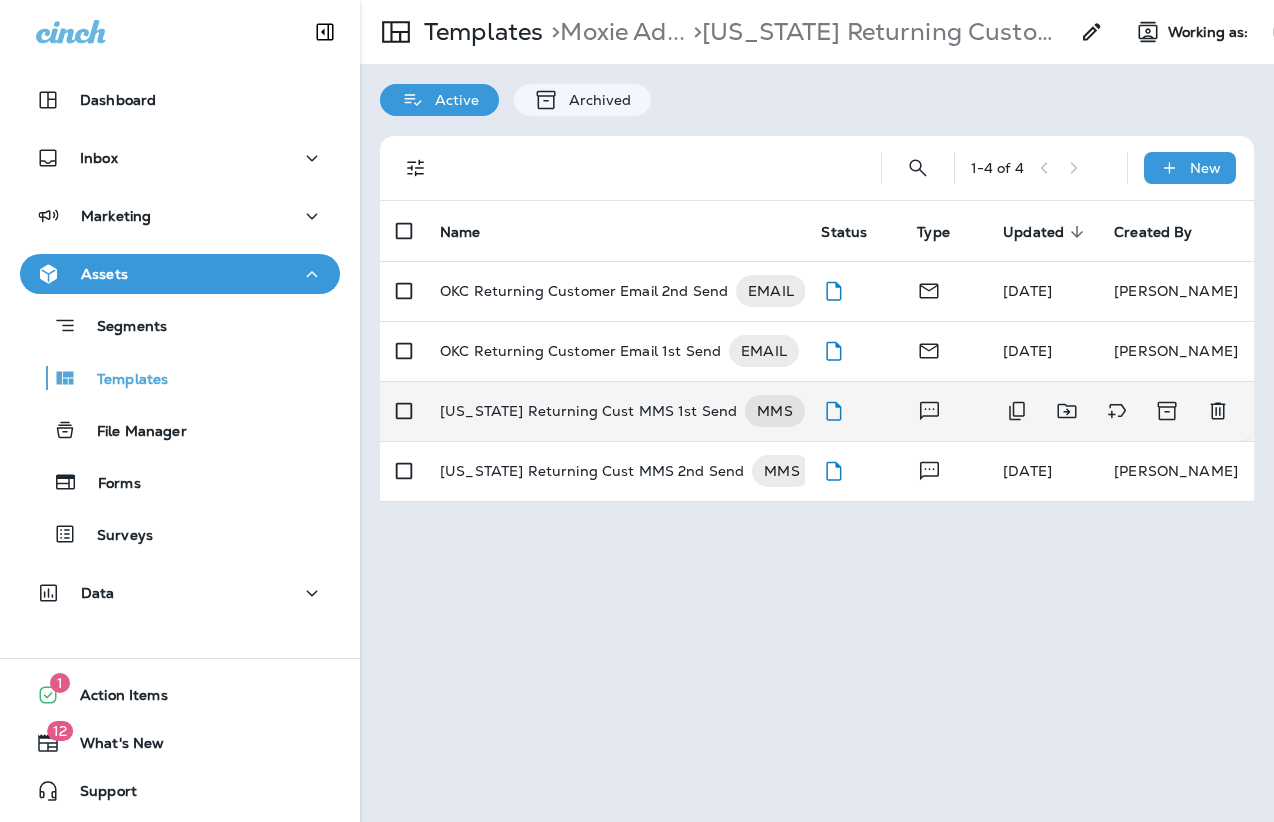 click on "[US_STATE] Returning Cust MMS 1st Send" at bounding box center (588, 411) 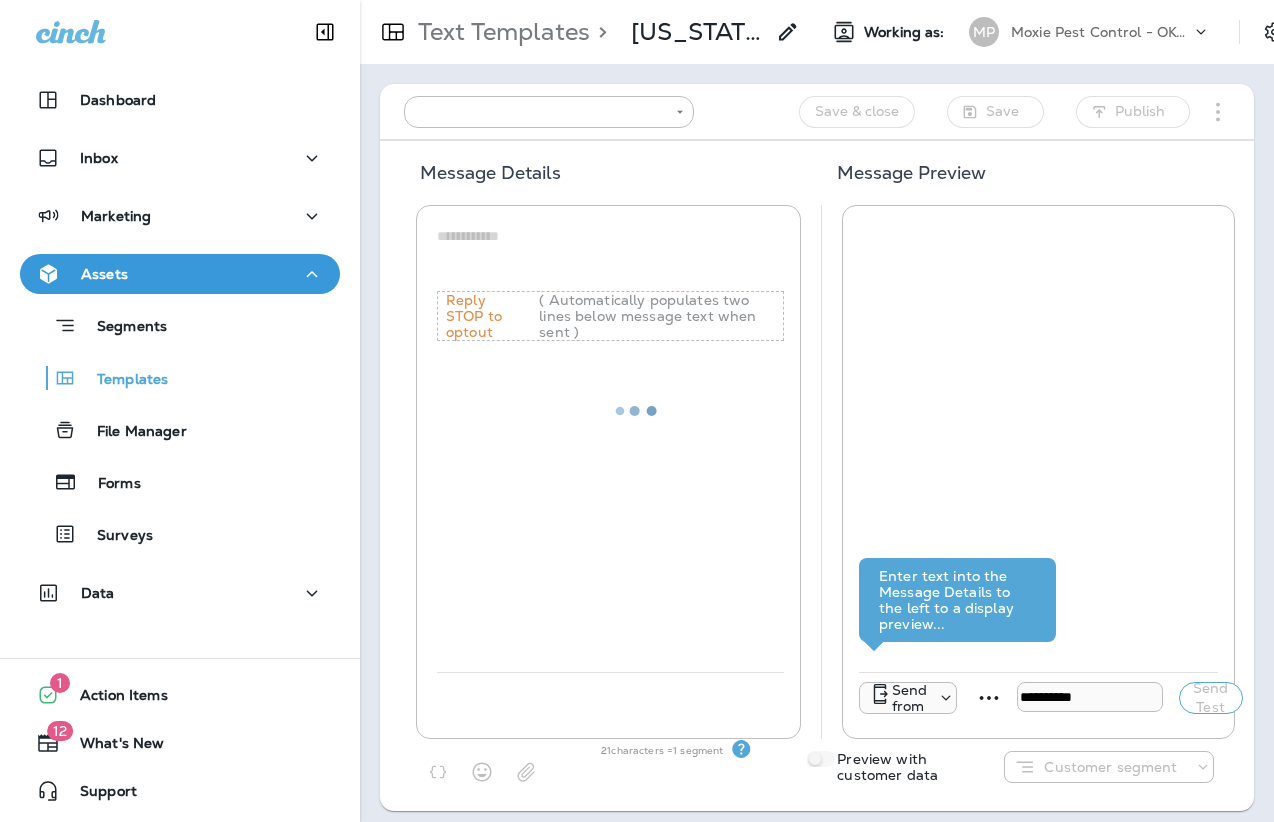 type on "**********" 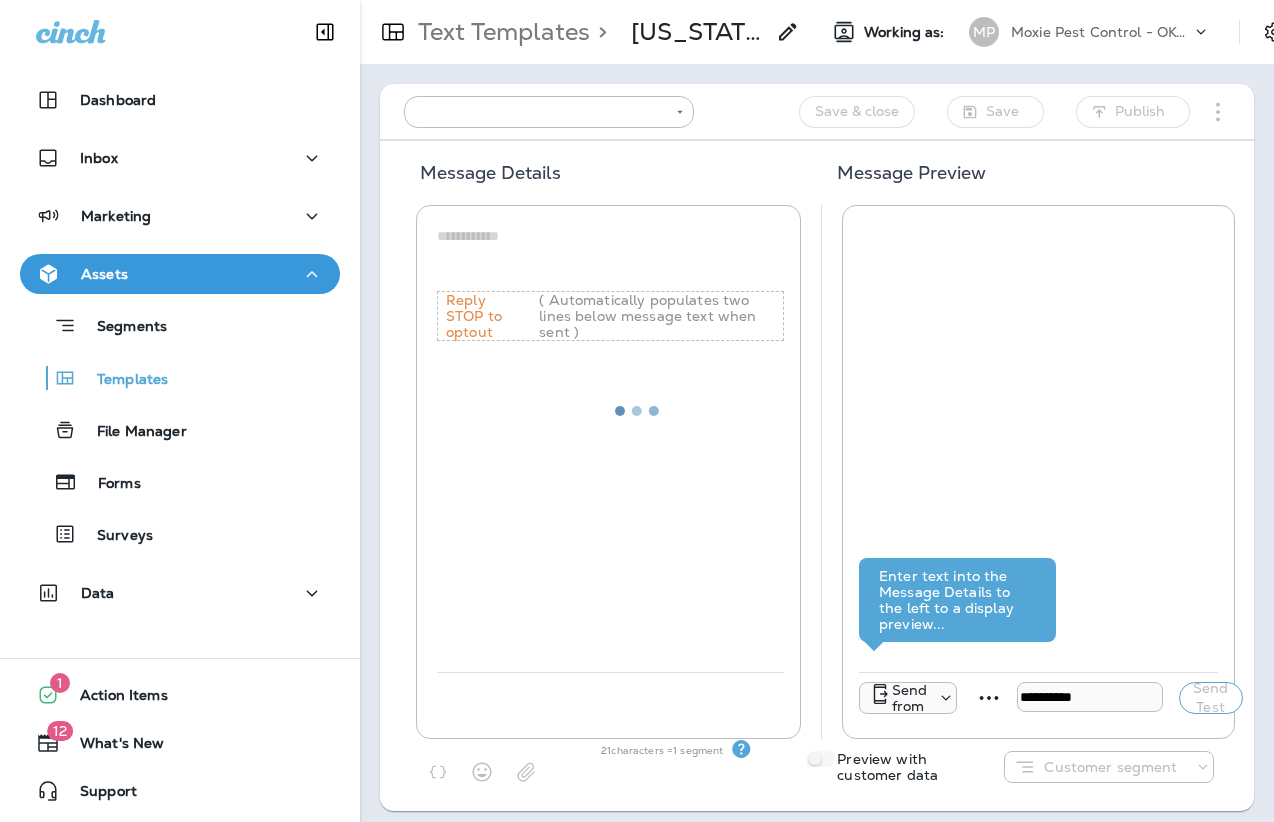 type on "**********" 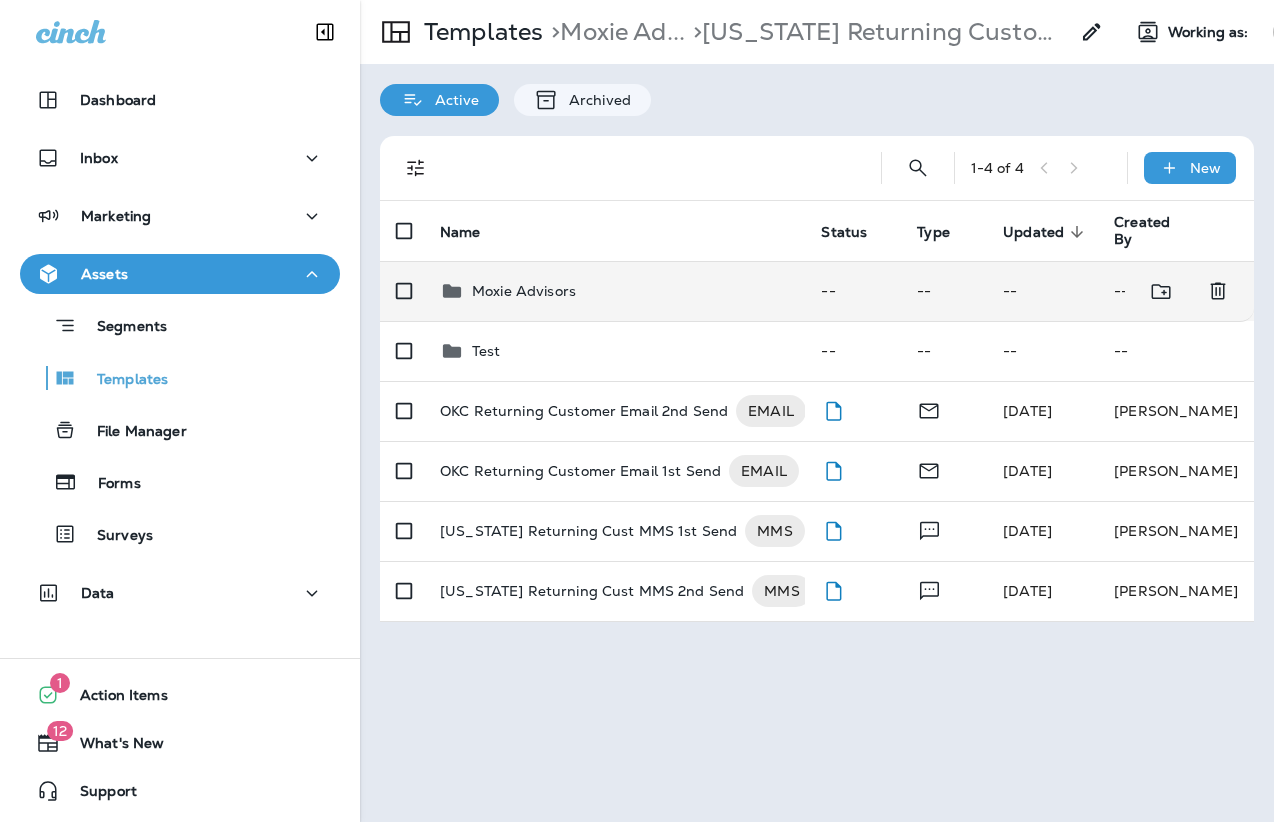 click on "Moxie Advisors" at bounding box center (524, 291) 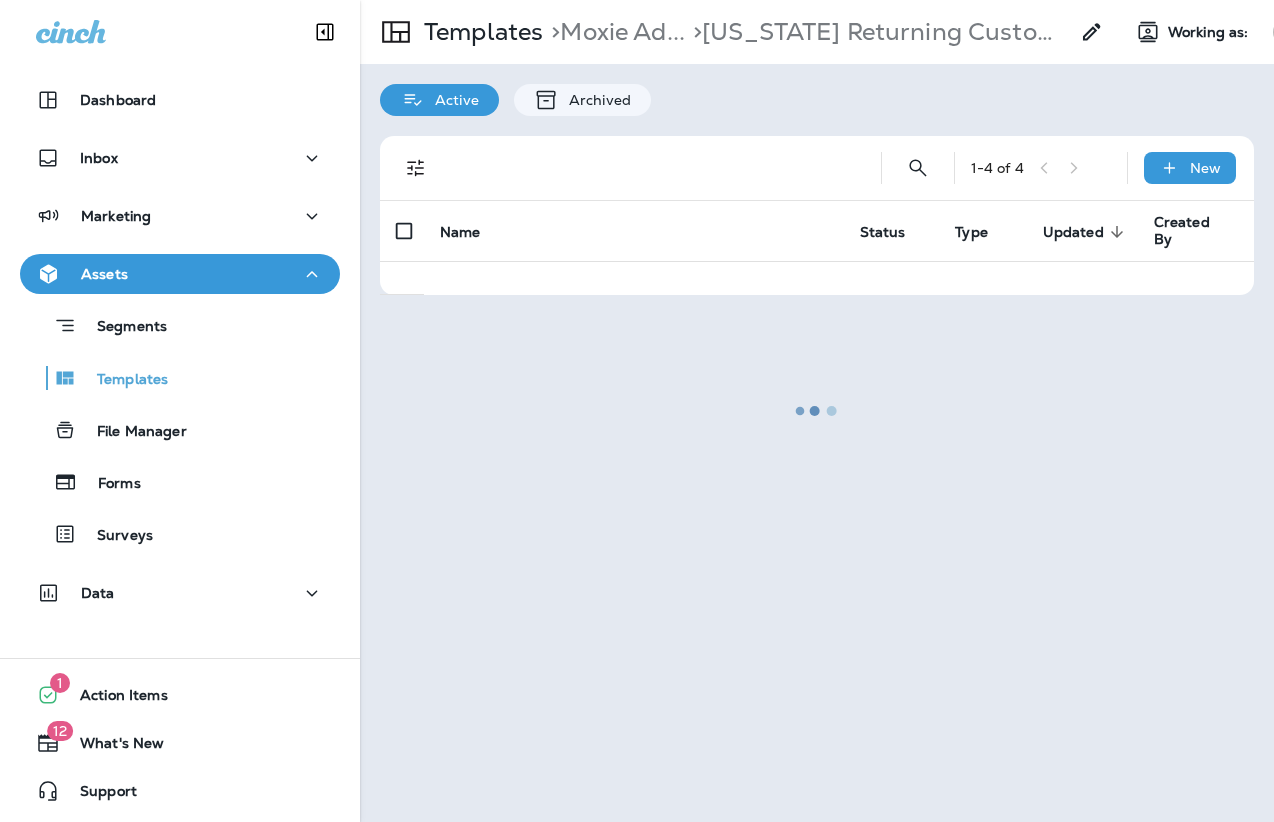 click at bounding box center [817, 411] 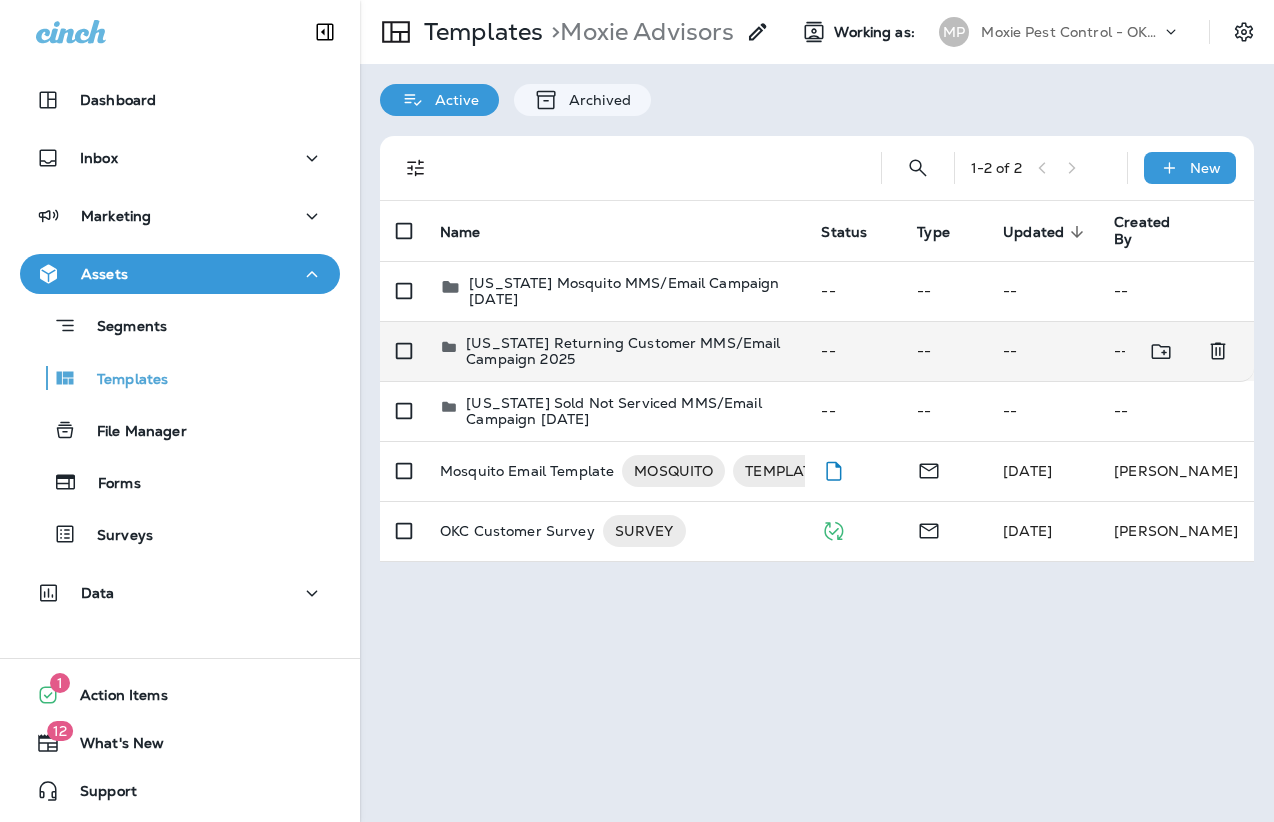 click on "[US_STATE] Returning Customer MMS/Email Campaign 2025" at bounding box center (627, 351) 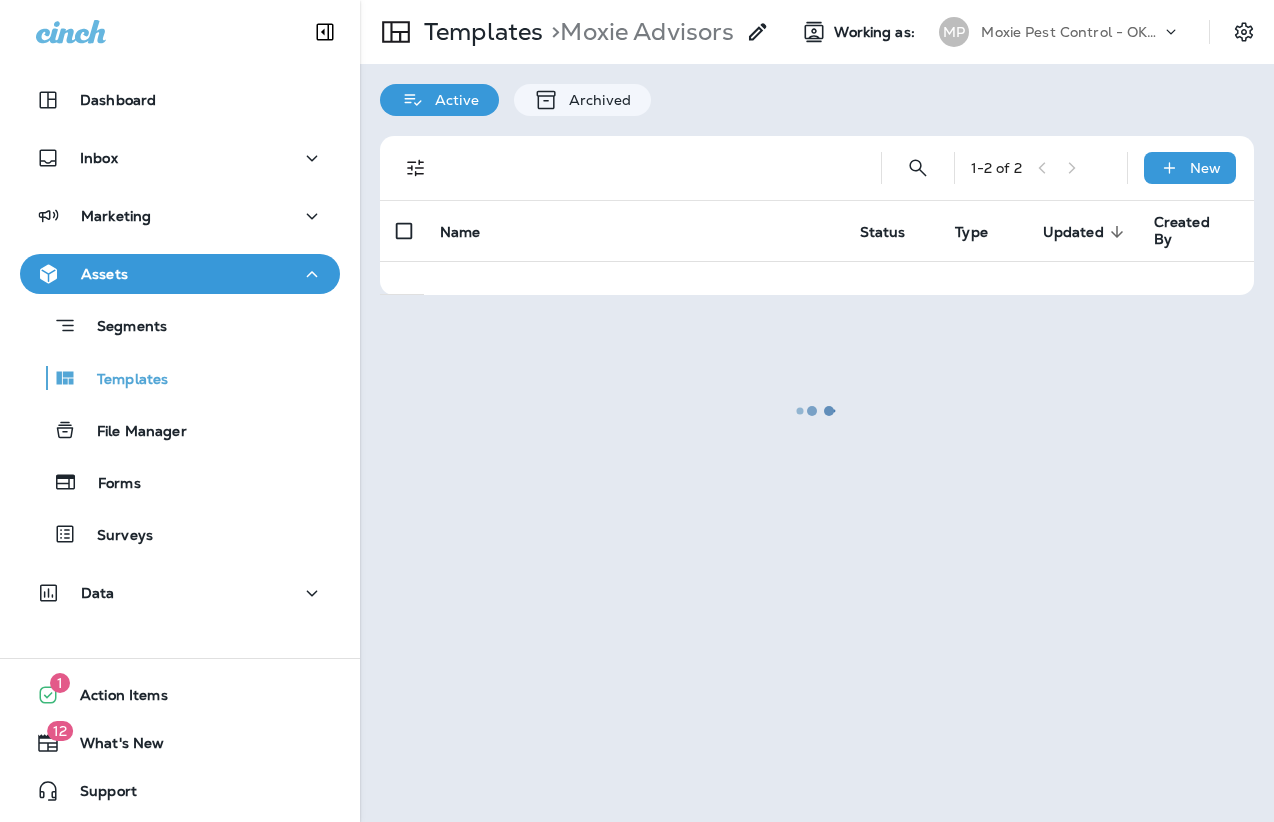 click at bounding box center [817, 411] 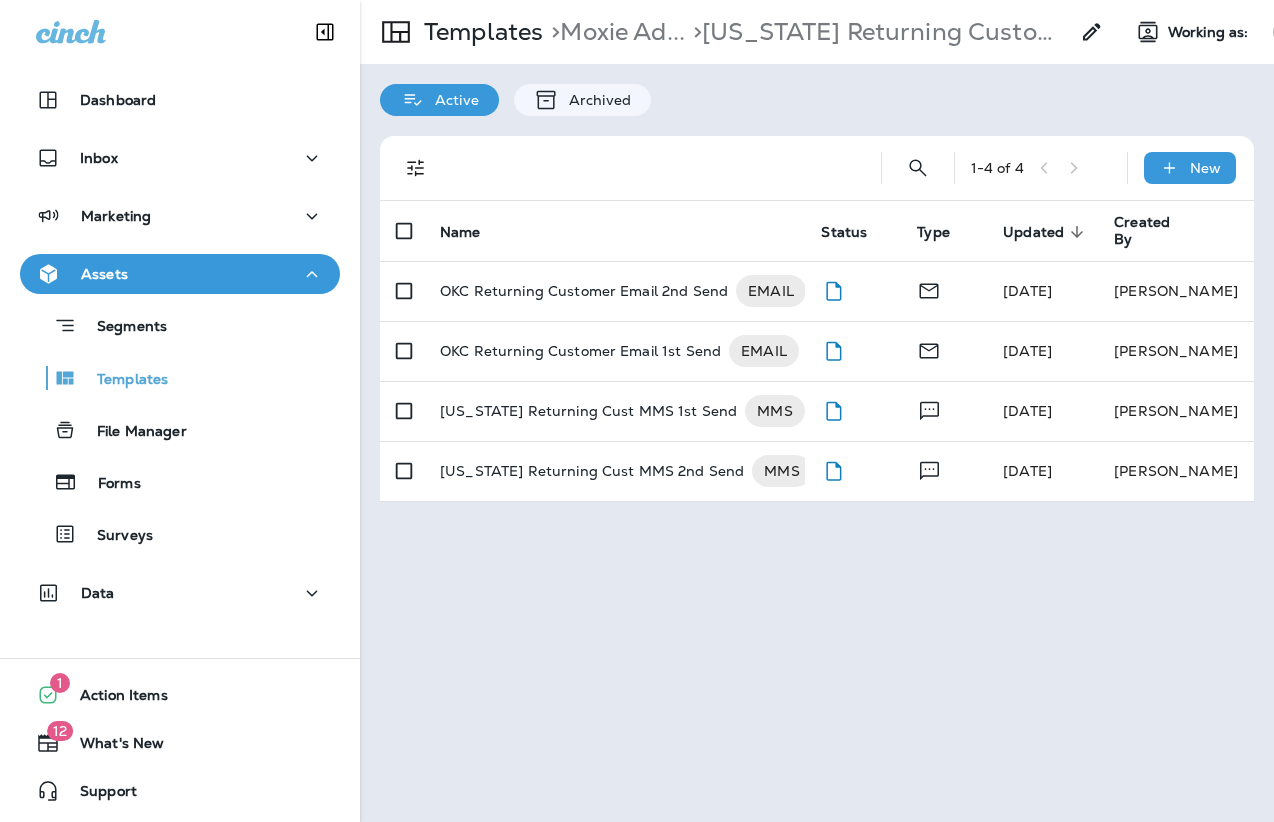 click on "OKC Returning Customer Email 1st Send" at bounding box center [580, 351] 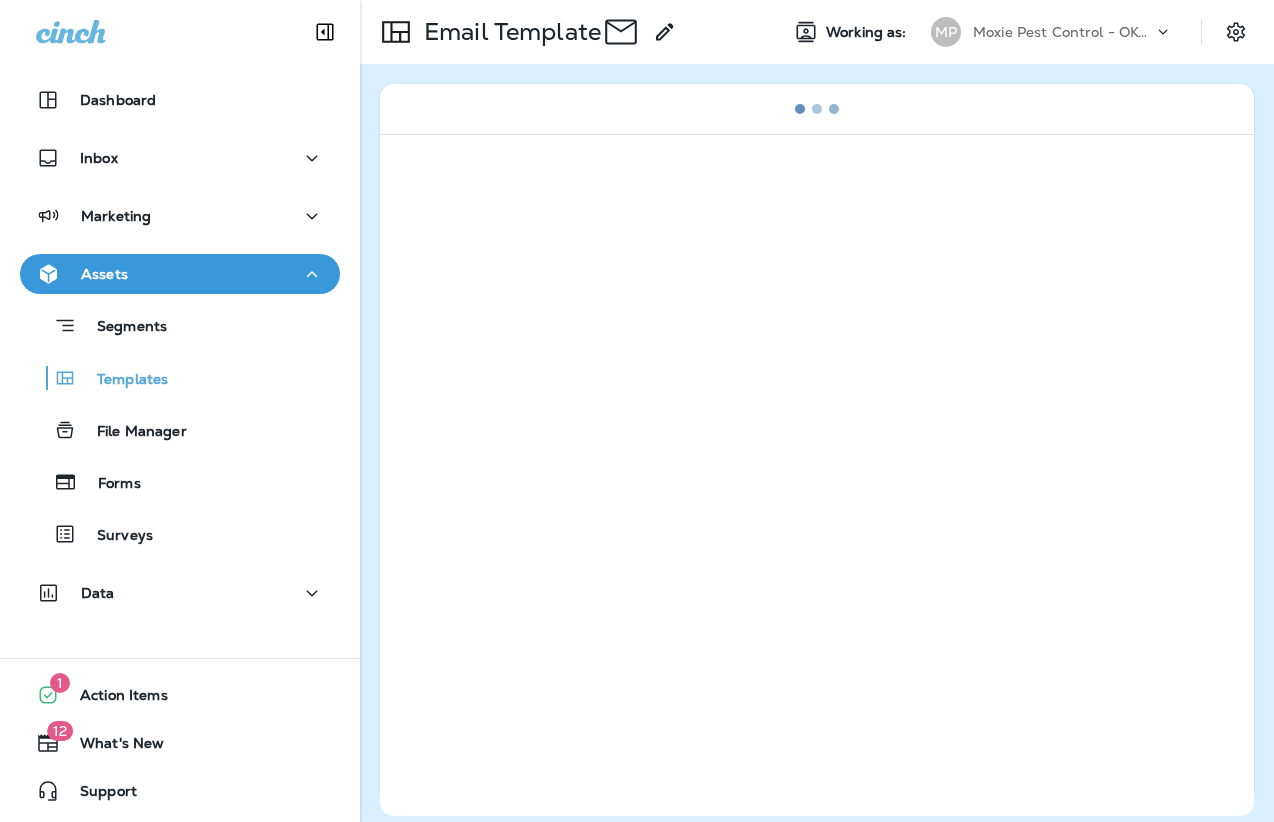 click at bounding box center (817, 475) 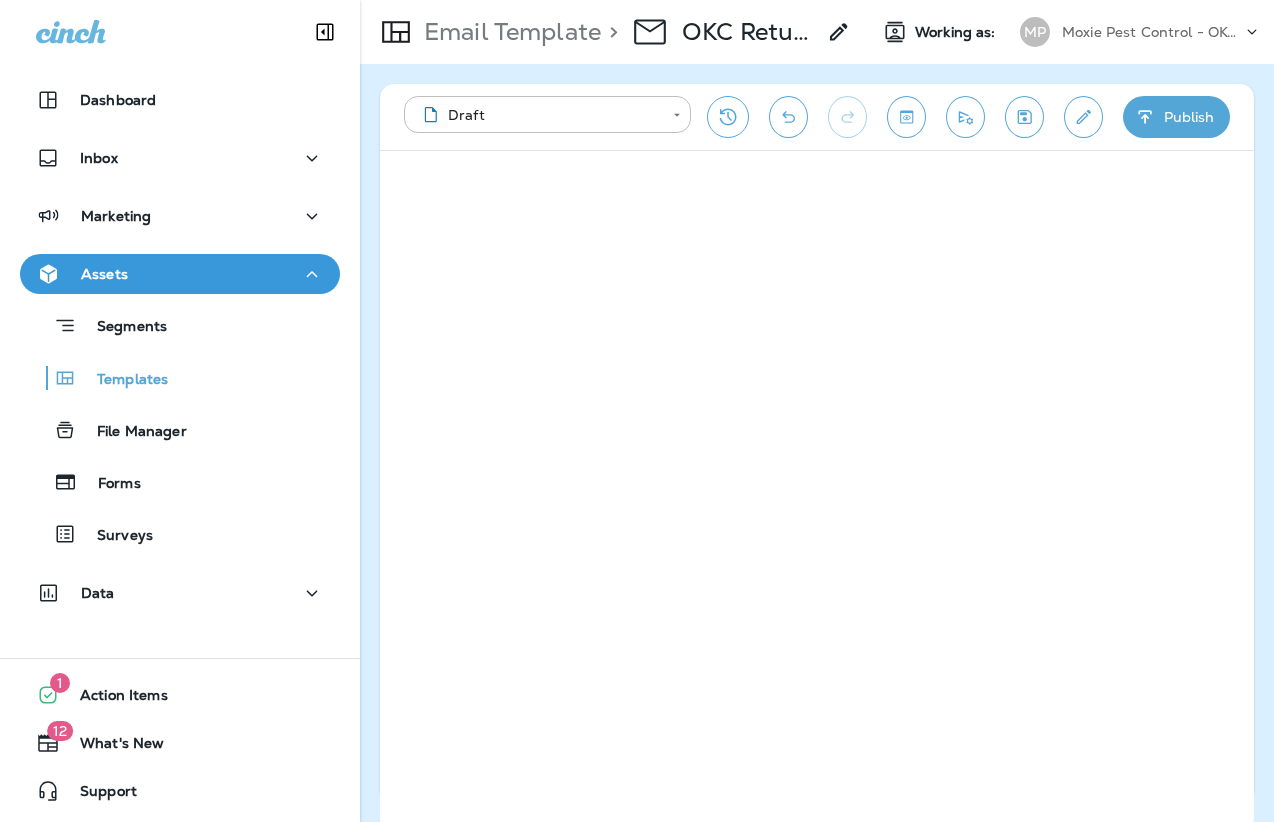 scroll, scrollTop: 0, scrollLeft: 0, axis: both 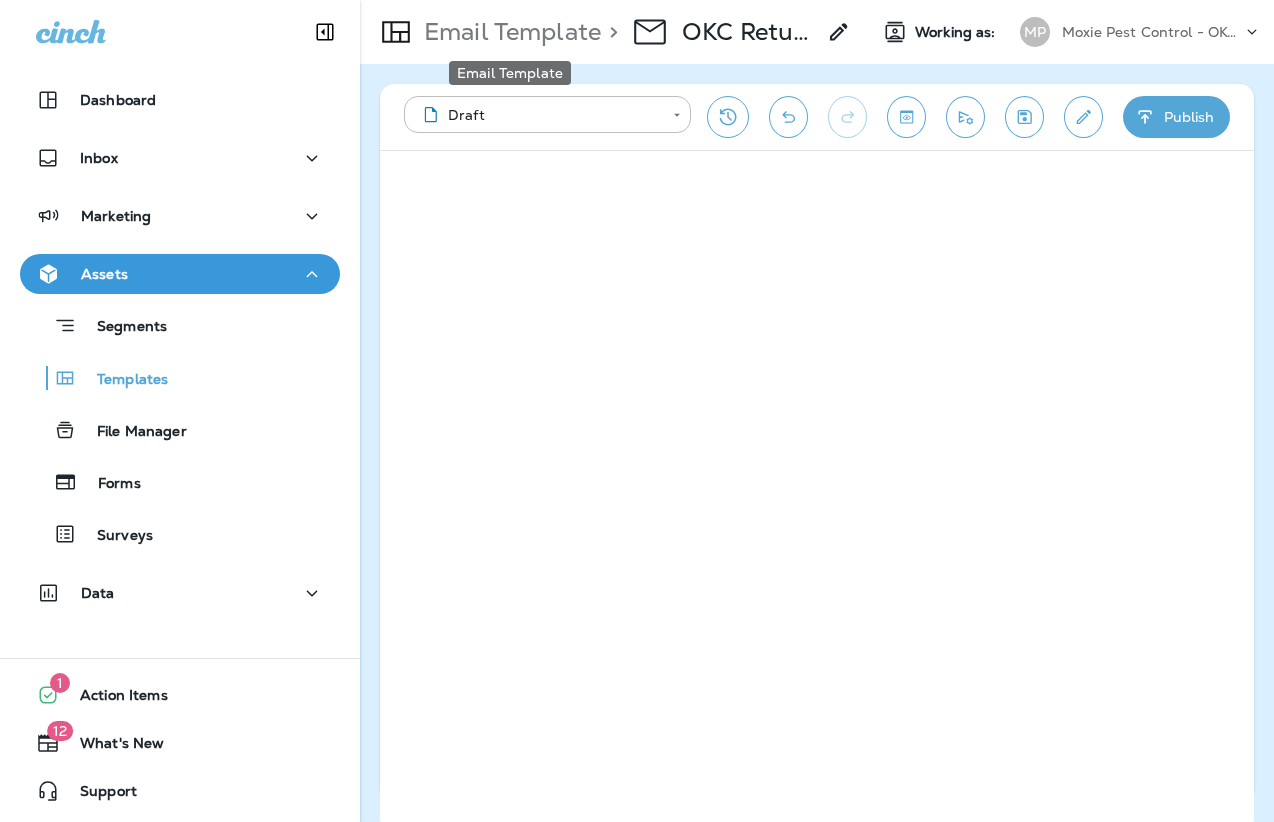 click on "Email Template" at bounding box center (508, 32) 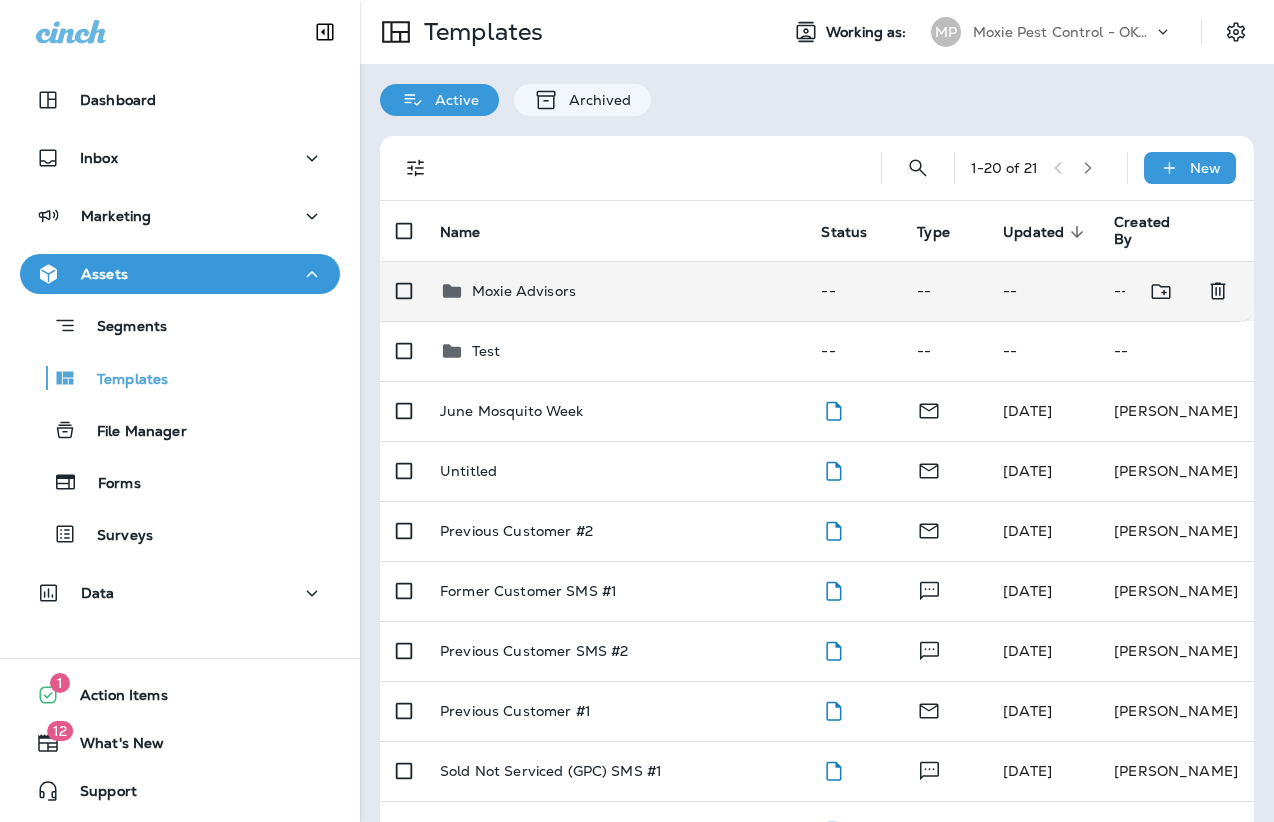 click on "Moxie Advisors" at bounding box center (524, 291) 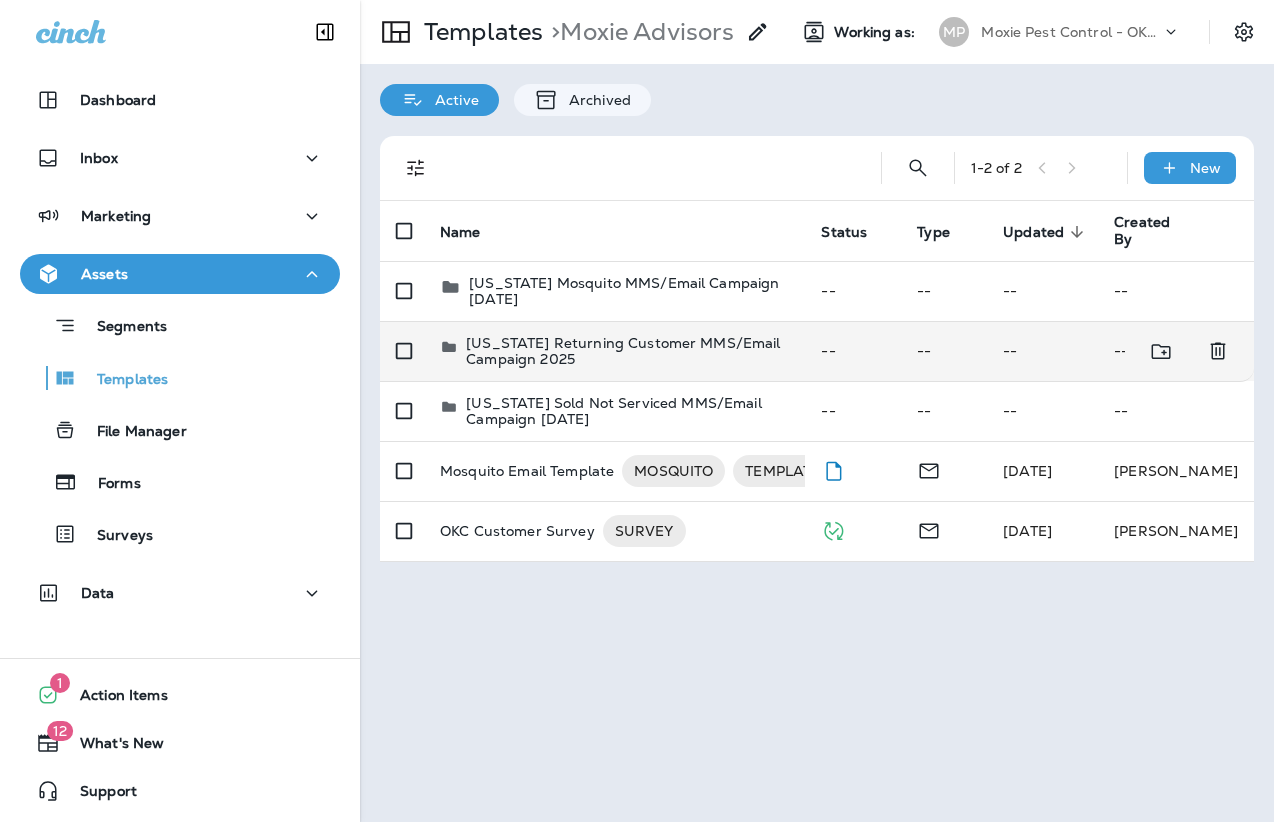 click on "[US_STATE] Returning Customer MMS/Email Campaign 2025" at bounding box center [627, 351] 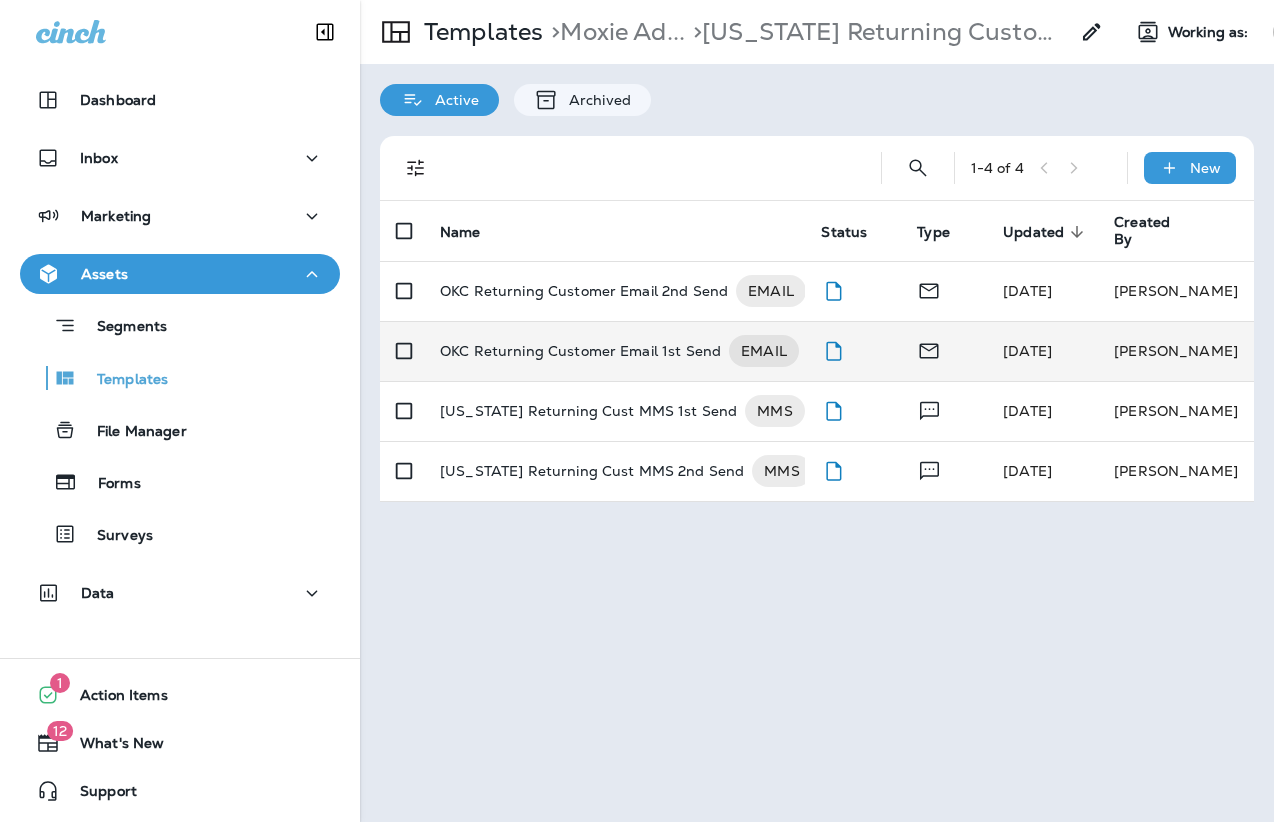 click on "OKC Returning Customer Email 1st Send" at bounding box center [580, 351] 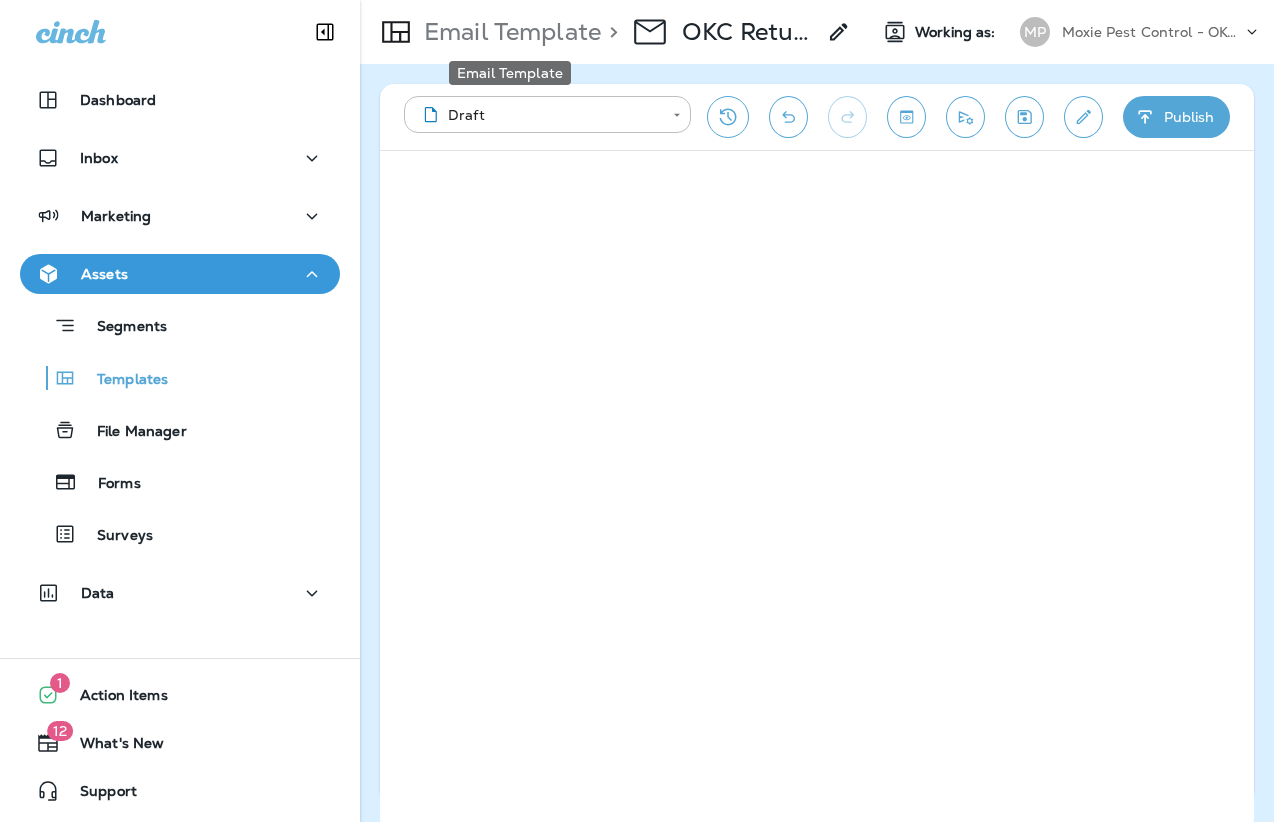 click on "Email Template" at bounding box center (508, 32) 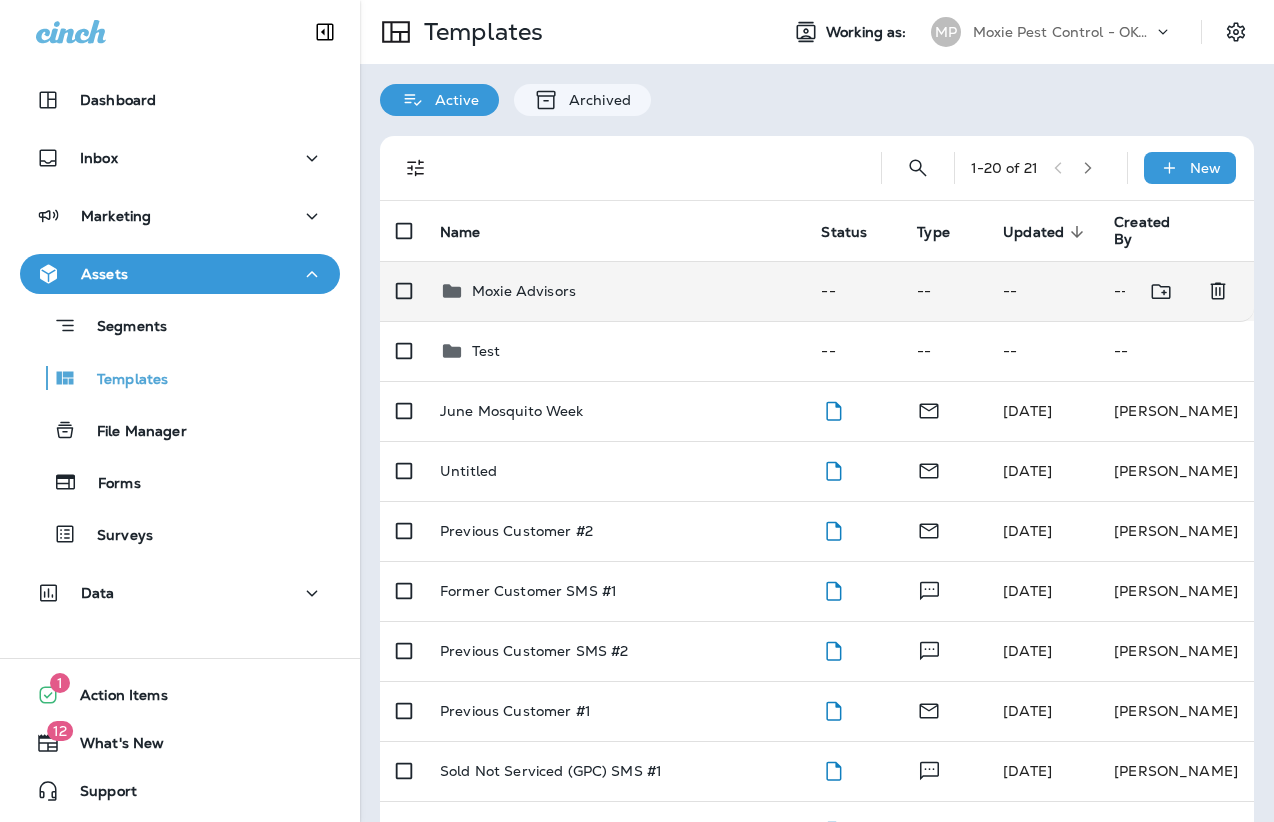 click on "Moxie Advisors" at bounding box center (524, 291) 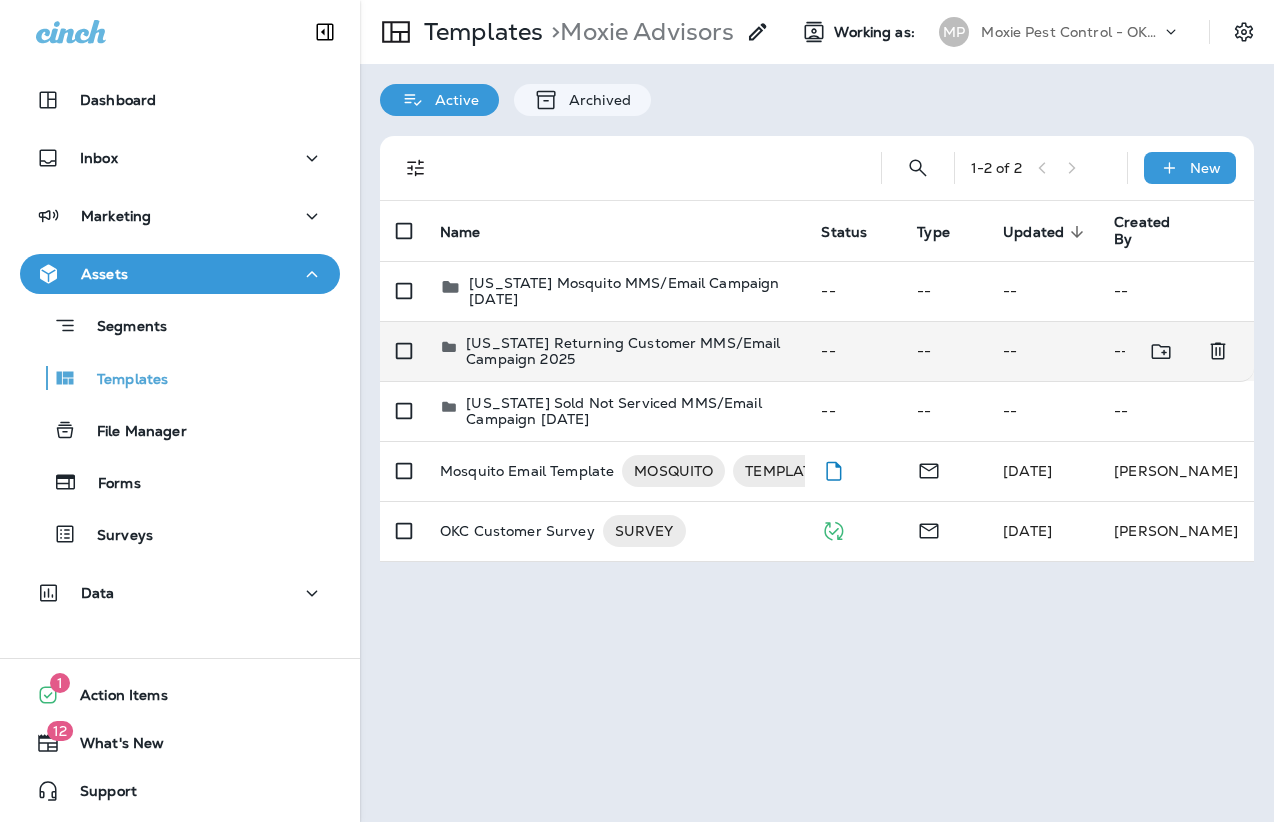click on "[US_STATE] Returning Customer MMS/Email Campaign 2025" at bounding box center (627, 351) 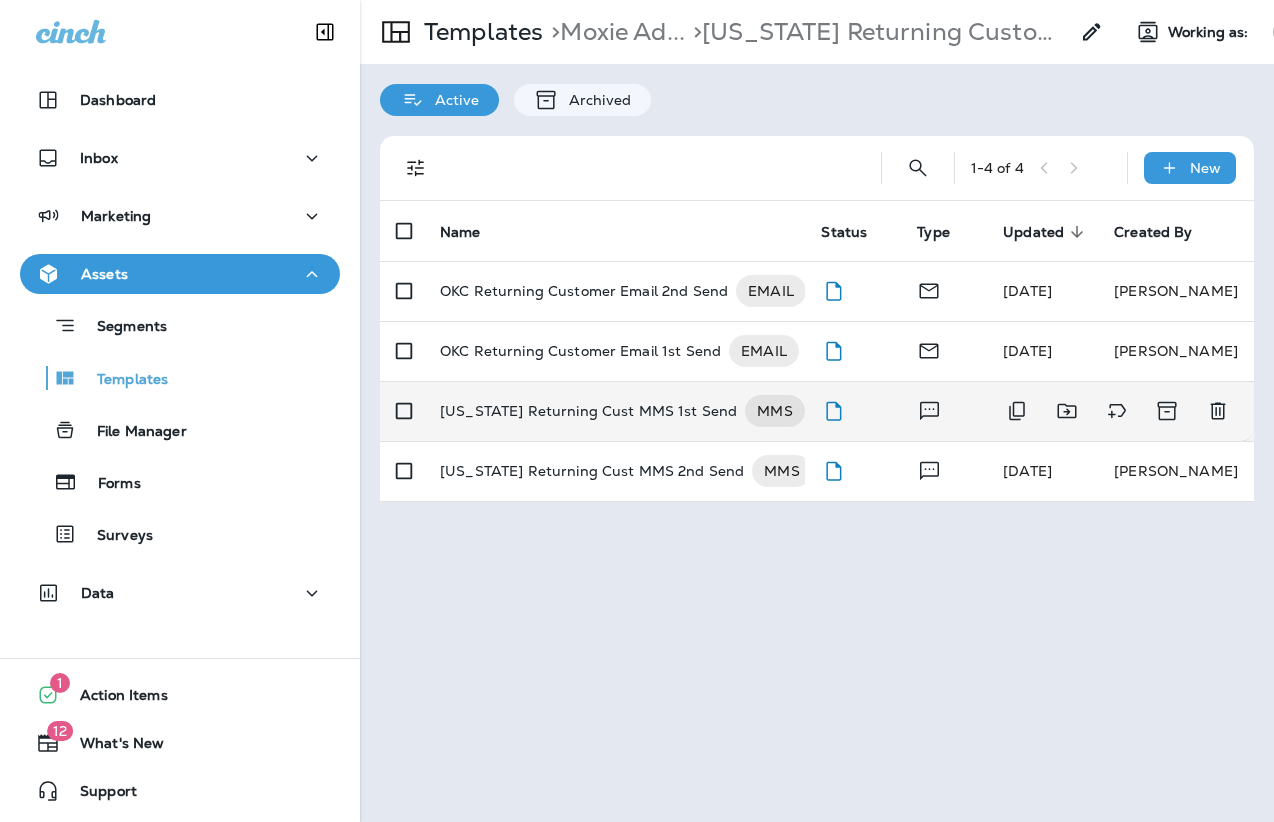 click on "[US_STATE] Returning Cust MMS 1st Send" at bounding box center (588, 411) 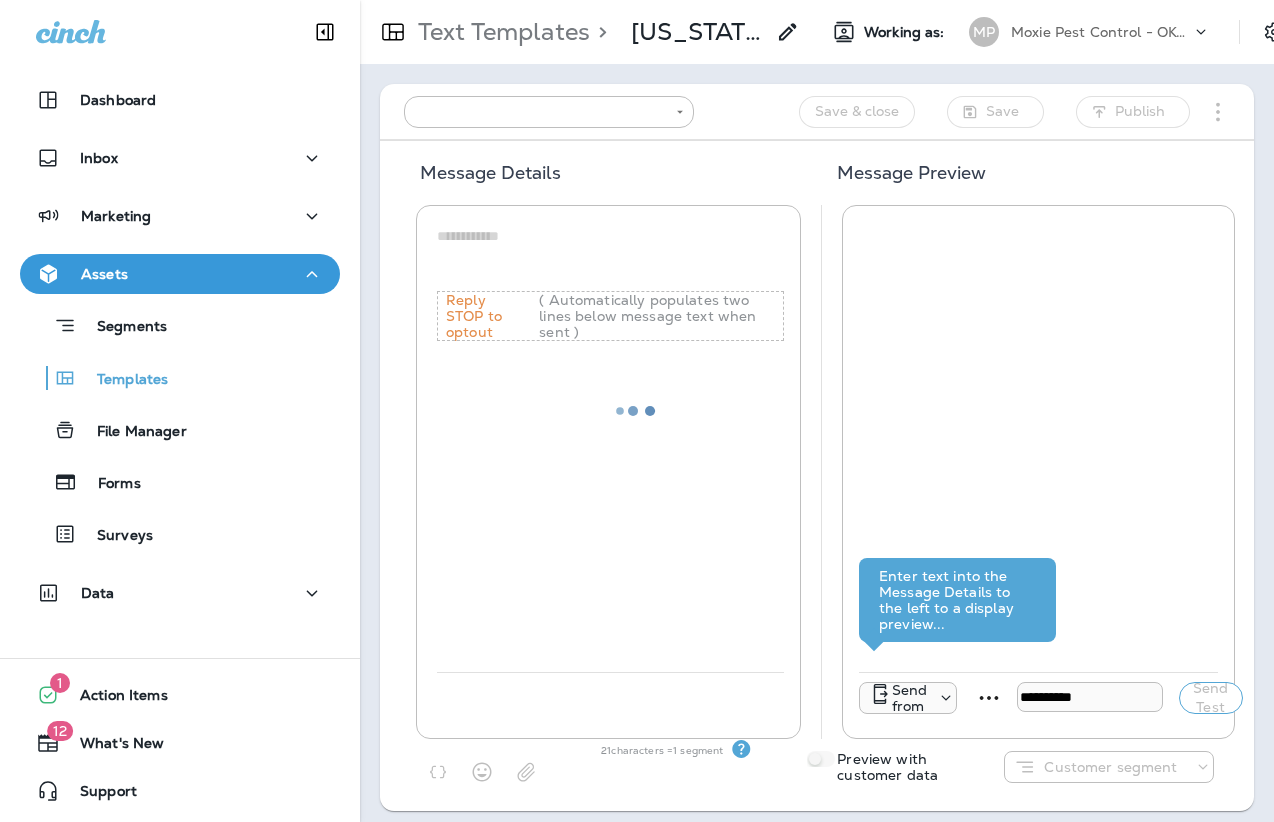 type on "**********" 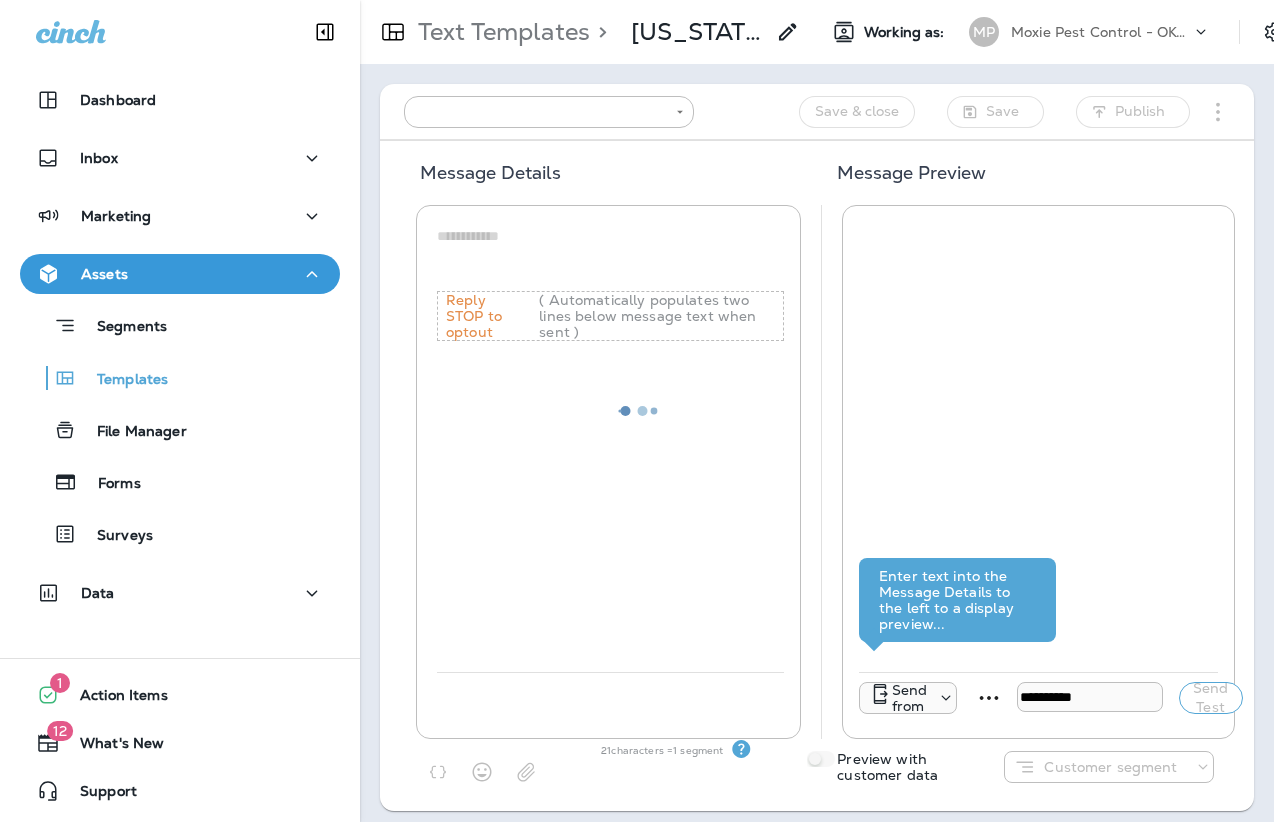type on "**********" 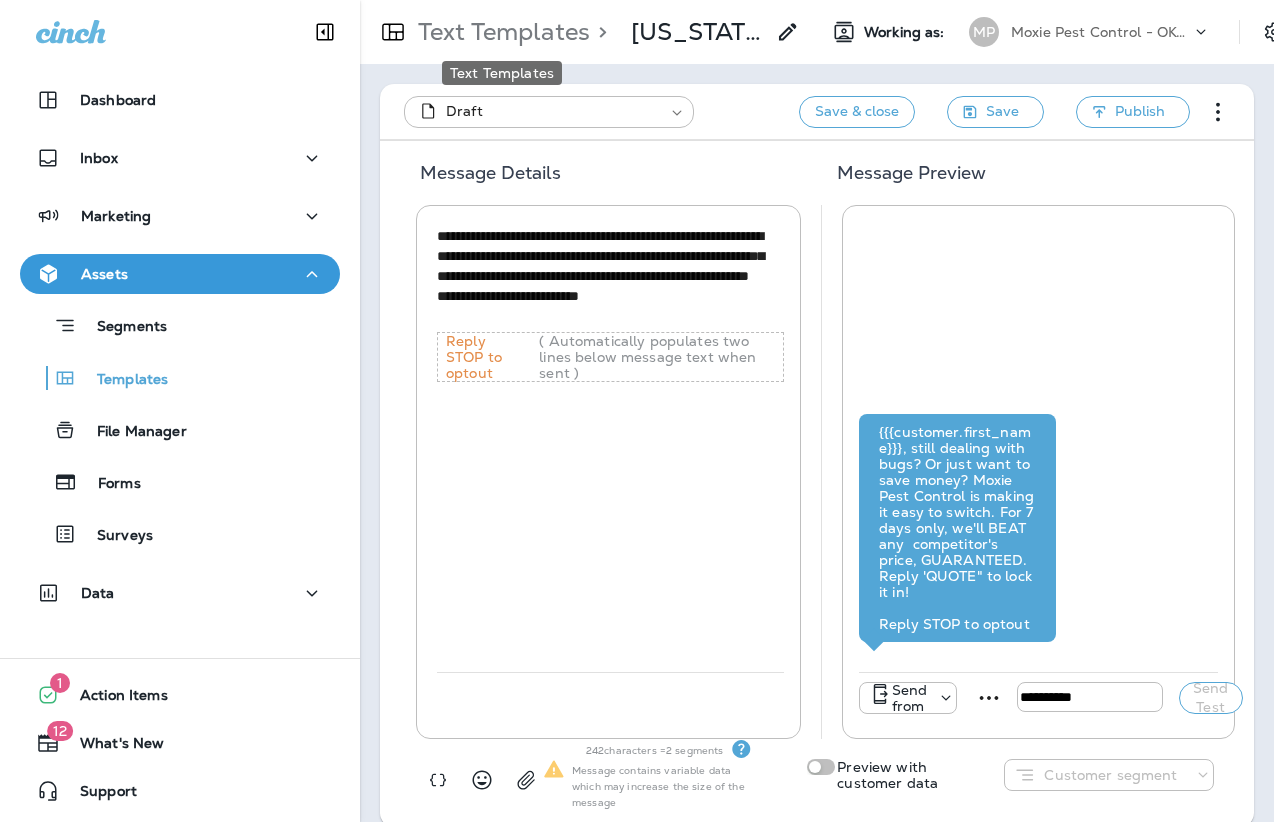 click on "Text Templates" at bounding box center (500, 32) 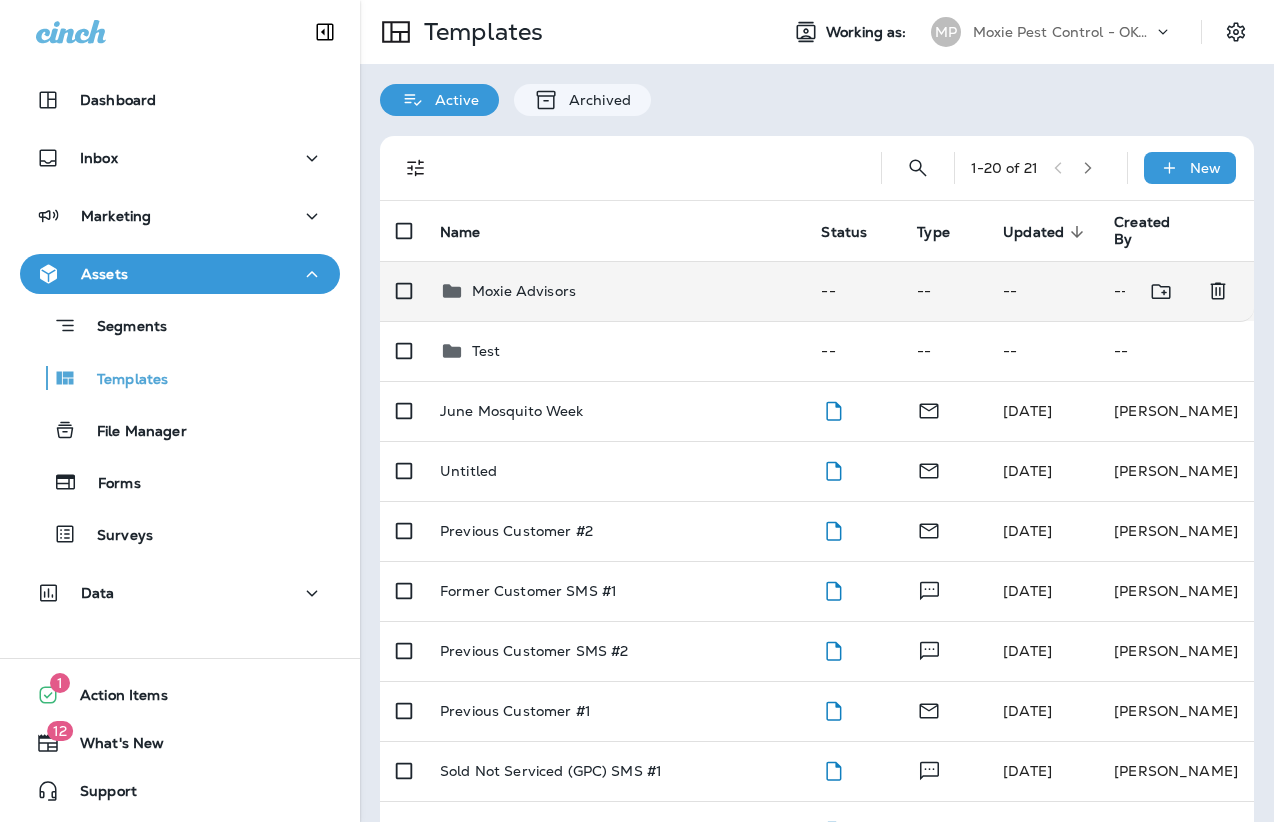 click on "Moxie Advisors" at bounding box center [524, 291] 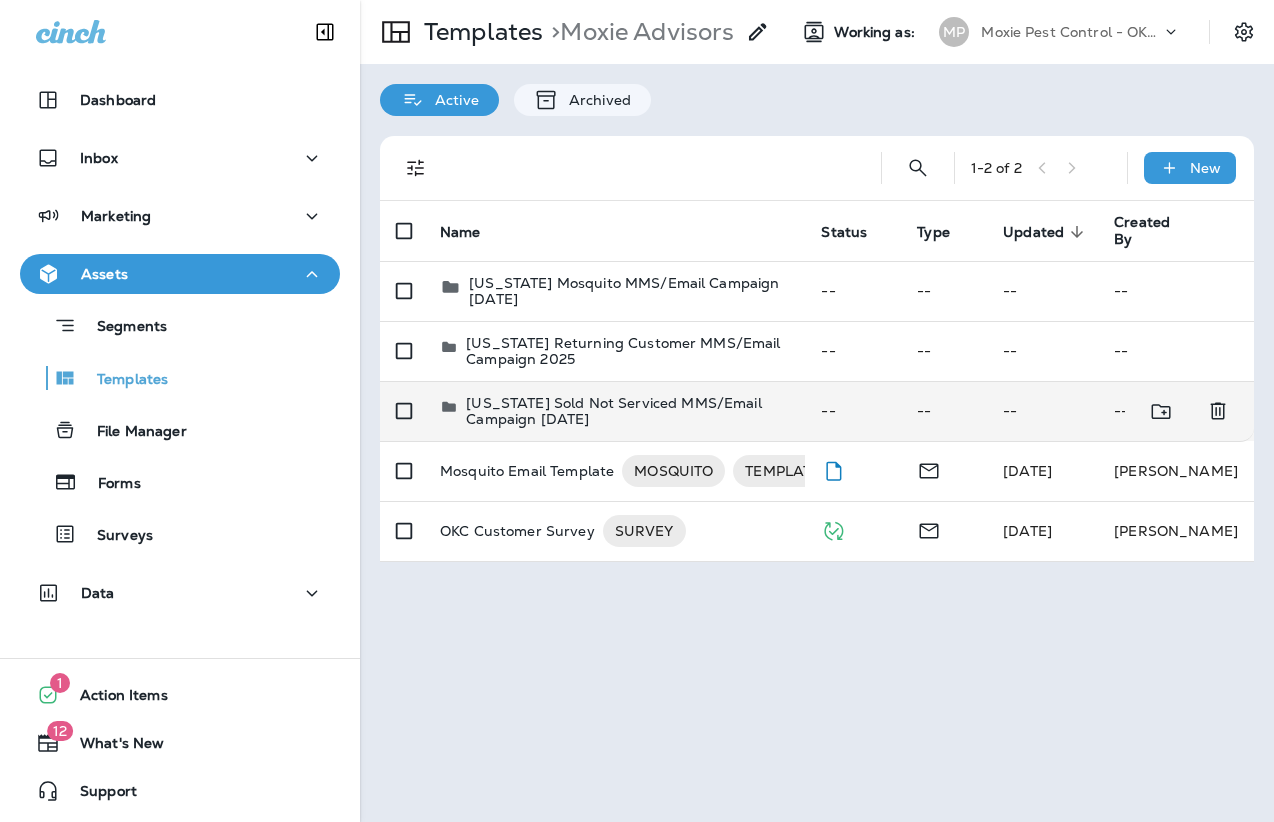 click on "[US_STATE] Sold Not Serviced MMS/Email Campaign [DATE]" at bounding box center (627, 411) 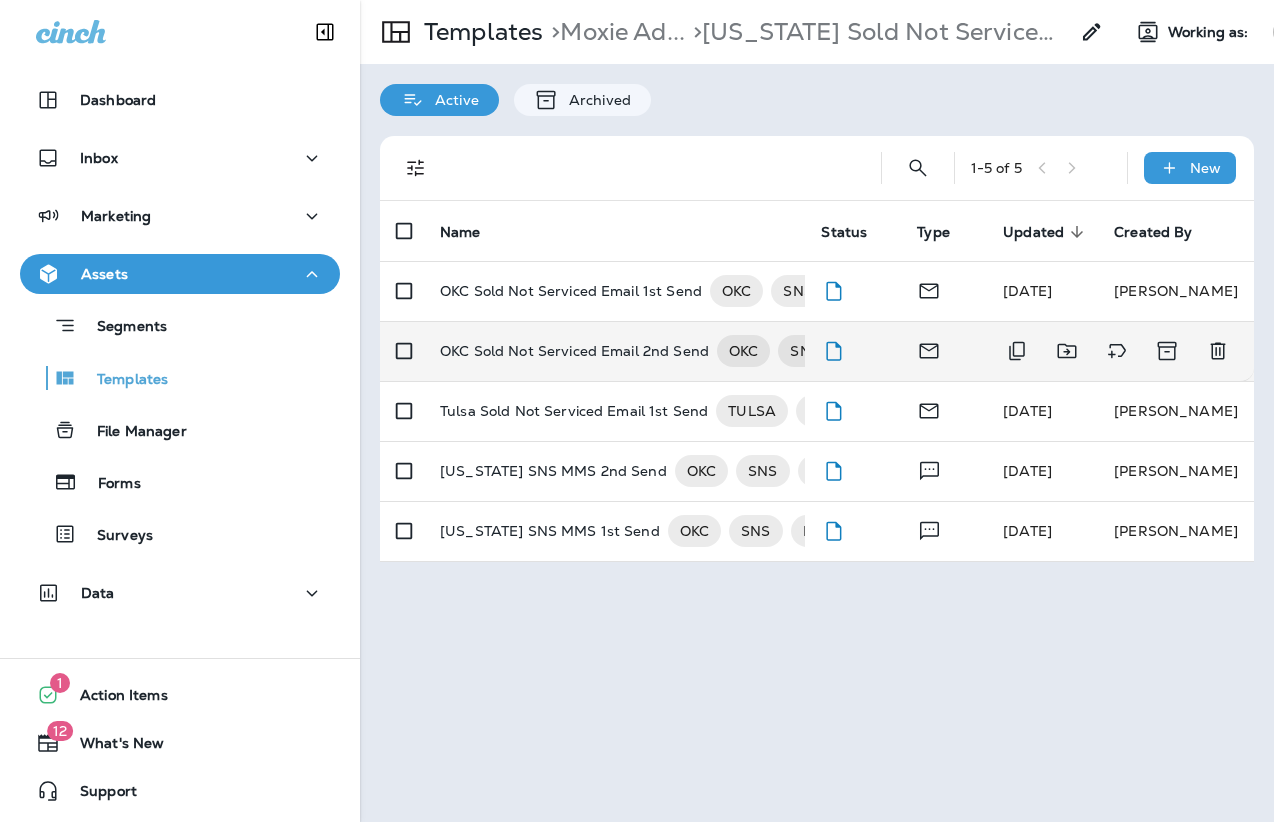 click on "OKC Sold Not Serviced Email 2nd Send" at bounding box center [574, 351] 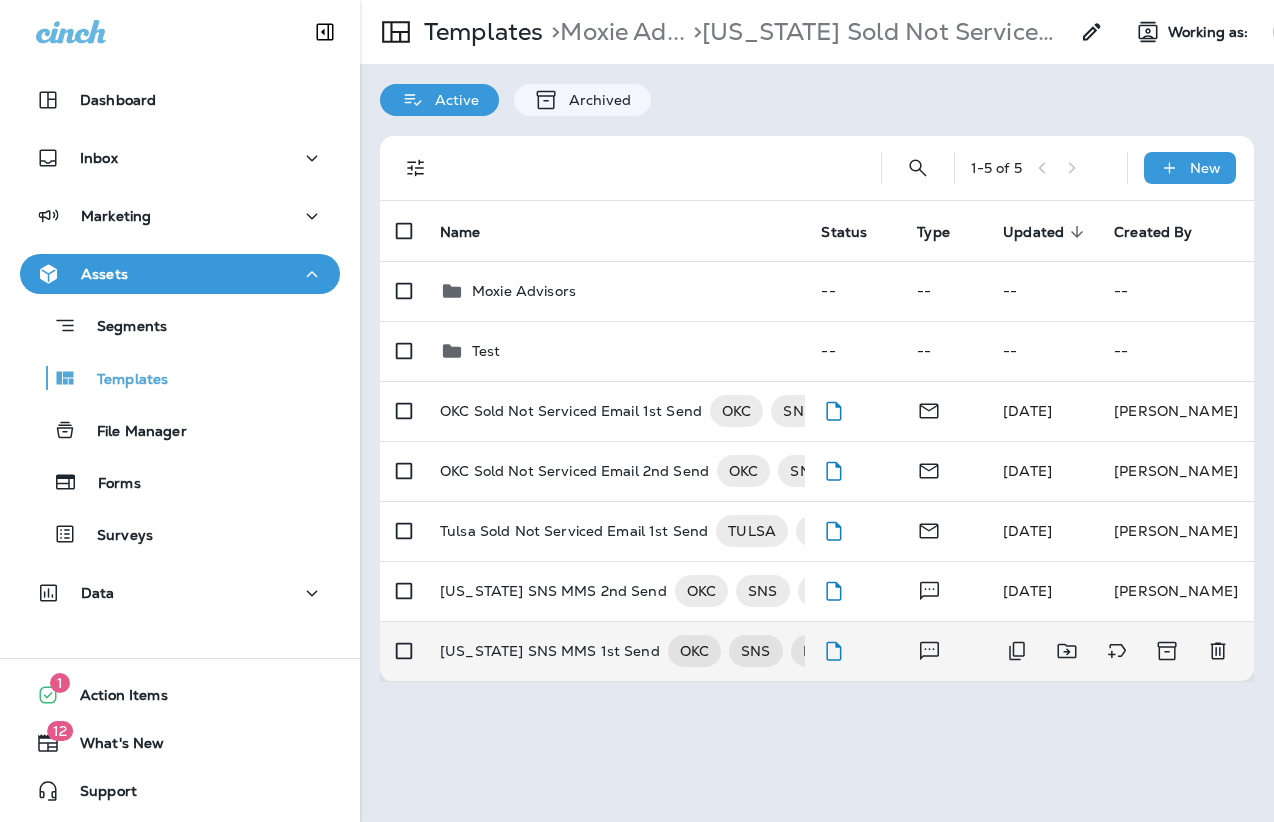click on "[US_STATE] SNS MMS 1st Send" at bounding box center (550, 651) 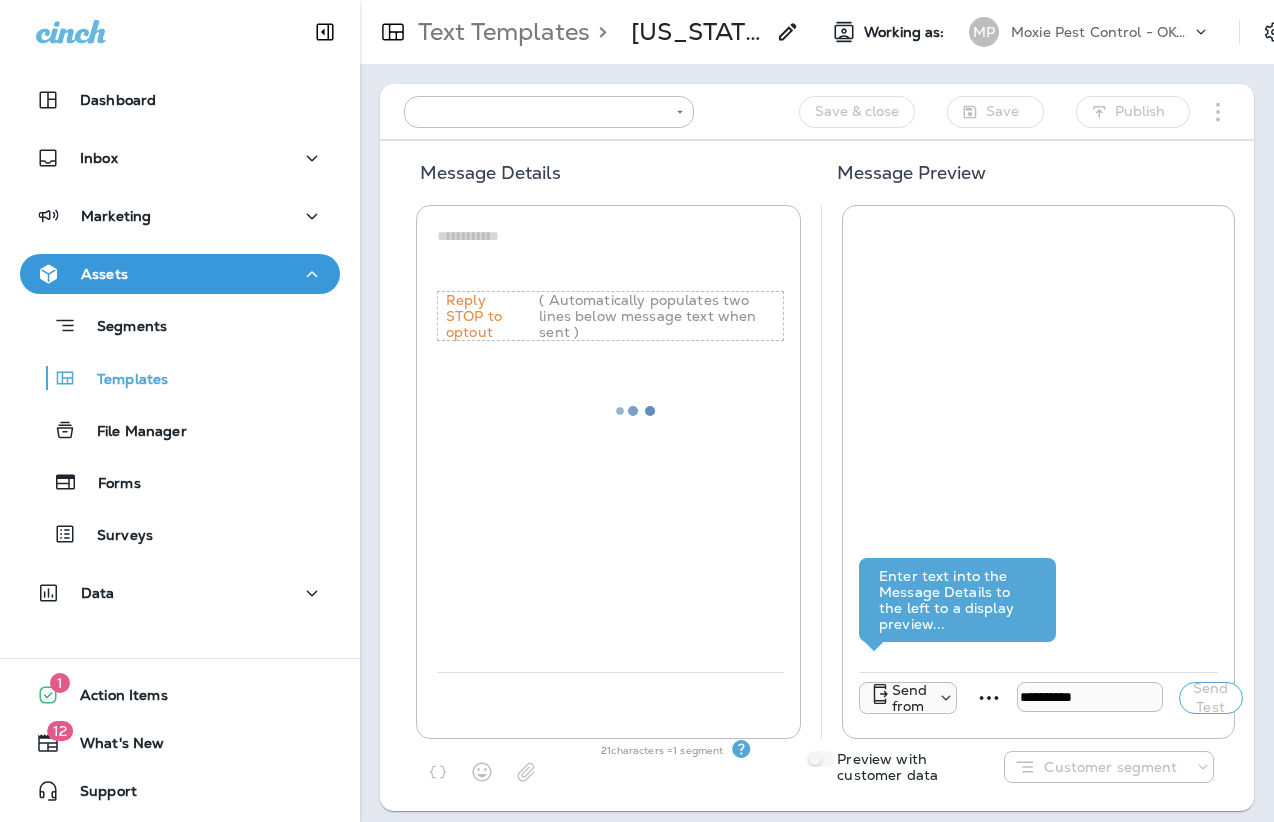type on "**********" 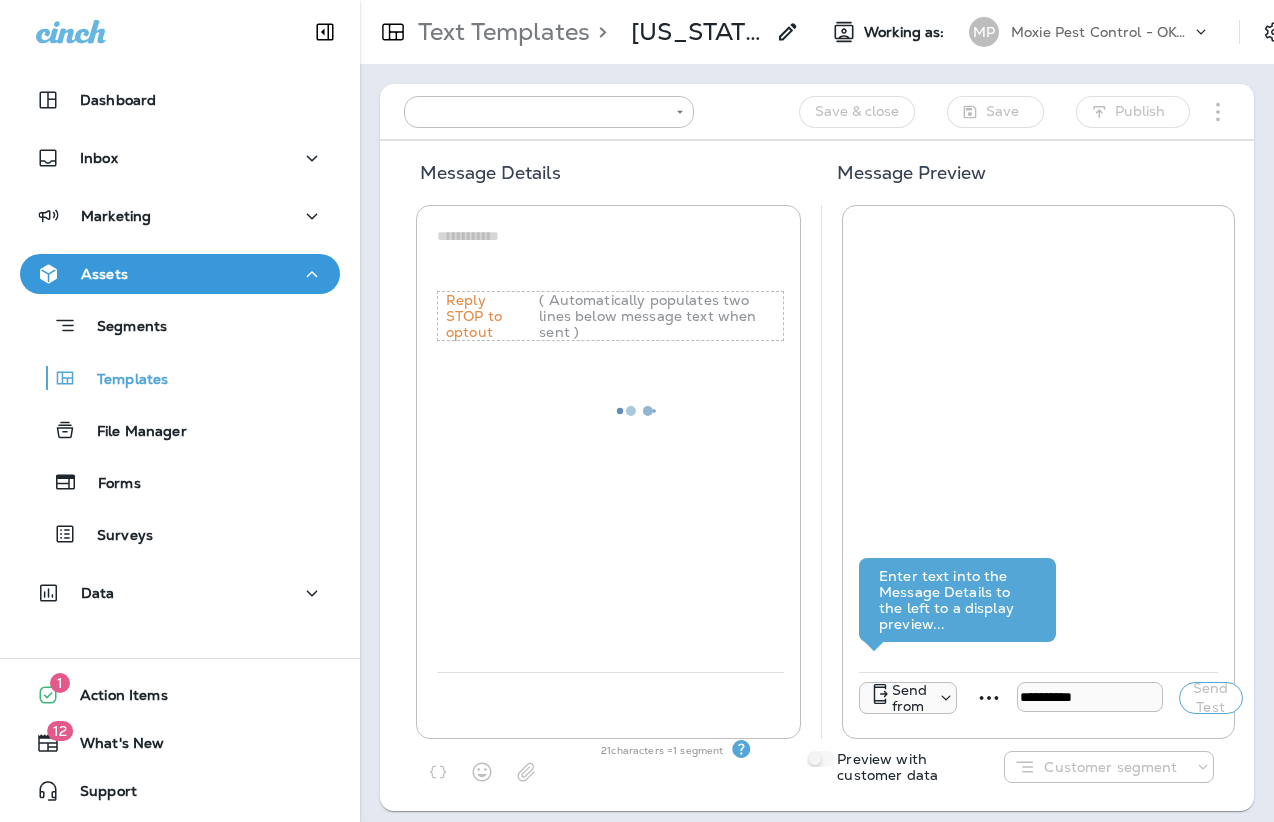 type on "**********" 